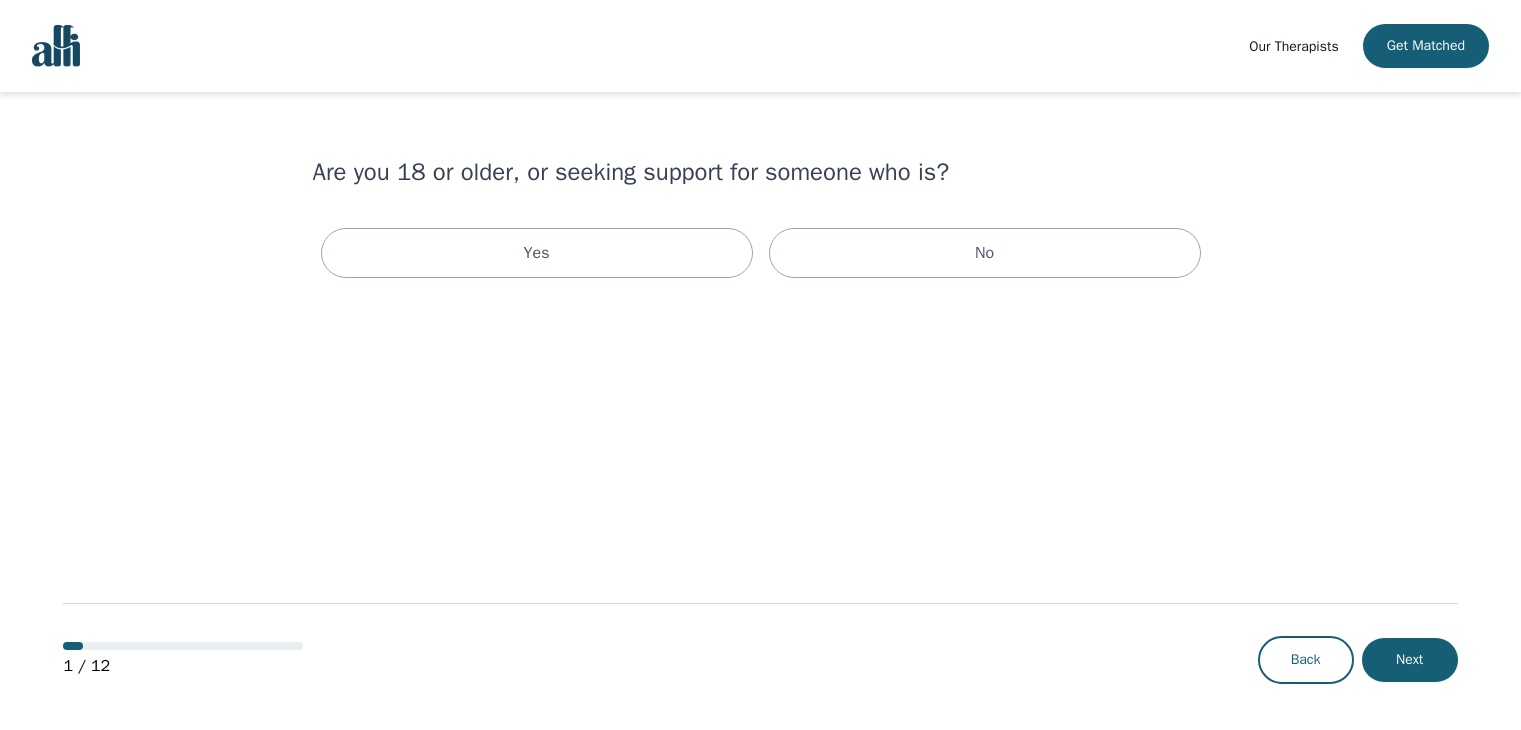 scroll, scrollTop: 0, scrollLeft: 0, axis: both 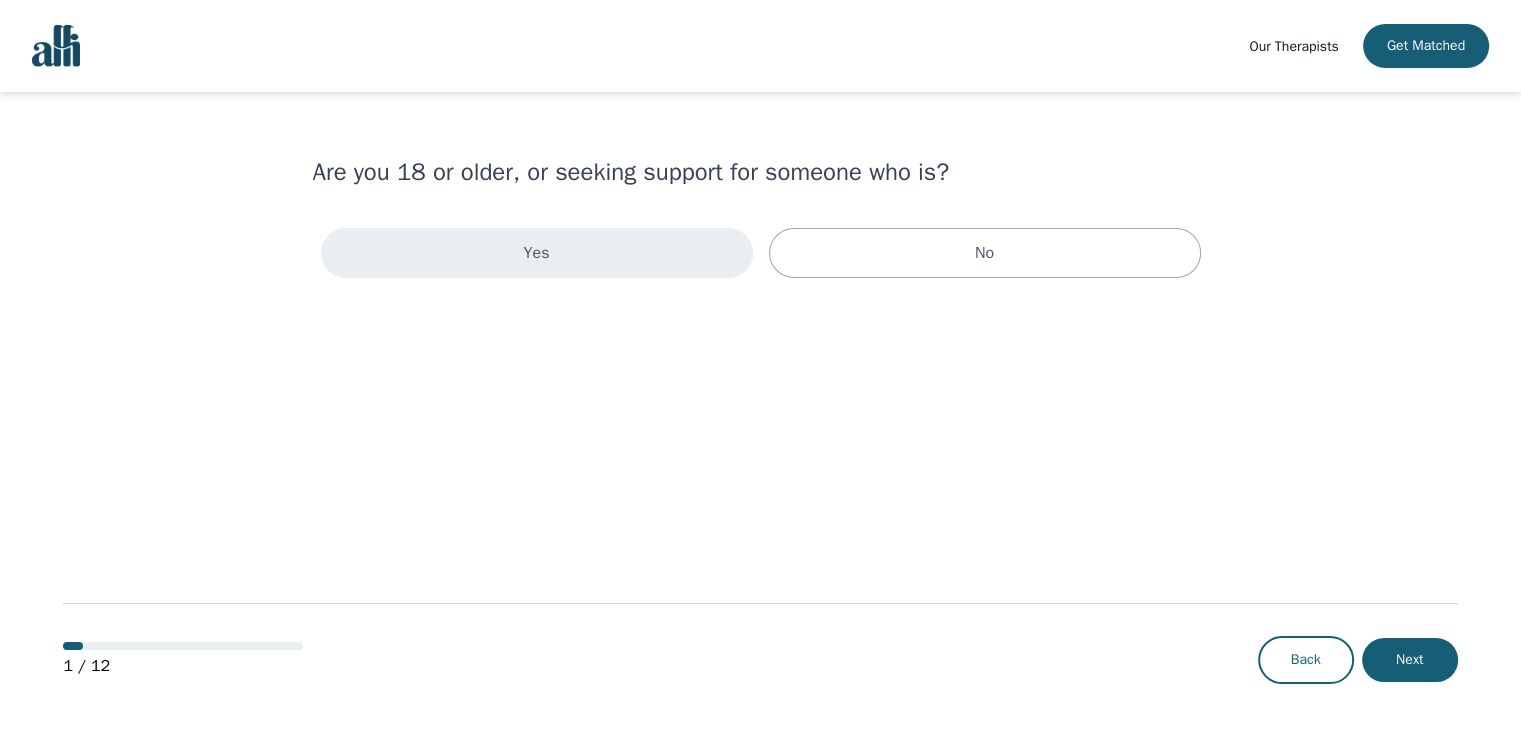 click on "Yes" at bounding box center [537, 253] 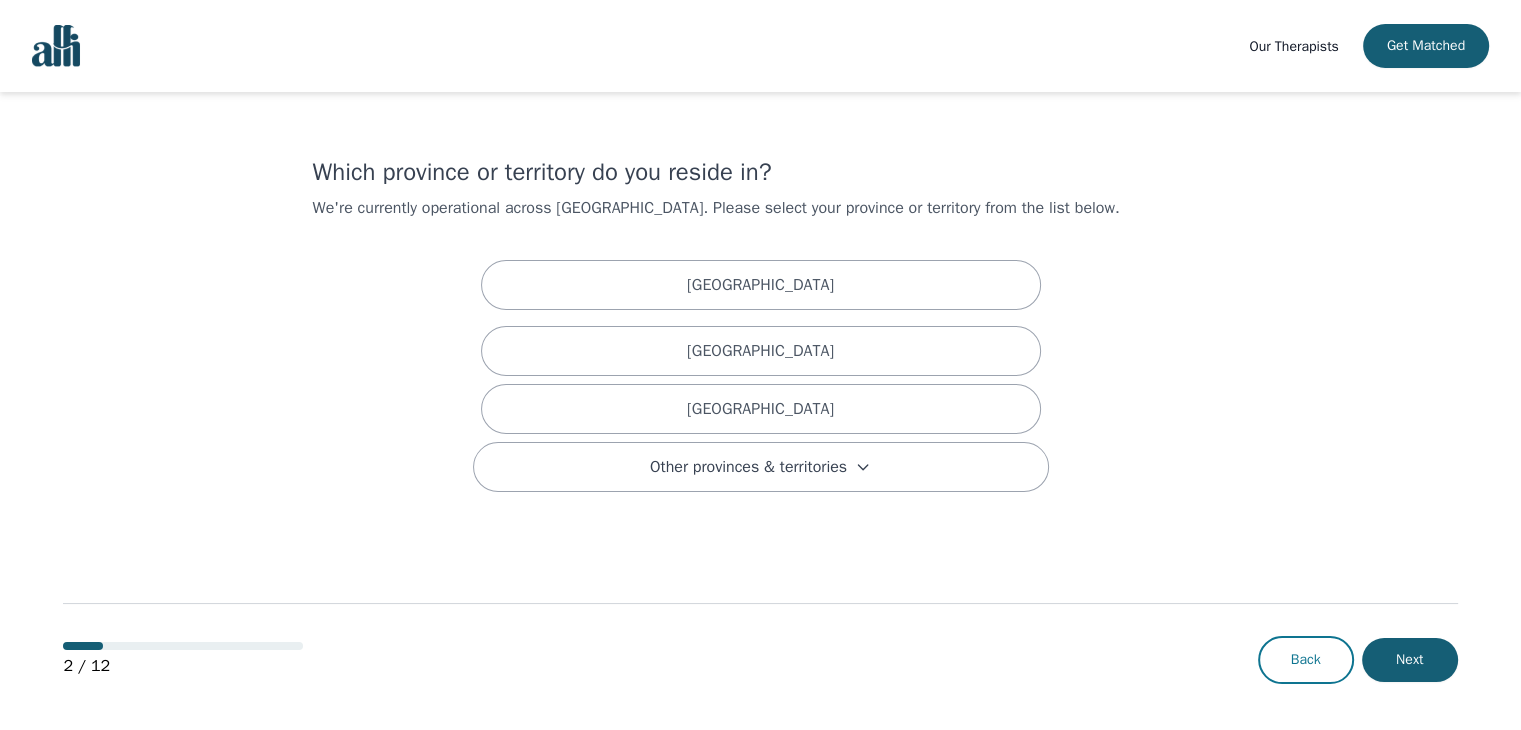 click on "Back" at bounding box center [1306, 660] 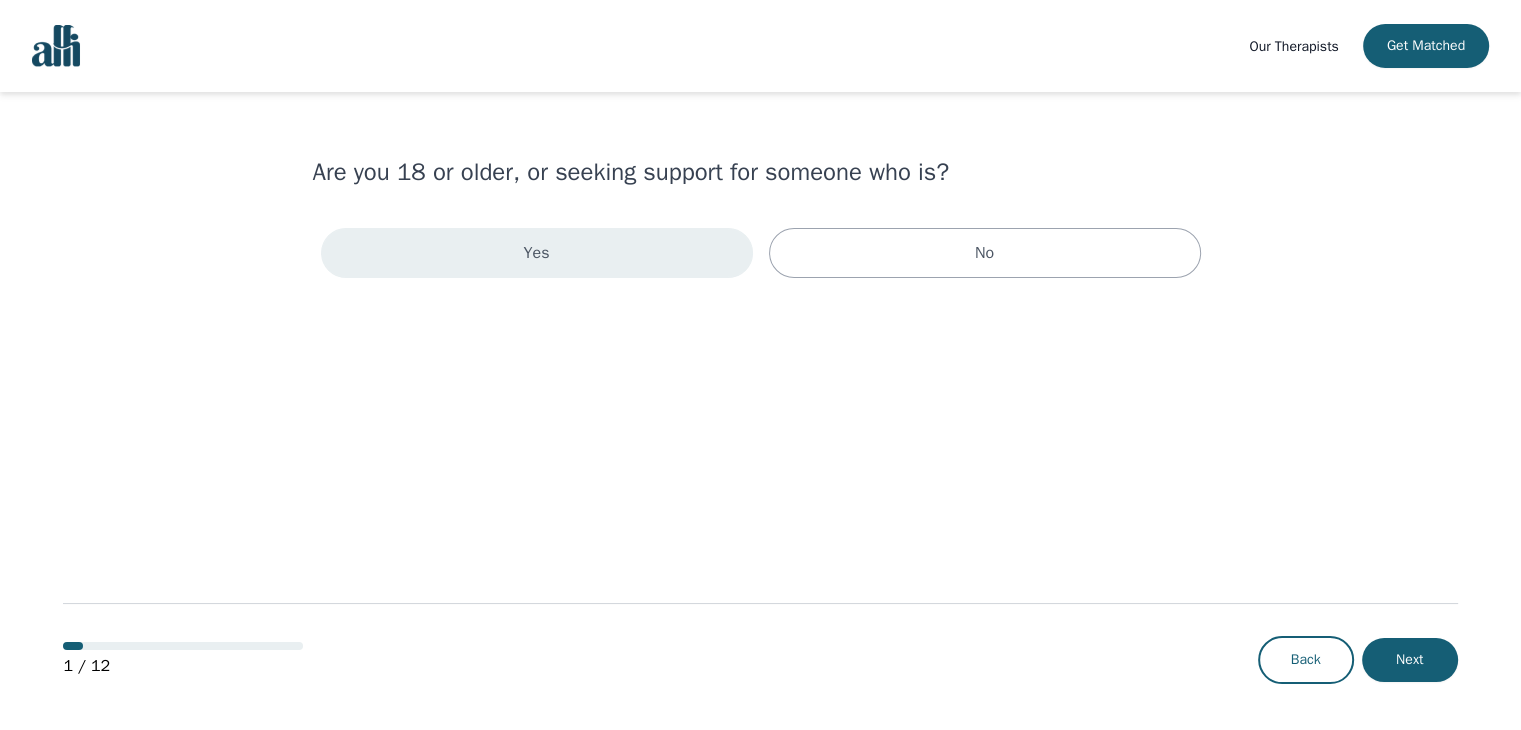 click on "Yes" at bounding box center [537, 253] 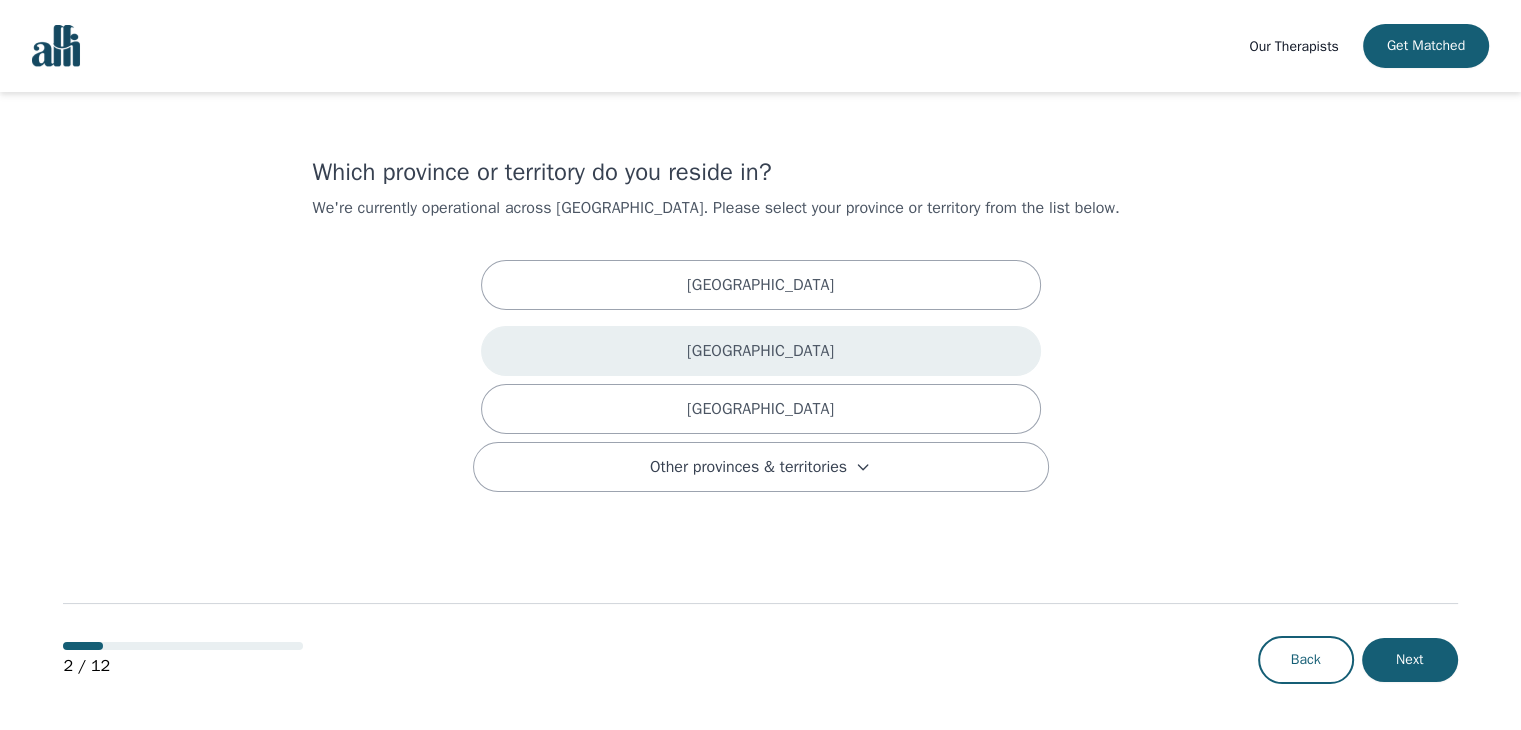 click on "[GEOGRAPHIC_DATA]" at bounding box center (761, 351) 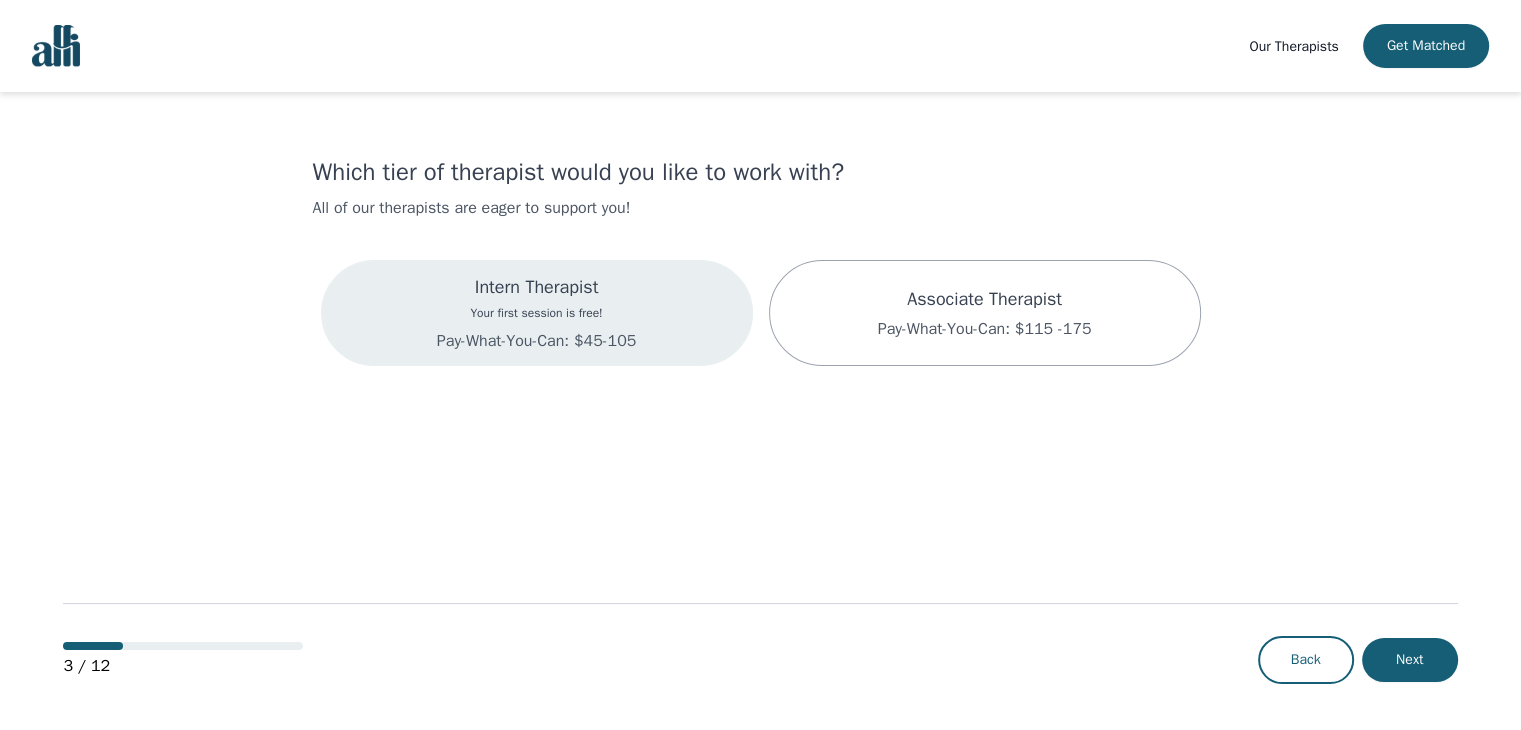 click on "Intern Therapist Your first session is free! Pay-What-You-Can: $45-105" at bounding box center [537, 313] 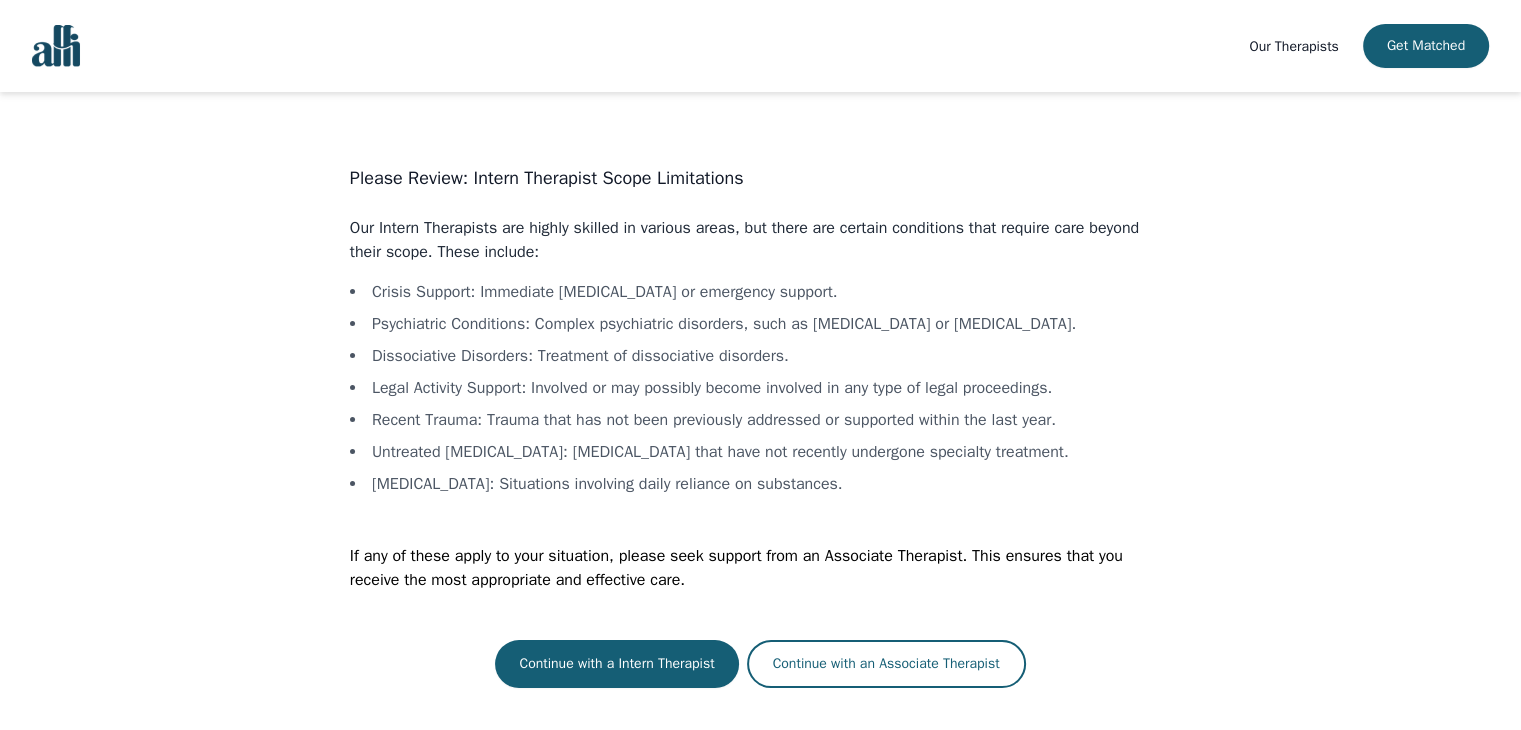 scroll, scrollTop: 2, scrollLeft: 0, axis: vertical 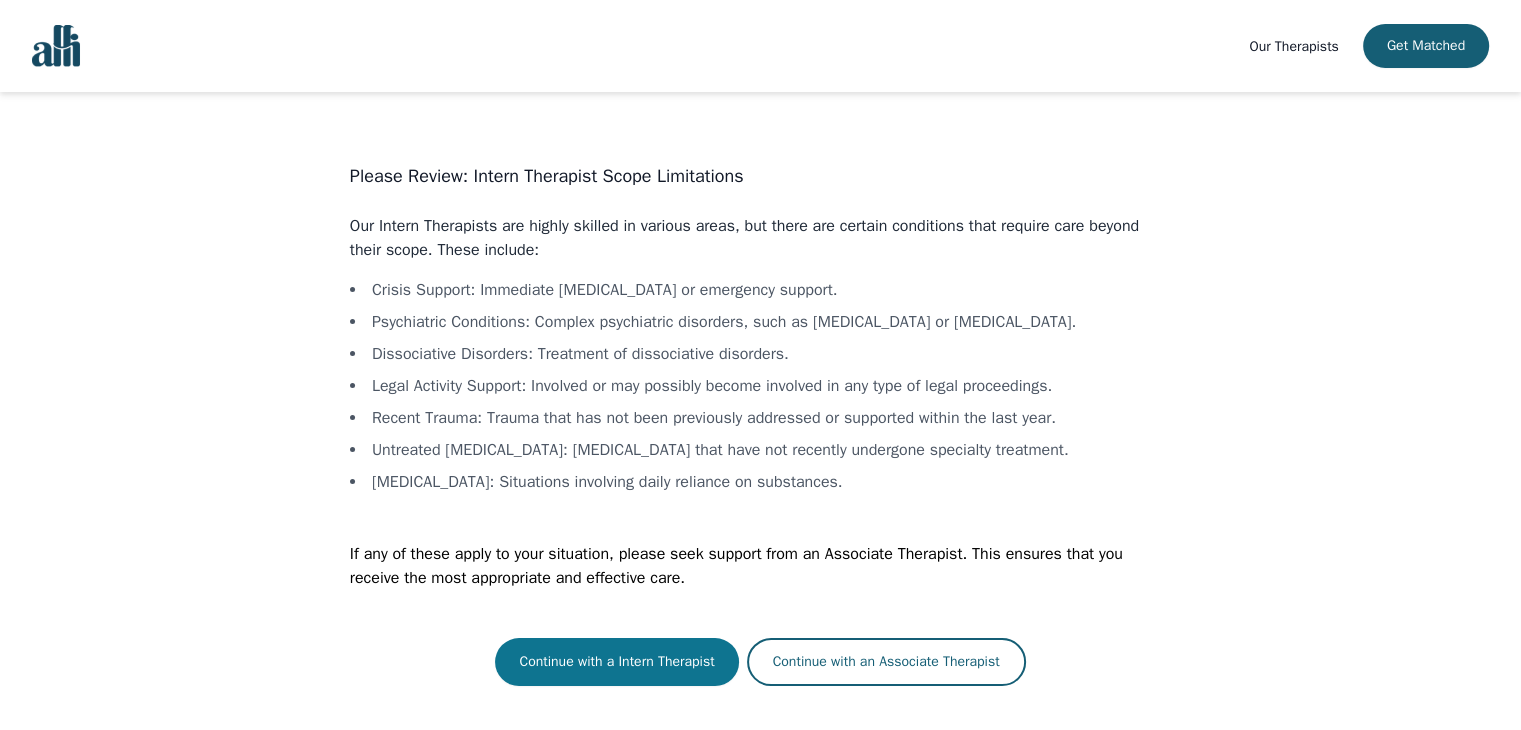 click on "Continue with a Intern Therapist" at bounding box center [616, 662] 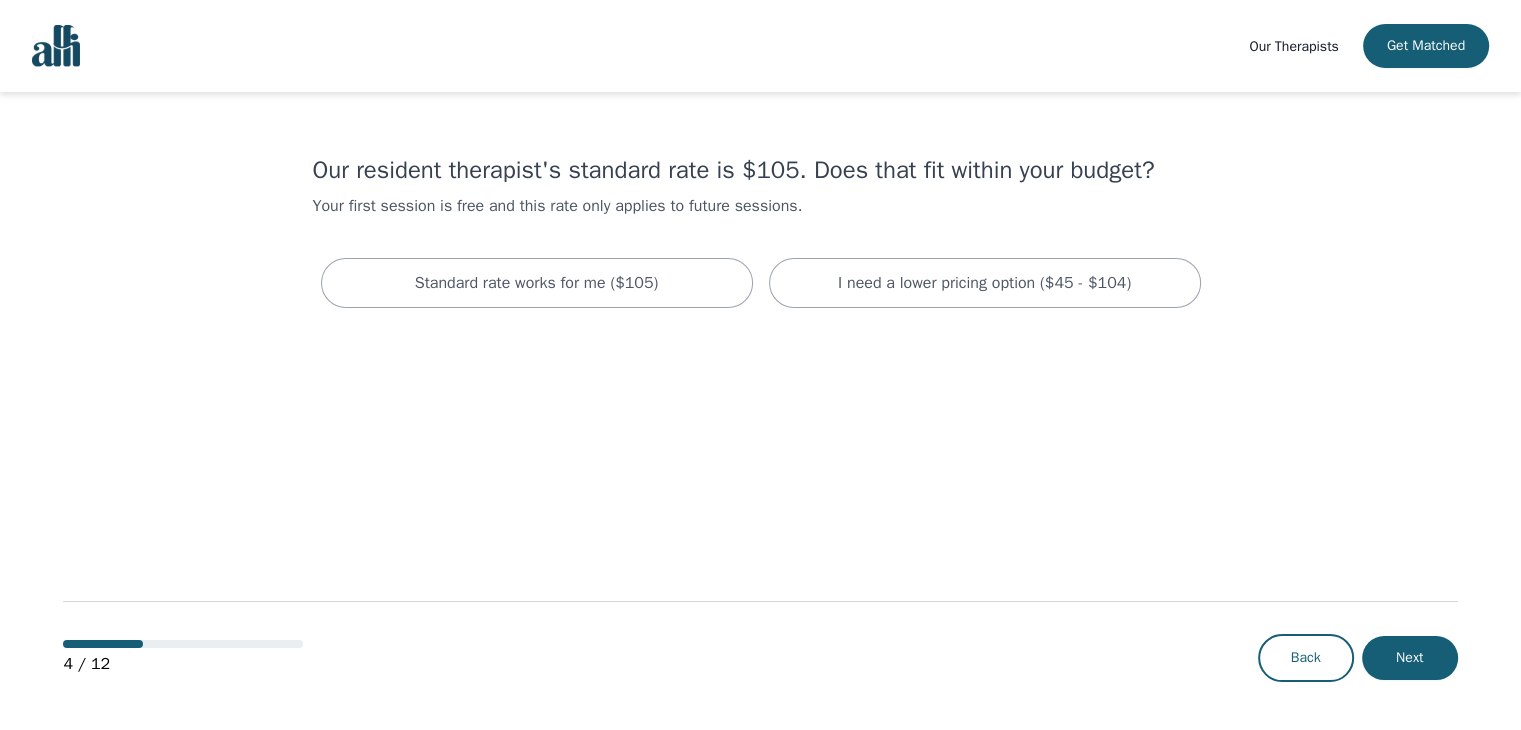 scroll, scrollTop: 0, scrollLeft: 0, axis: both 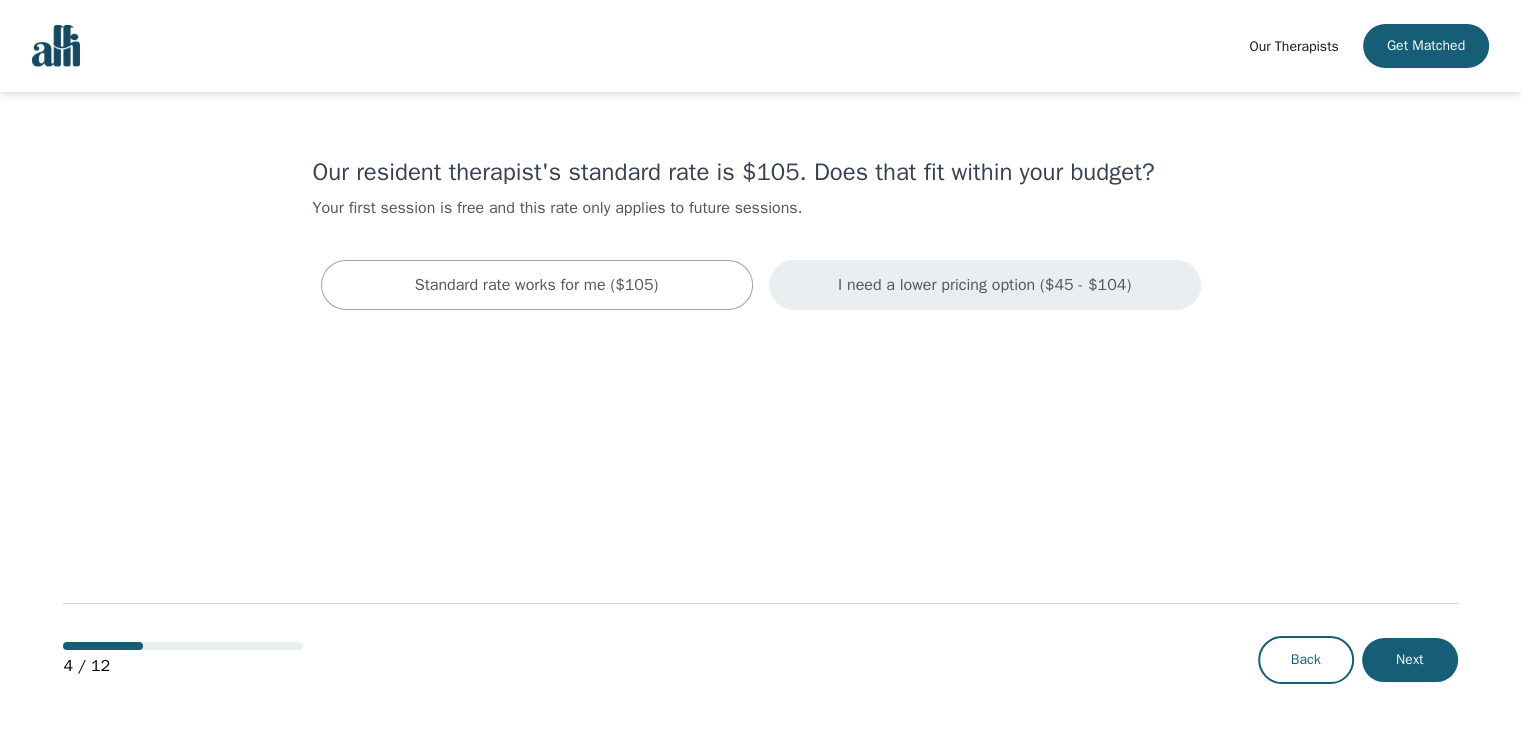 click on "I need a lower pricing option ($45 - $104)" at bounding box center (985, 285) 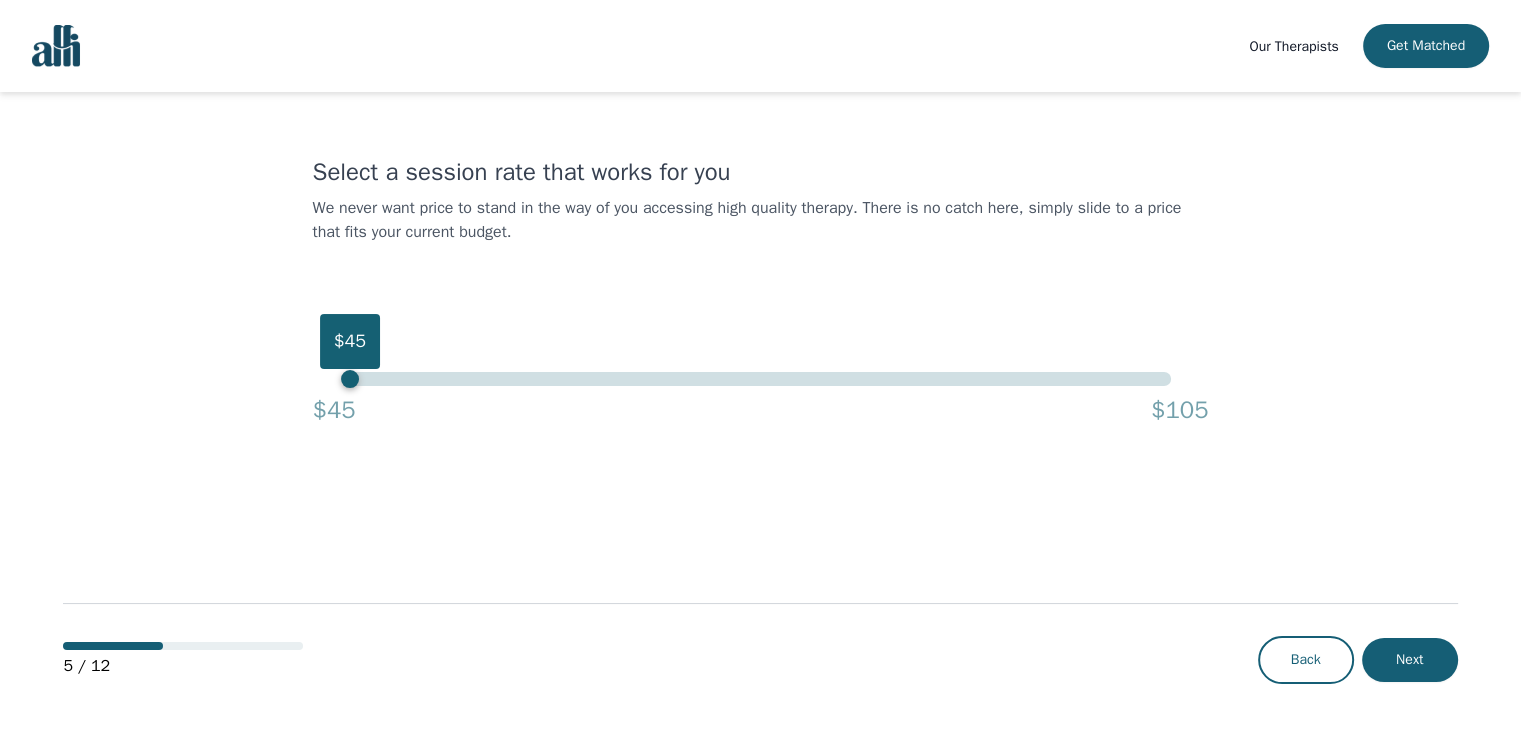 drag, startPoint x: 1172, startPoint y: 373, endPoint x: 281, endPoint y: 345, distance: 891.4398 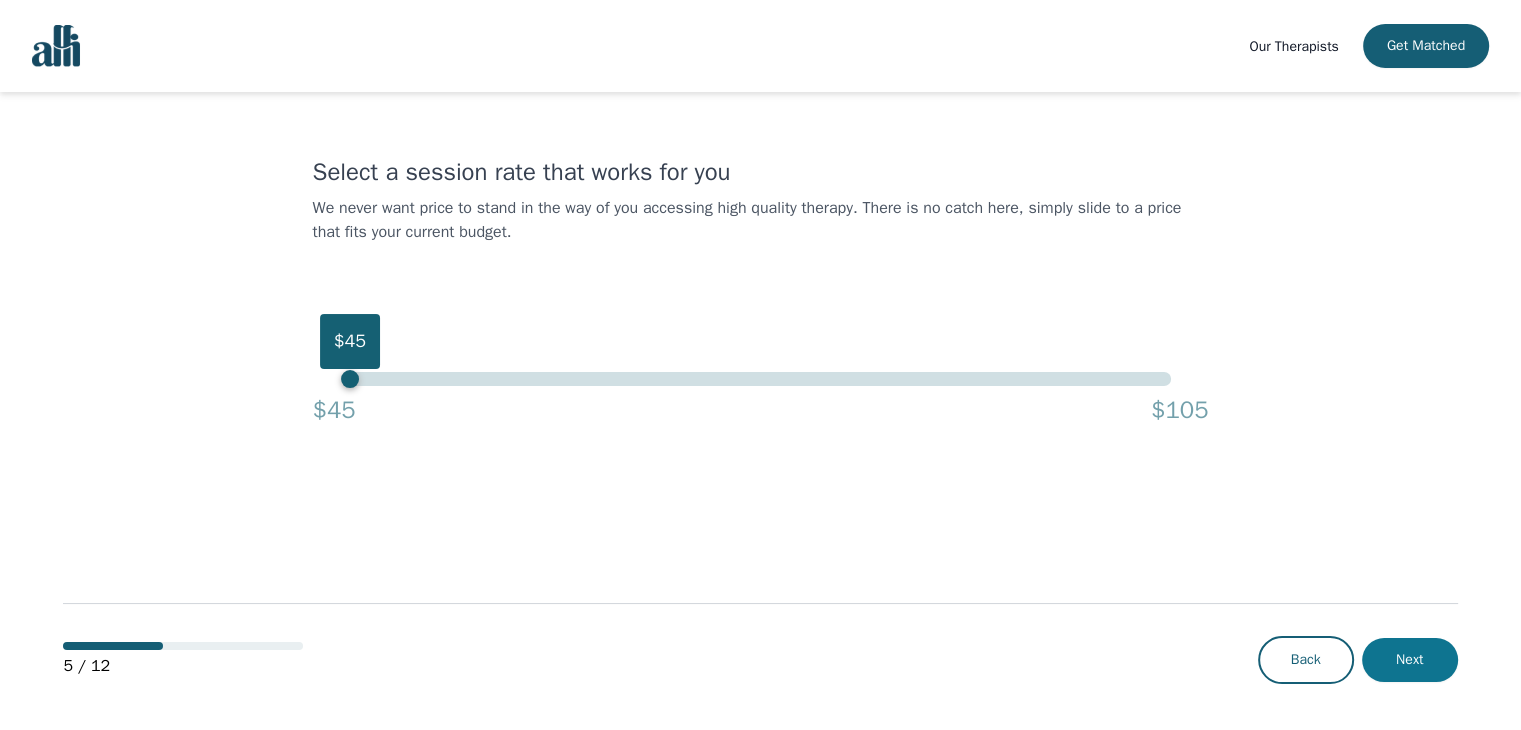 click on "Next" at bounding box center [1410, 660] 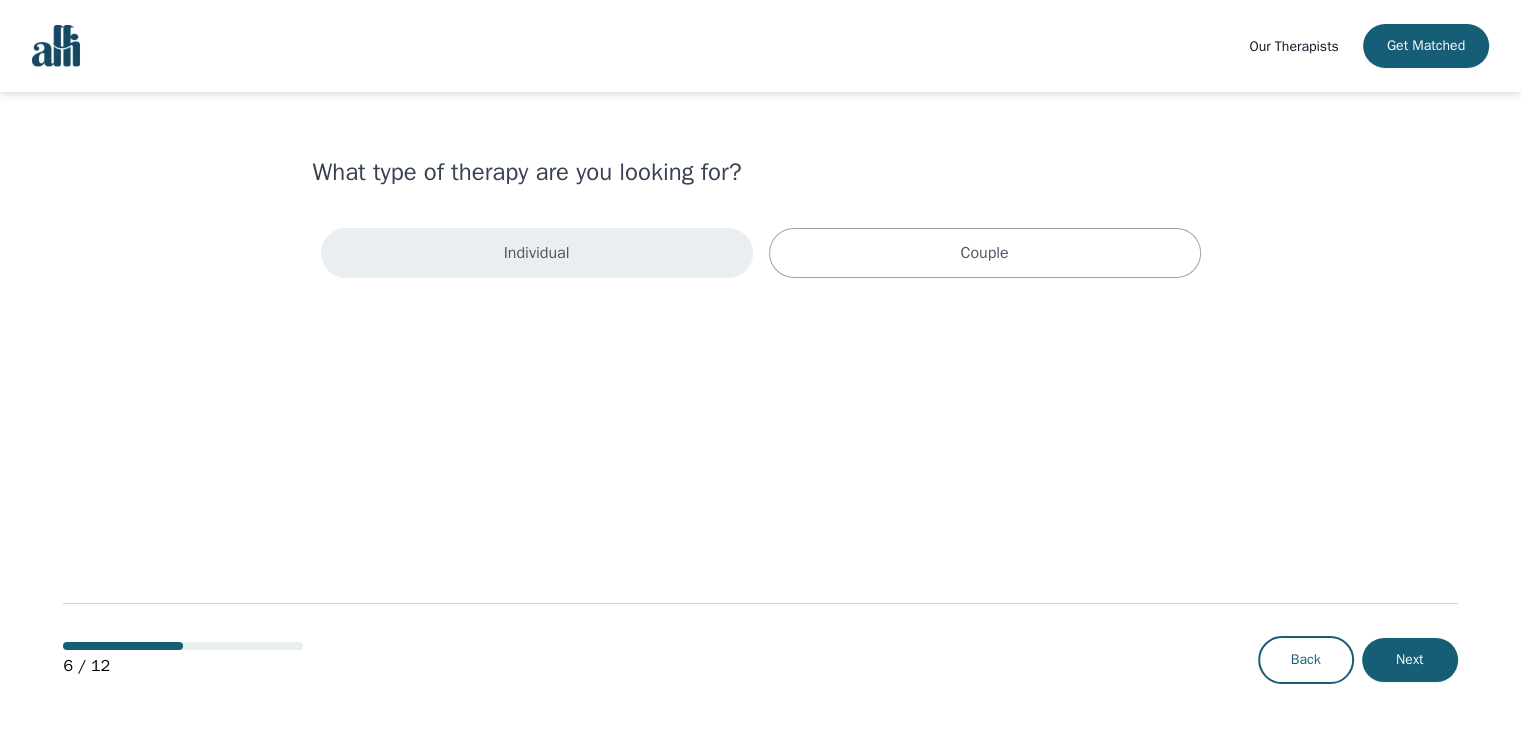 click on "Individual" at bounding box center (537, 253) 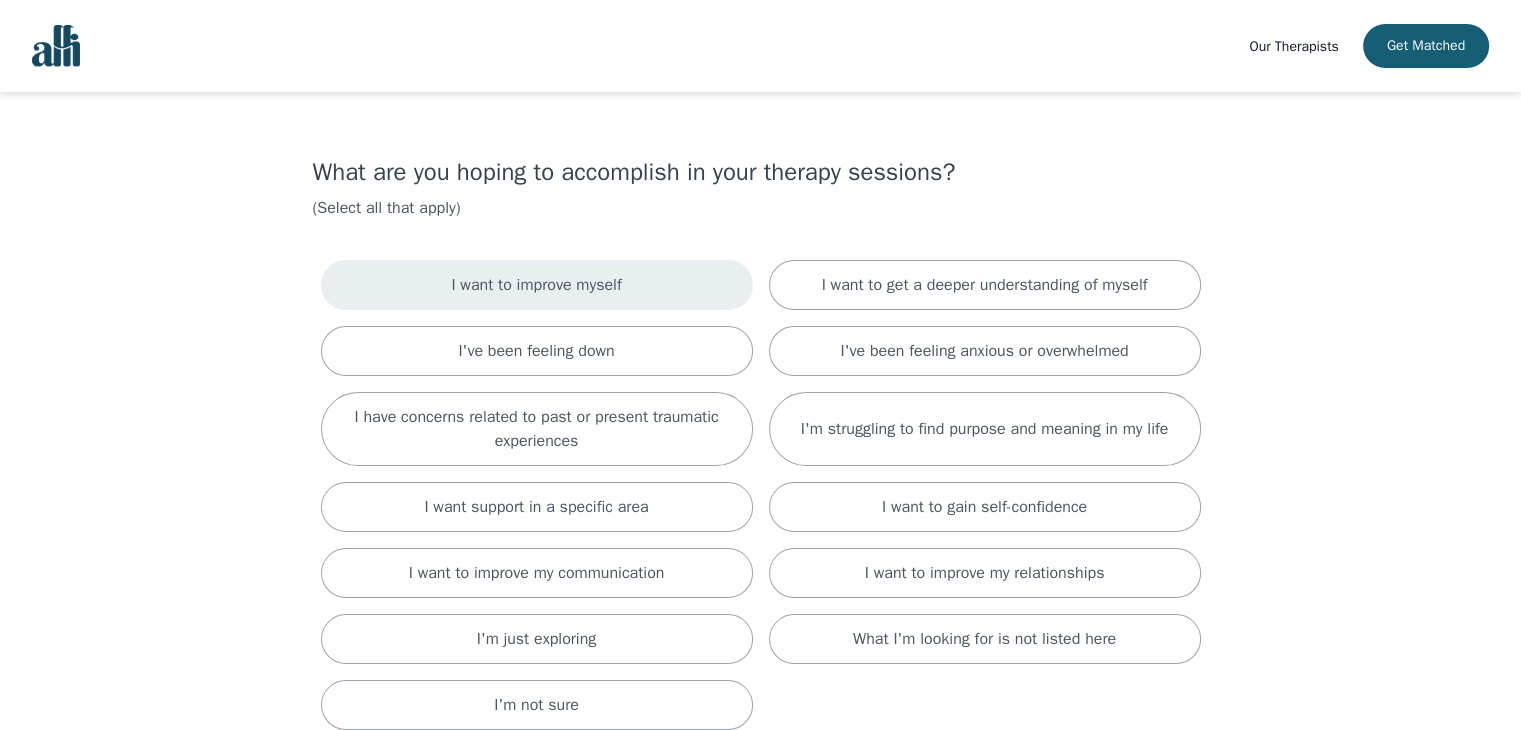 click on "I want to improve myself" at bounding box center (537, 285) 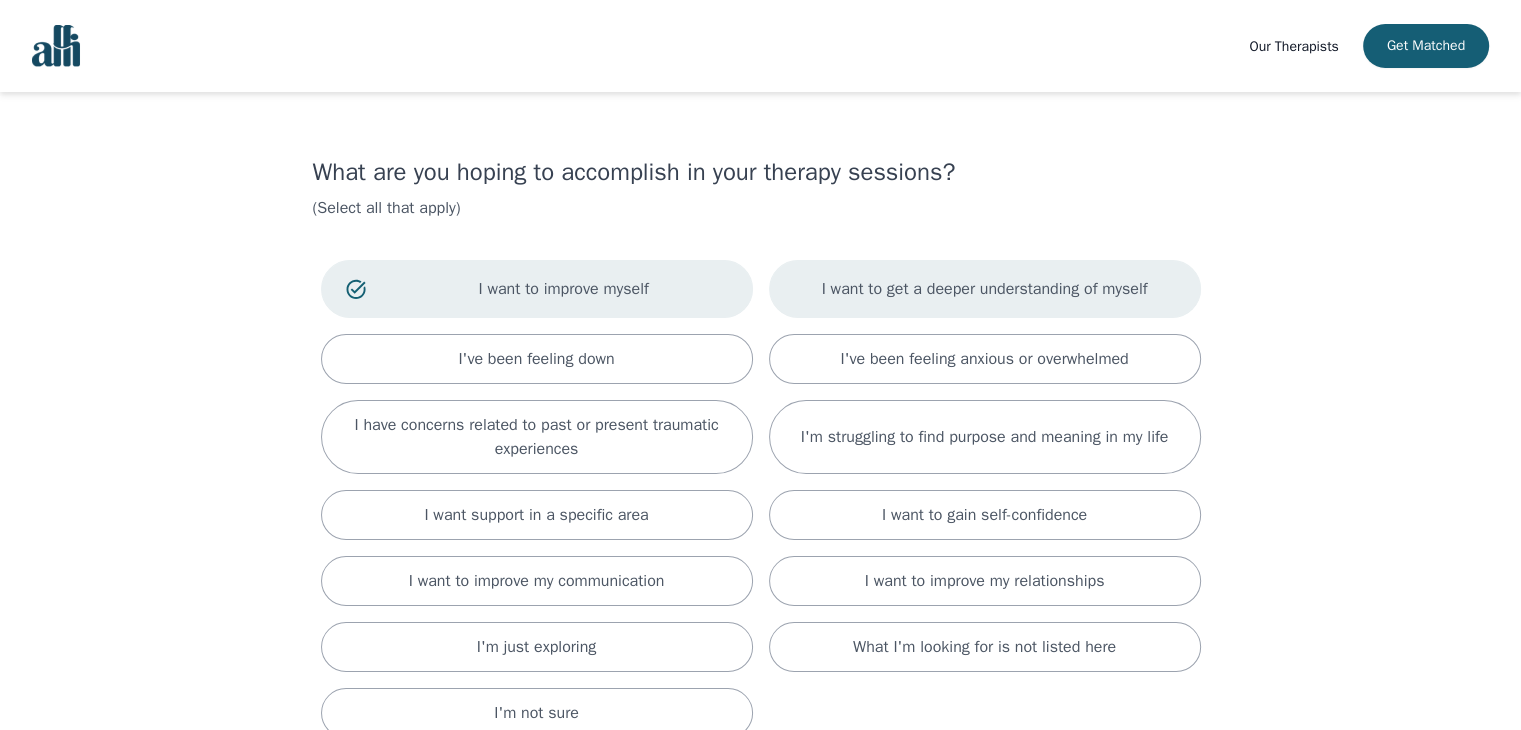 click on "I want to get a deeper understanding of myself" at bounding box center [985, 289] 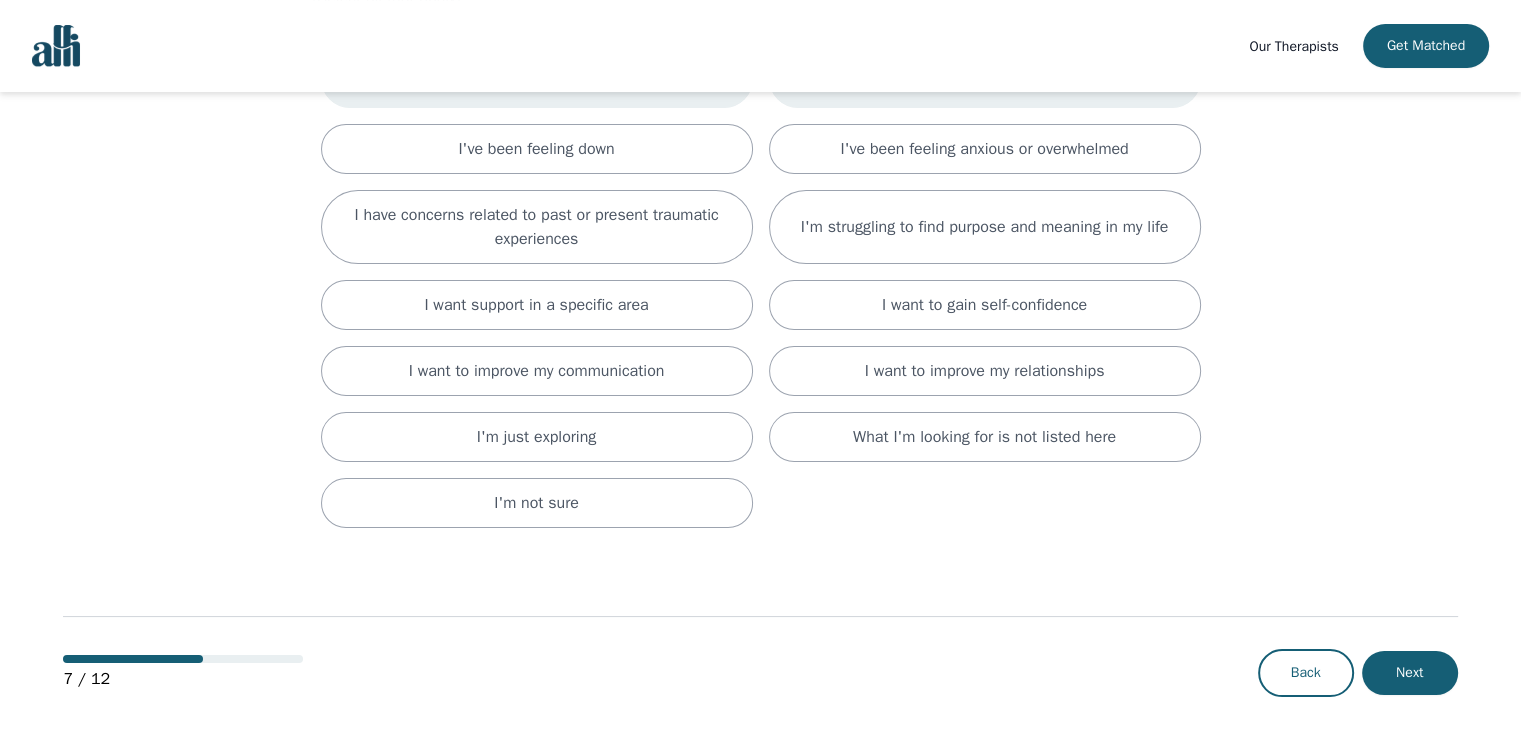 scroll, scrollTop: 212, scrollLeft: 0, axis: vertical 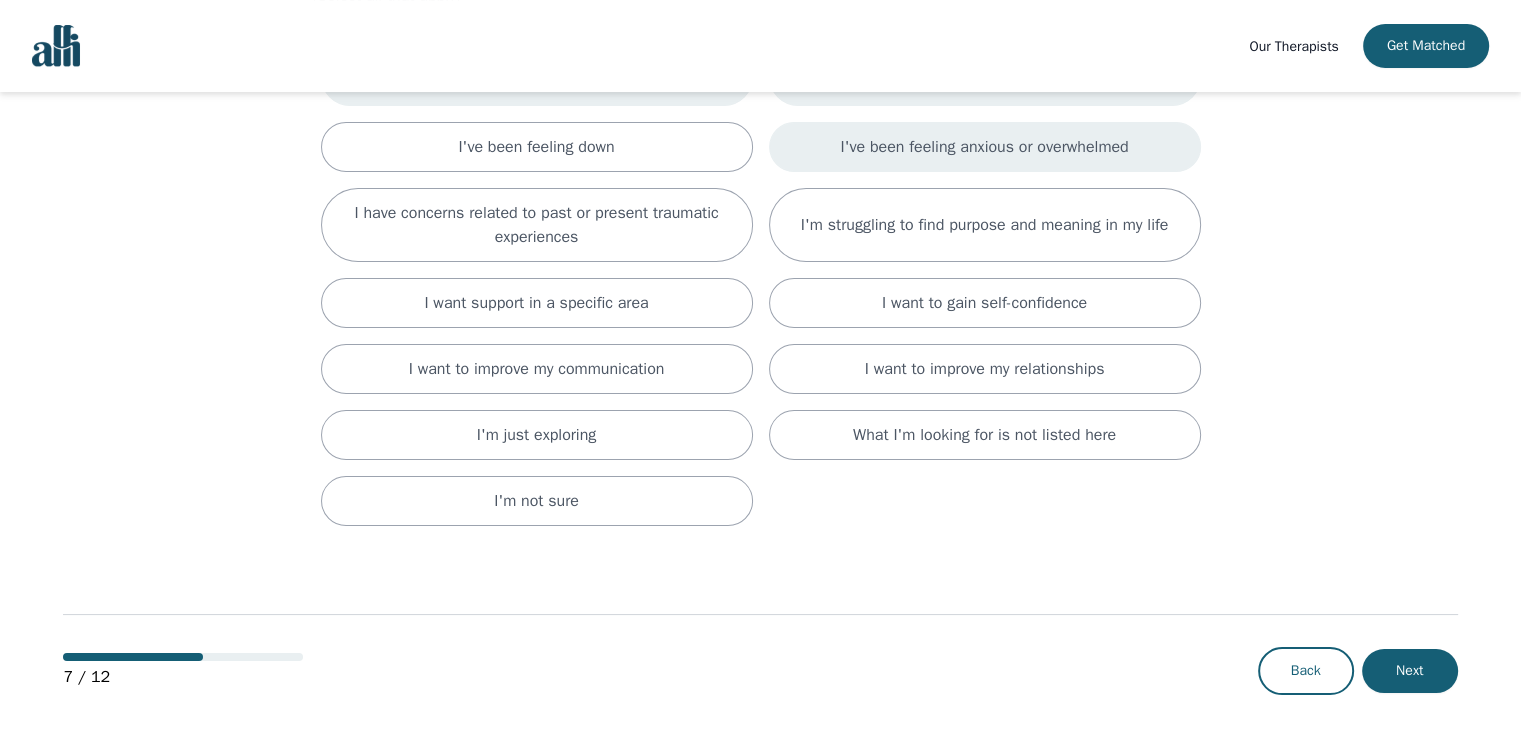 click on "I've been feeling anxious or overwhelmed" at bounding box center [985, 147] 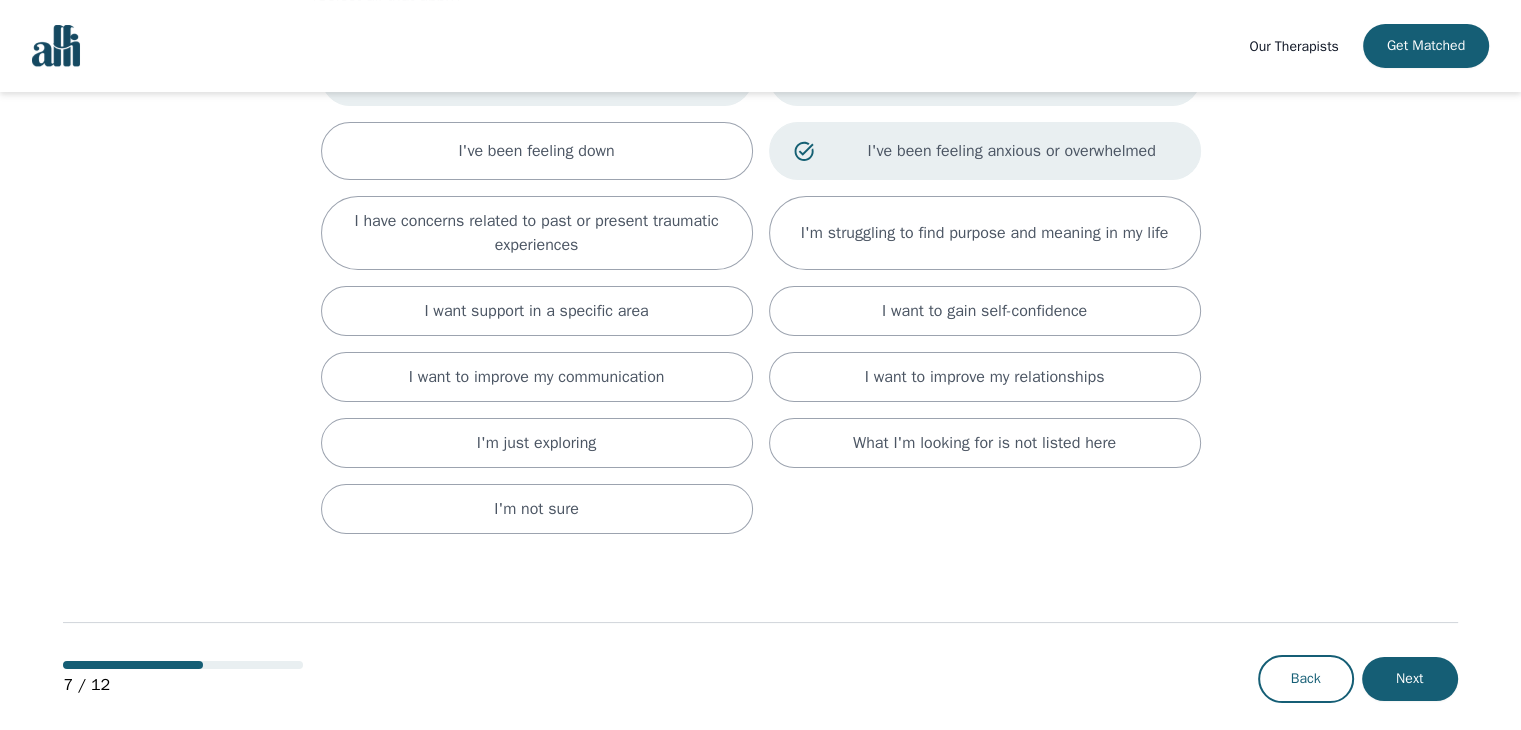 scroll, scrollTop: 229, scrollLeft: 0, axis: vertical 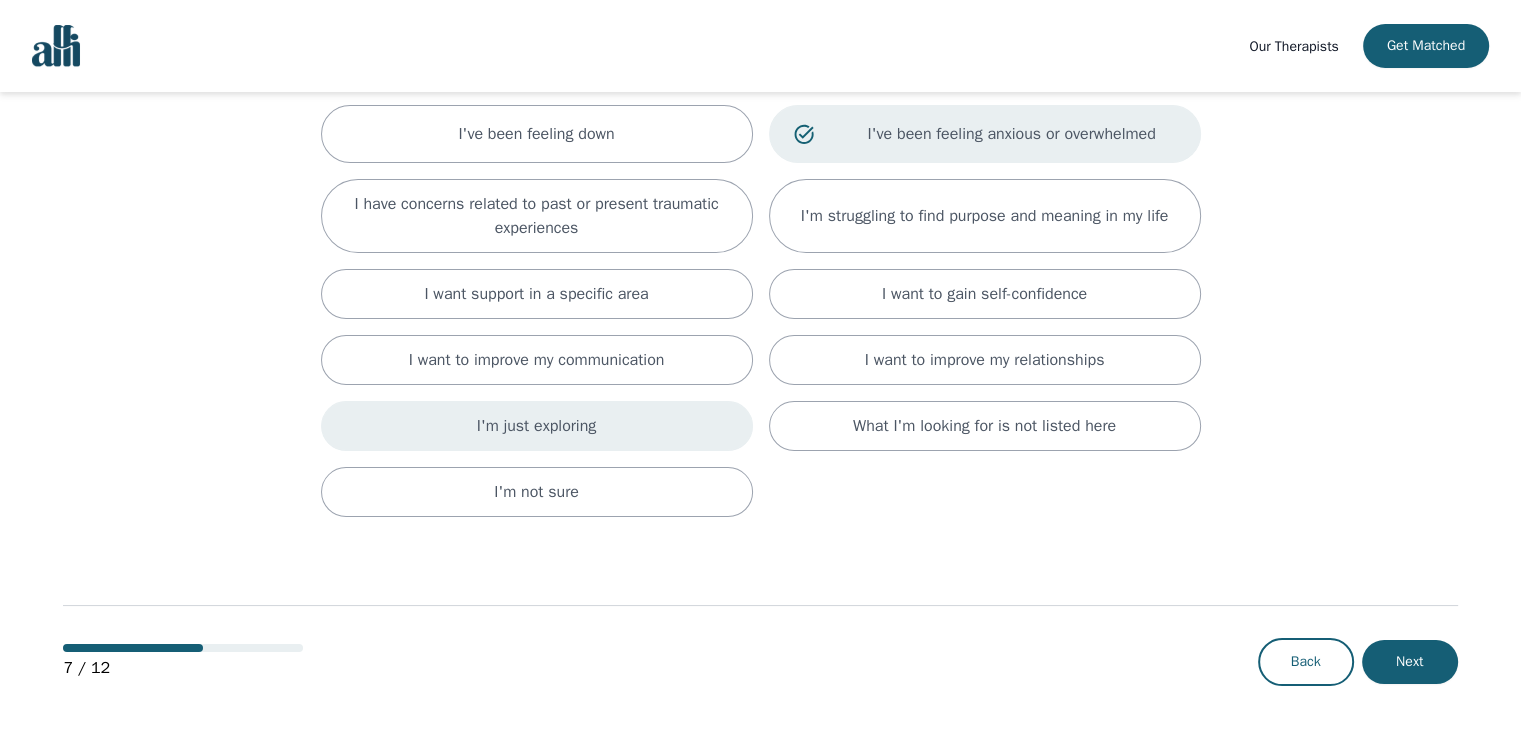 click on "I'm just exploring" at bounding box center (537, 426) 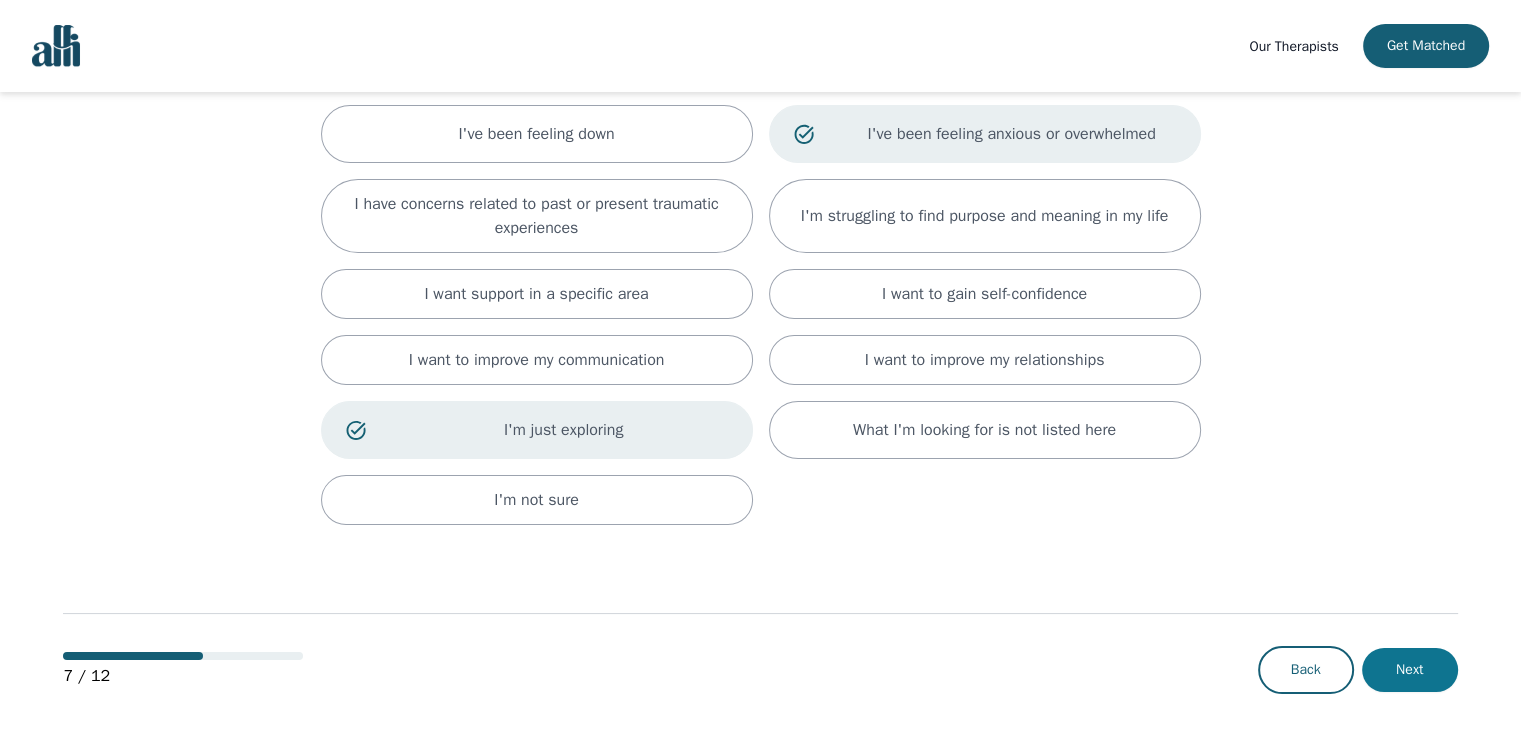 click on "Next" at bounding box center (1410, 670) 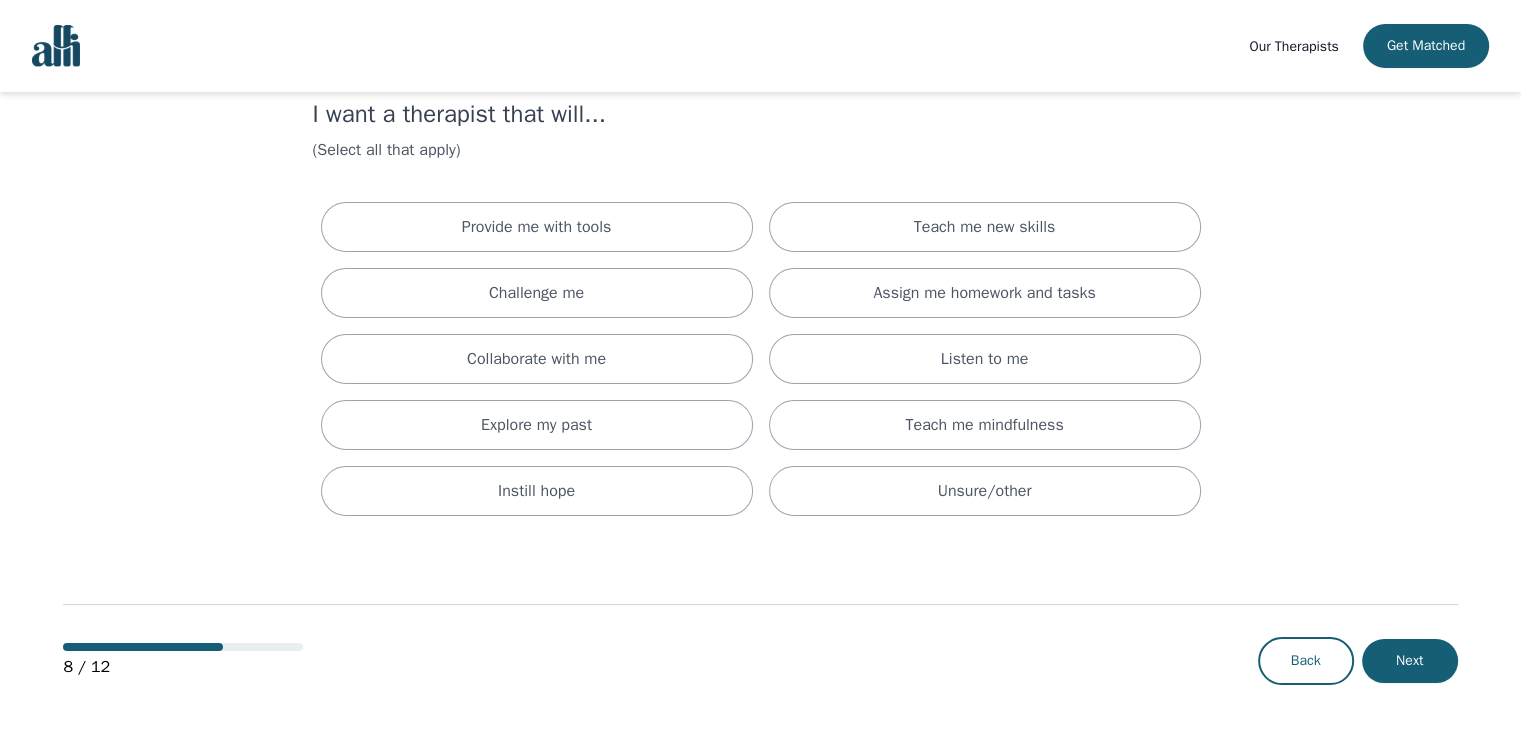 scroll, scrollTop: 0, scrollLeft: 0, axis: both 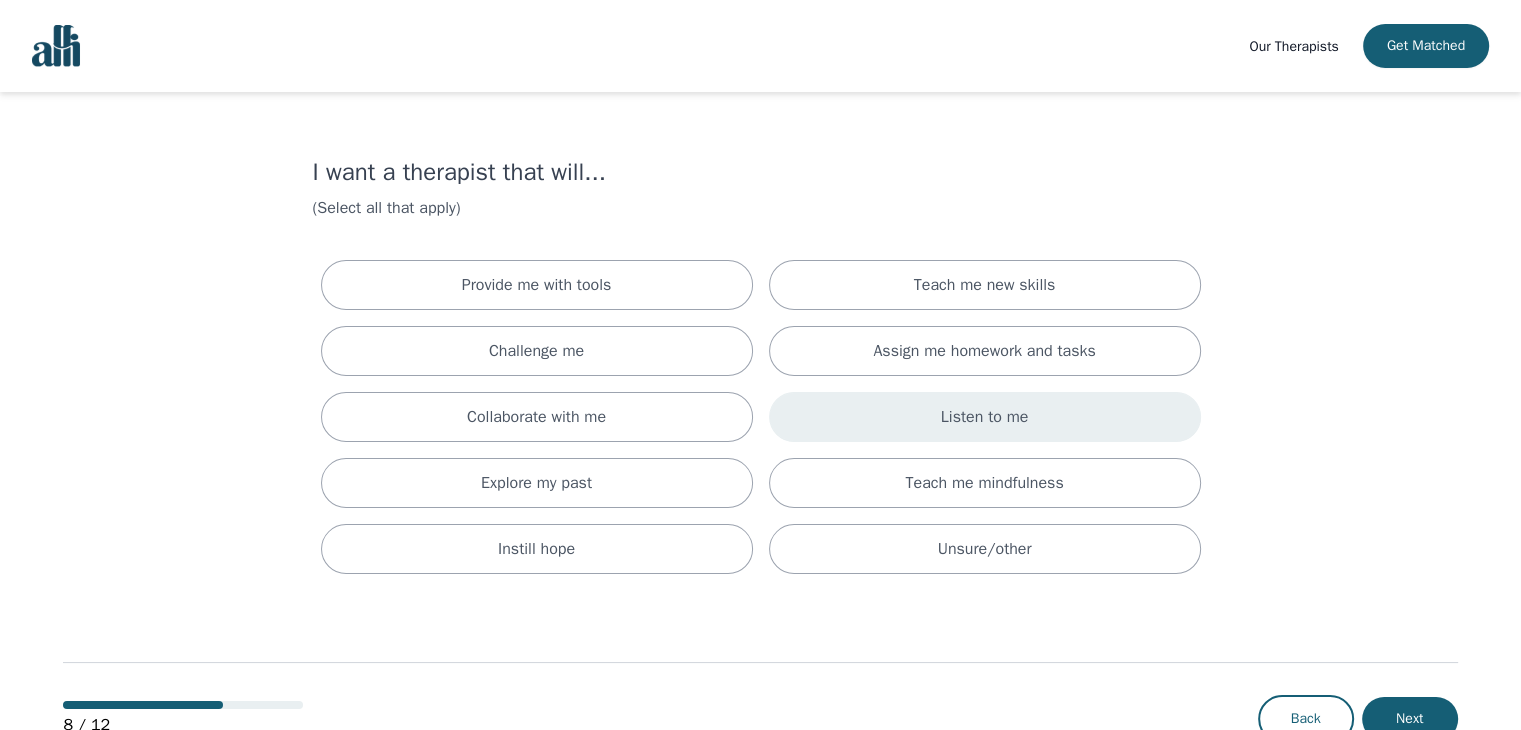 click on "Listen to me" at bounding box center (985, 417) 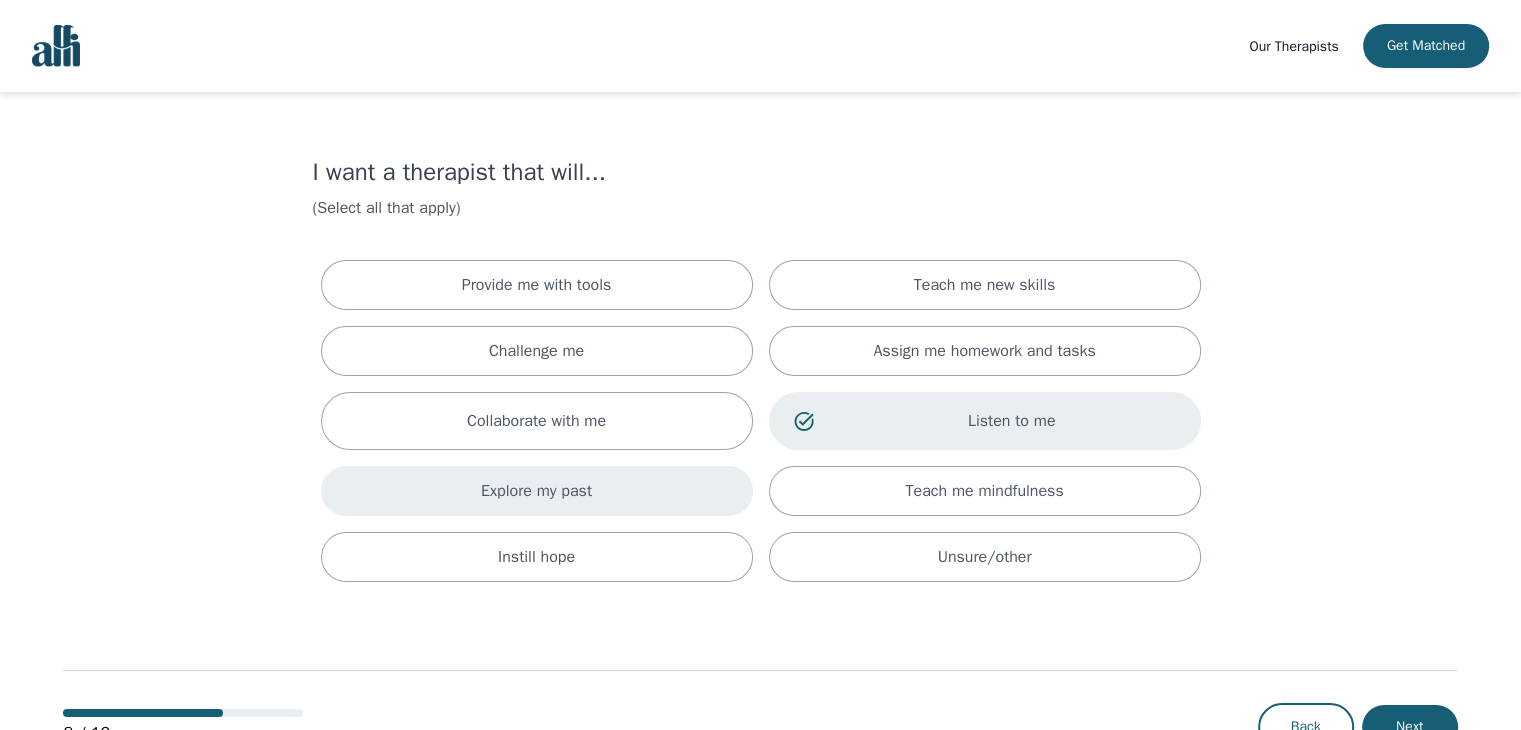 click on "Explore my past" at bounding box center [537, 491] 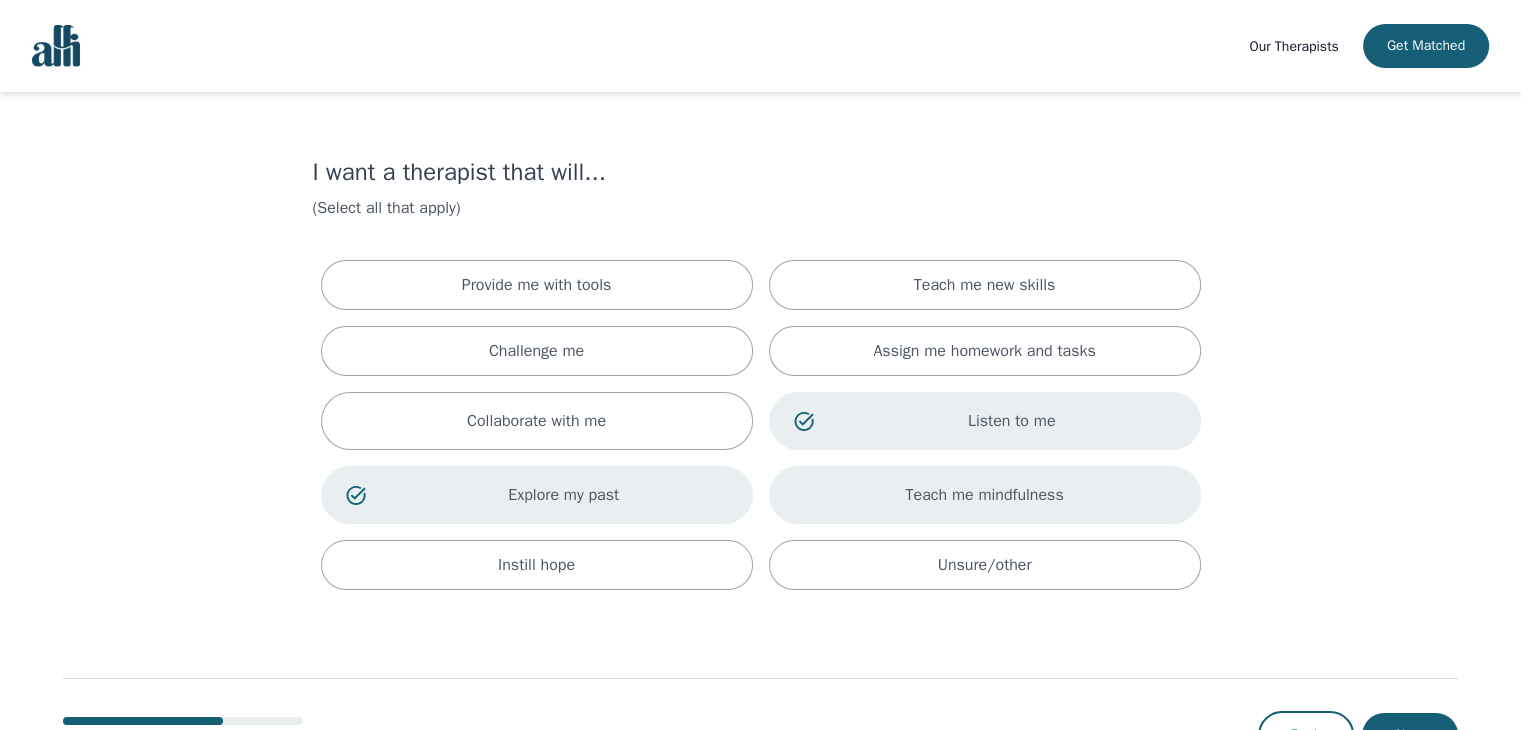 scroll, scrollTop: 74, scrollLeft: 0, axis: vertical 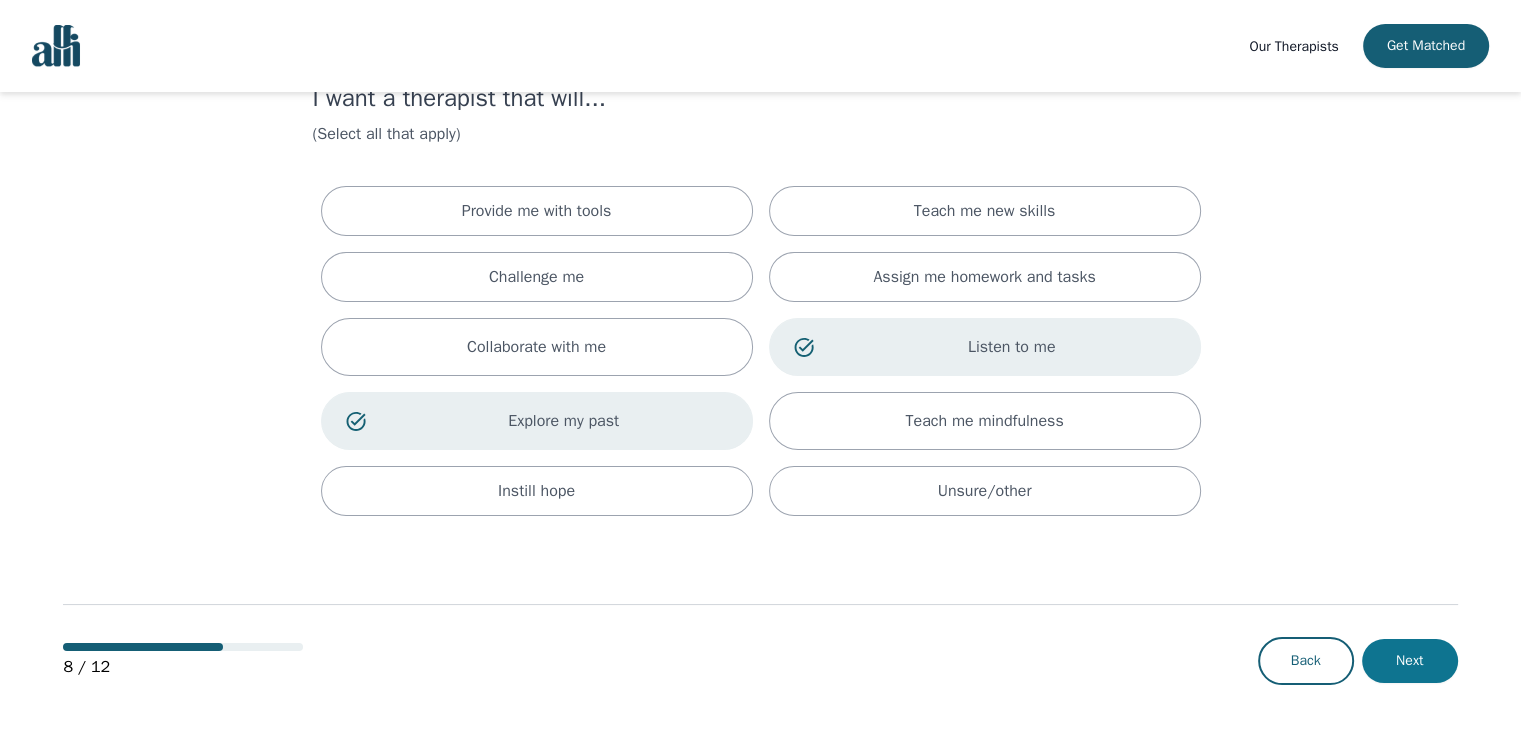 click on "Next" at bounding box center [1410, 661] 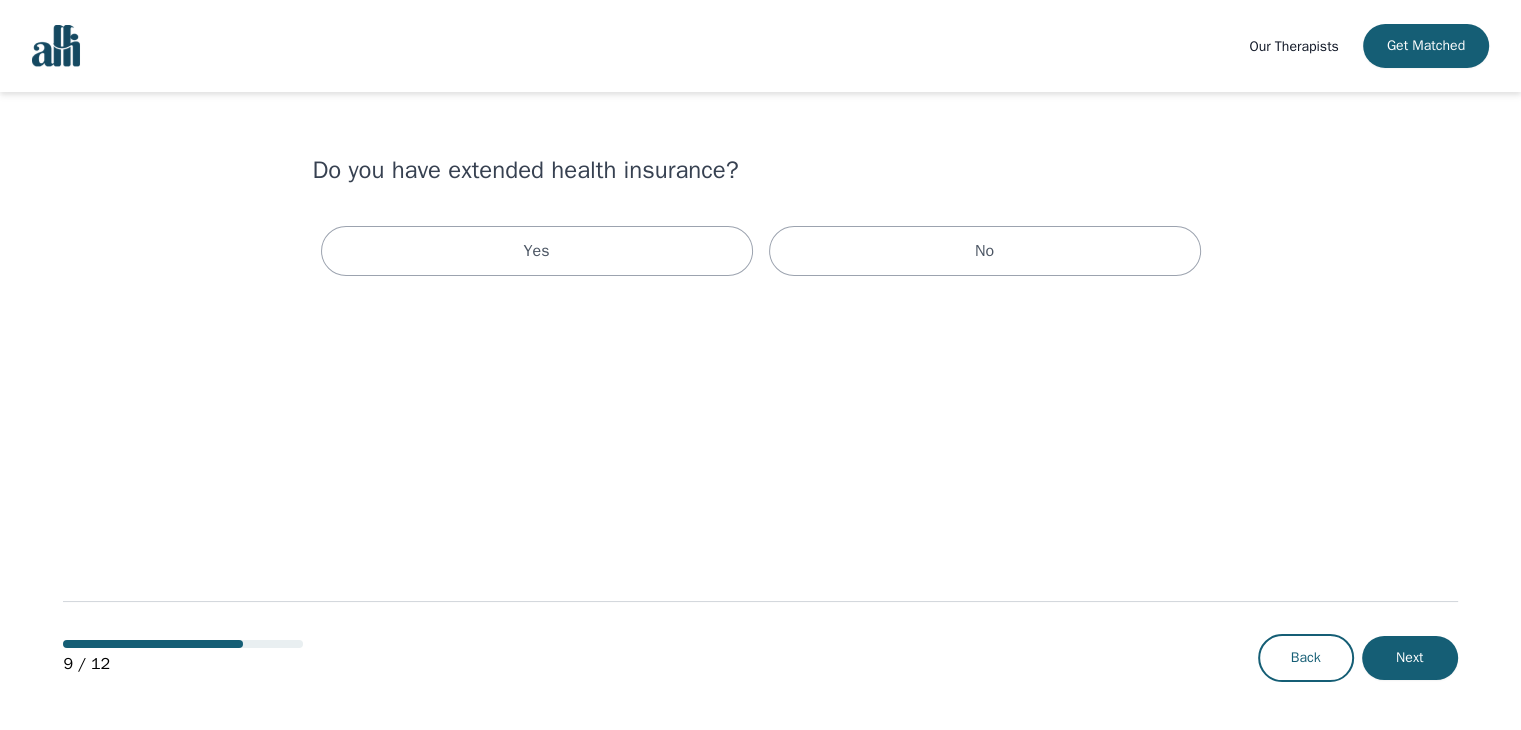 scroll, scrollTop: 0, scrollLeft: 0, axis: both 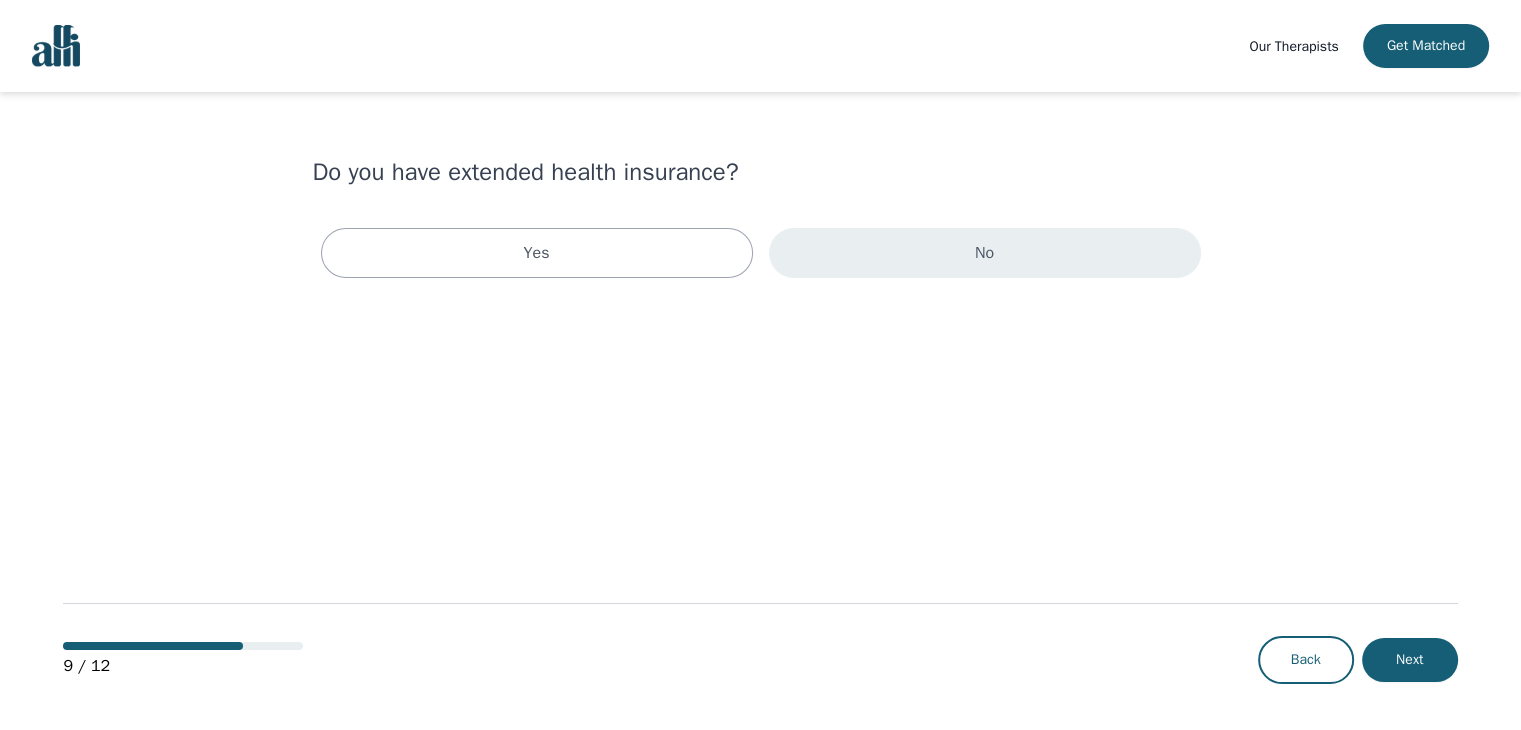 click on "No" at bounding box center [985, 253] 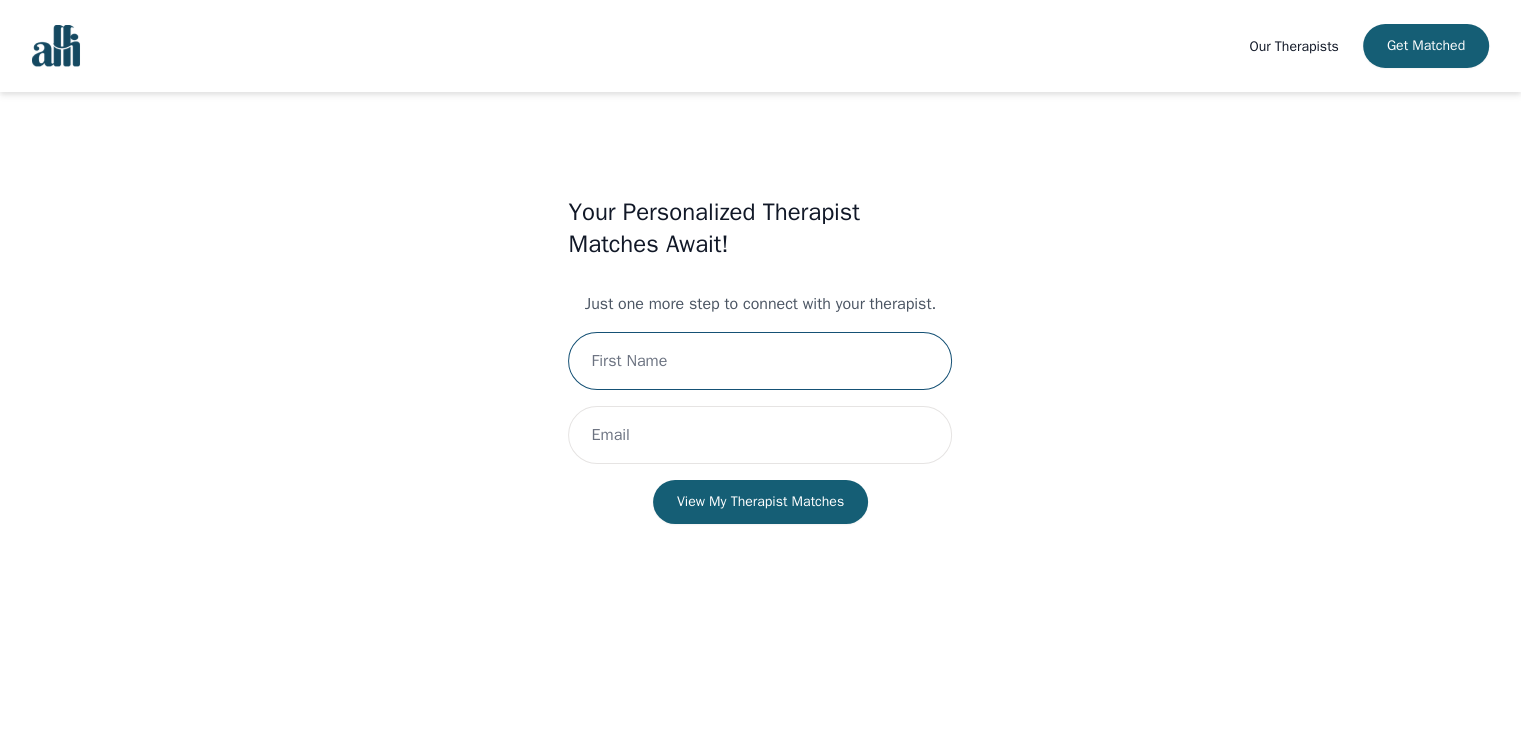 click at bounding box center [760, 361] 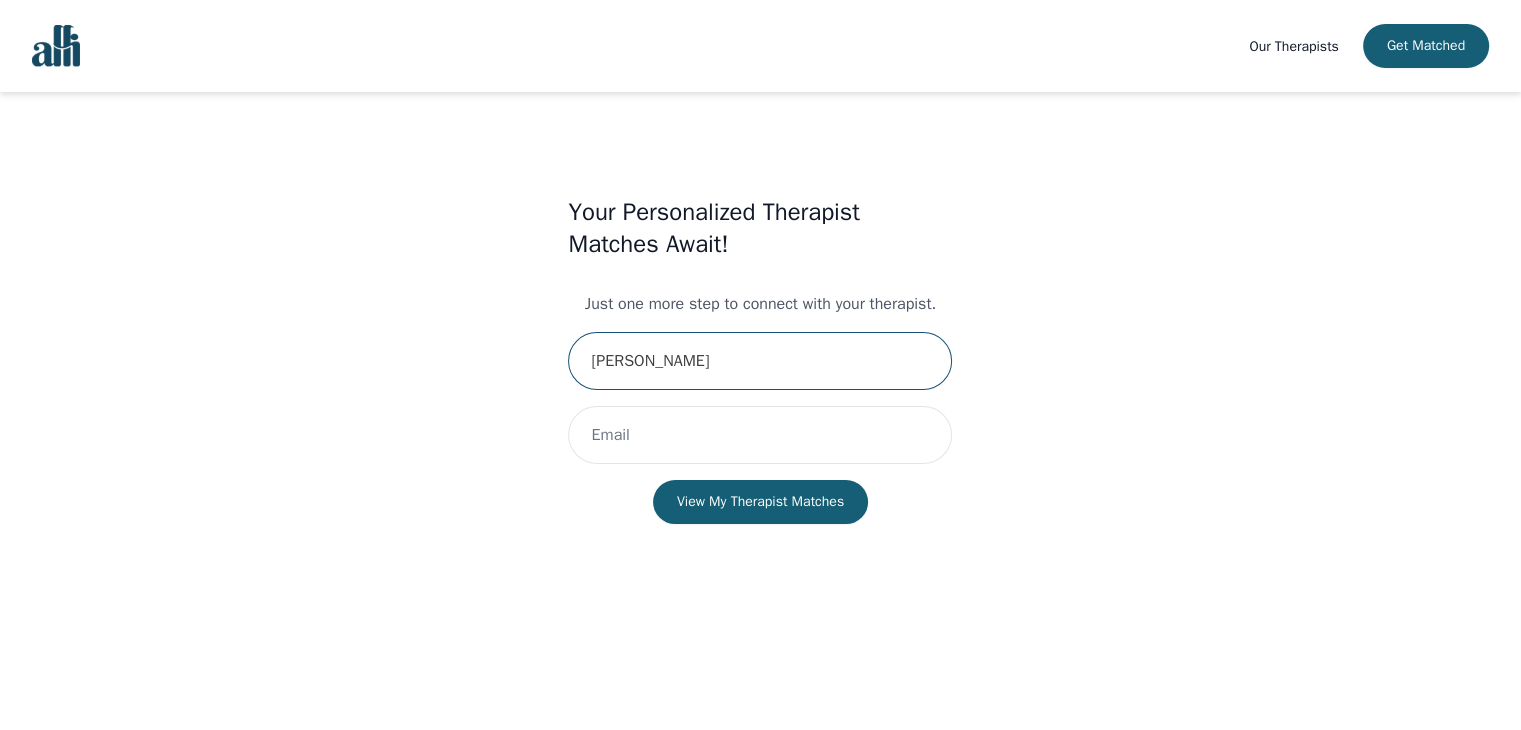 type on "[PERSON_NAME]" 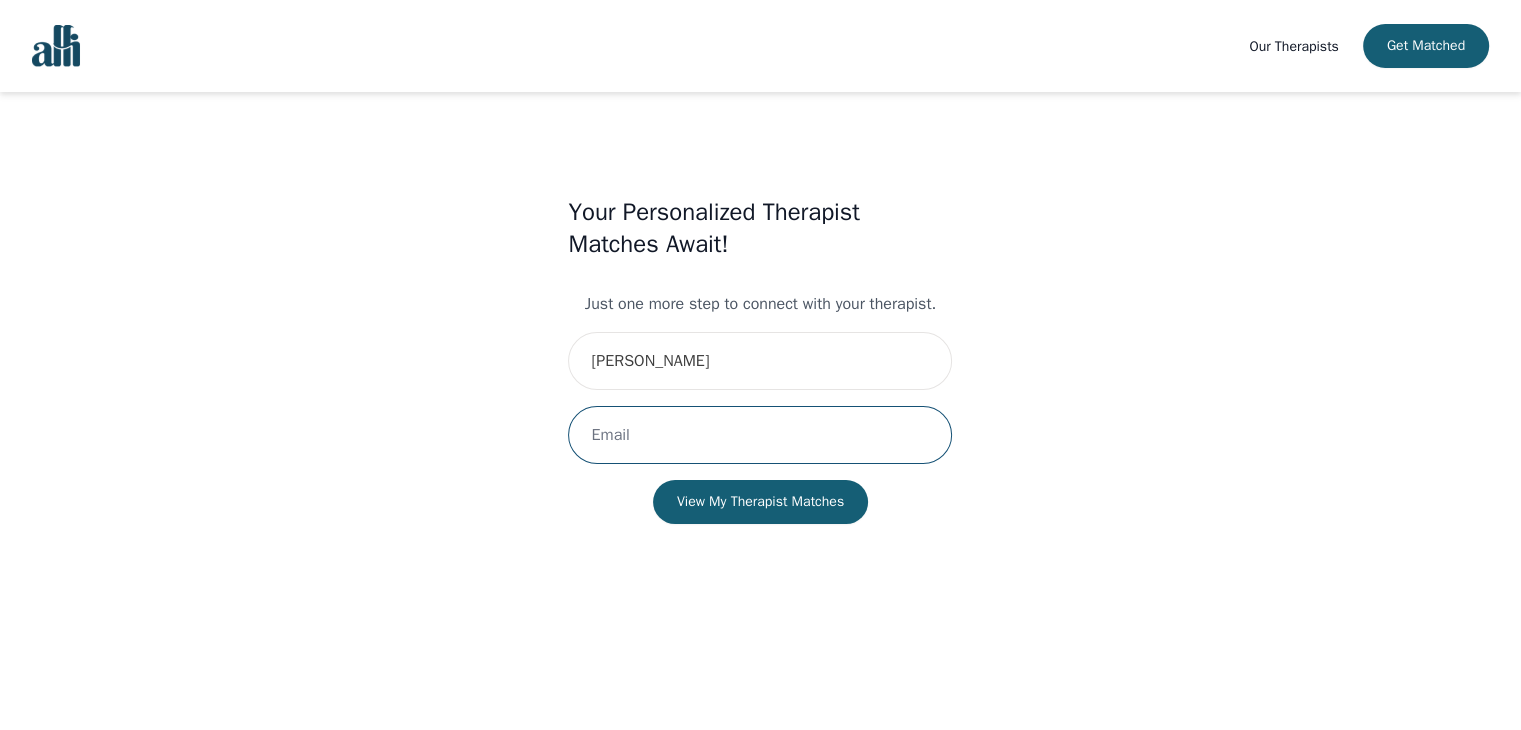 click at bounding box center (760, 435) 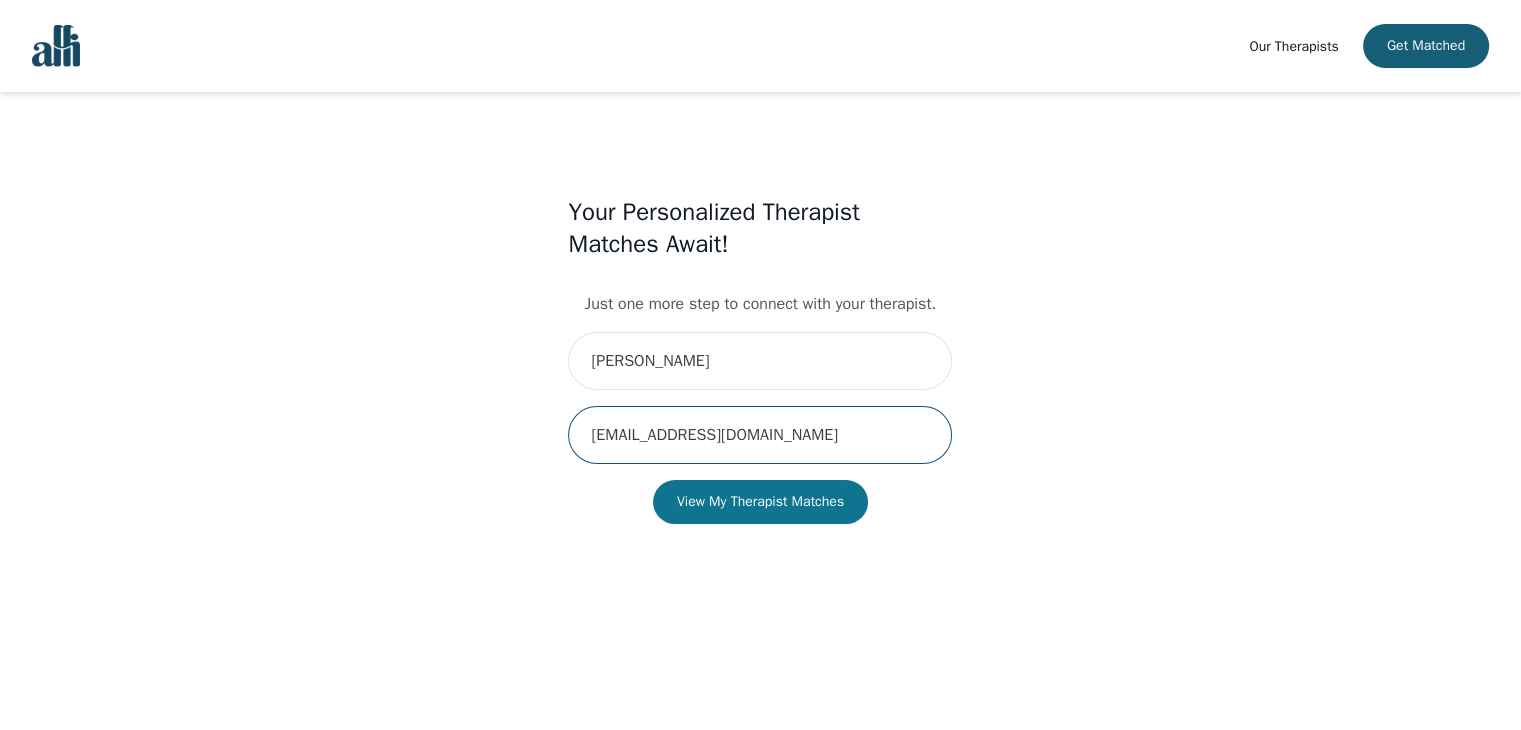 type on "[EMAIL_ADDRESS][DOMAIN_NAME]" 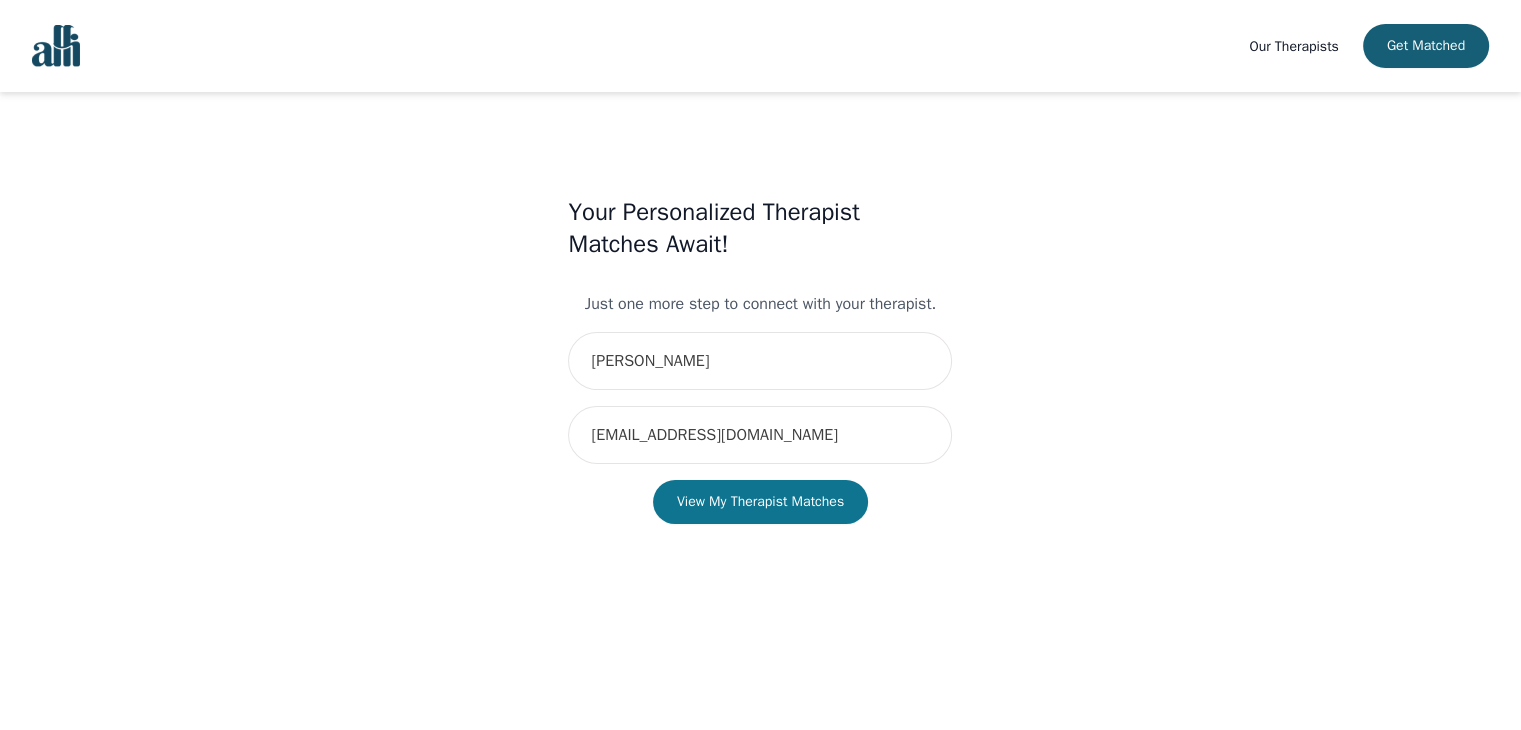click on "View My Therapist Matches" at bounding box center (760, 502) 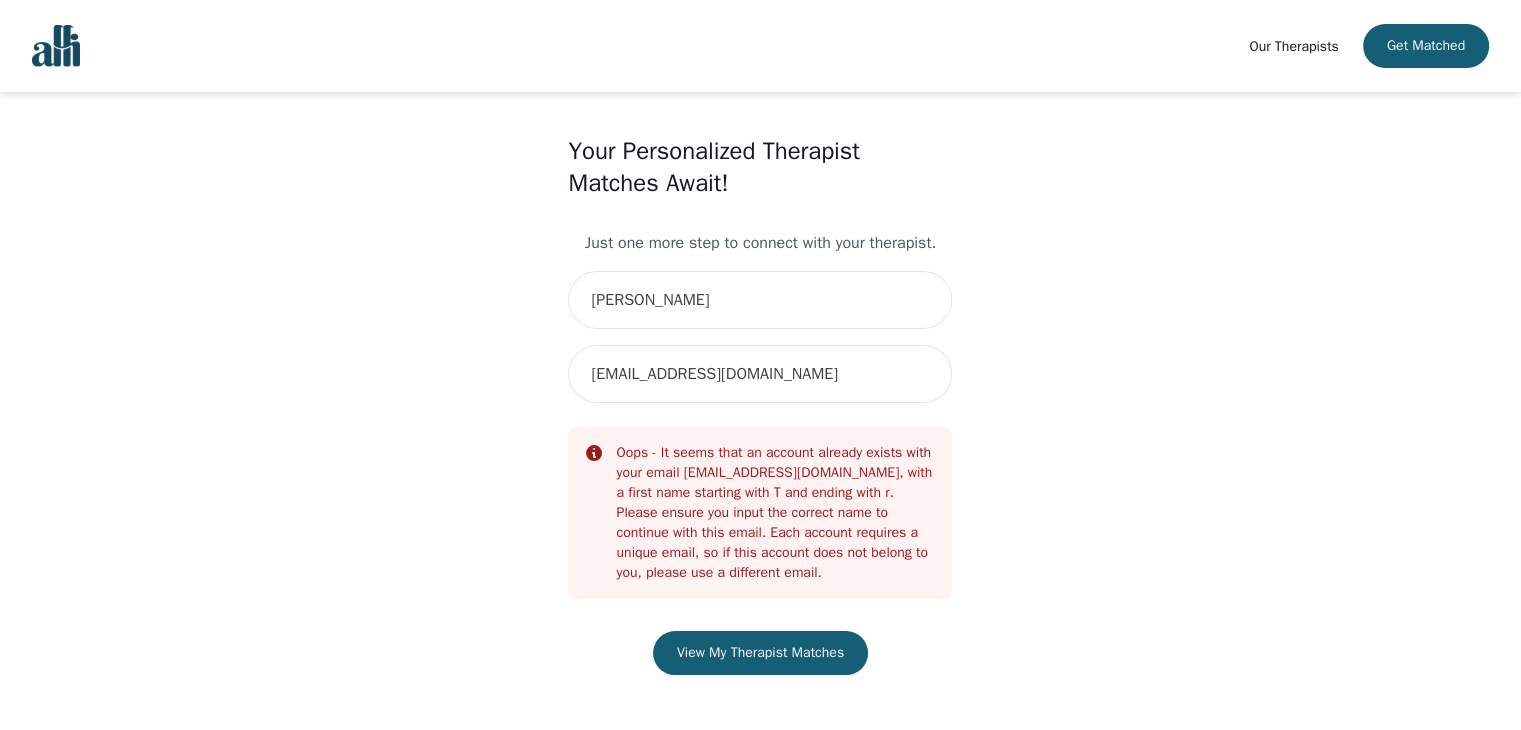scroll, scrollTop: 77, scrollLeft: 0, axis: vertical 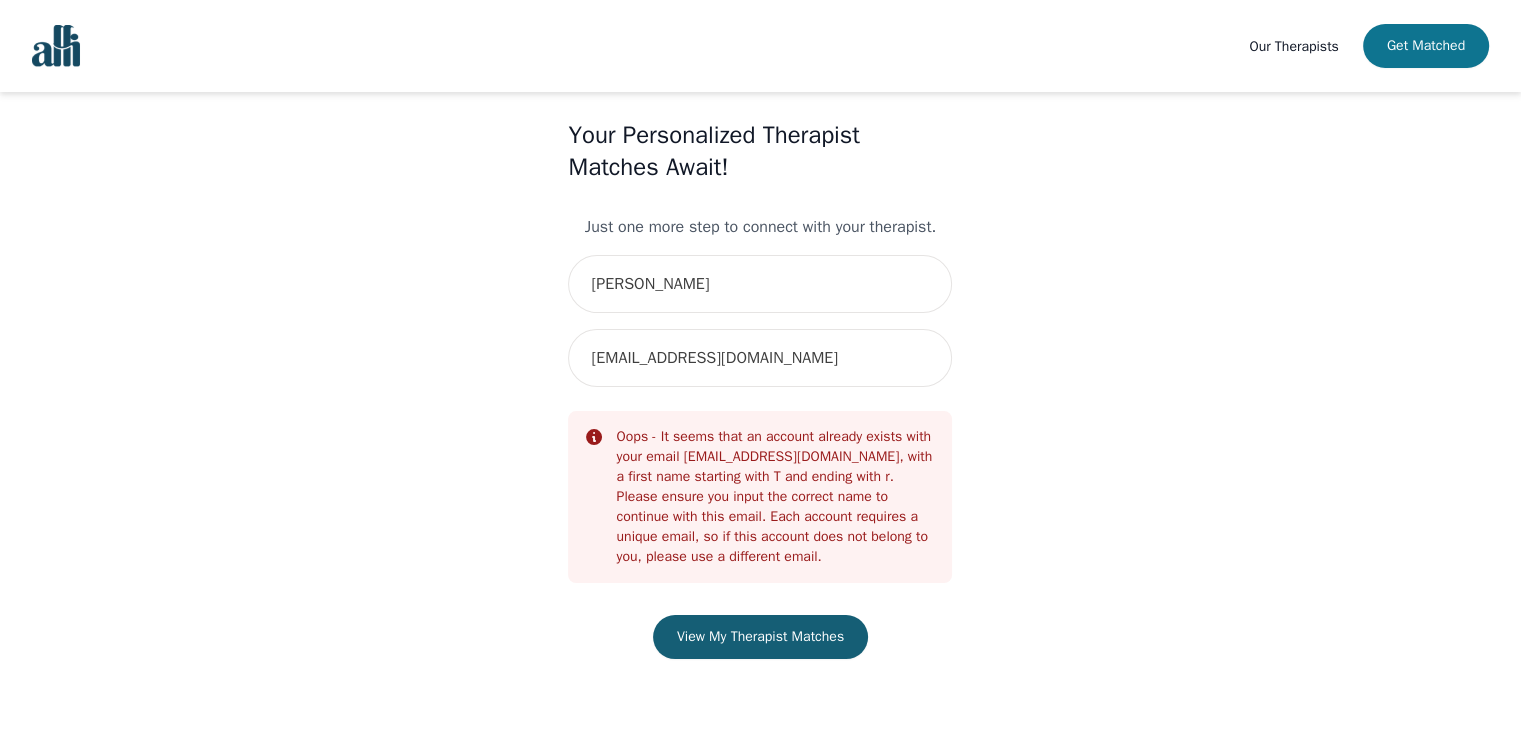 click on "Get Matched" at bounding box center (1426, 46) 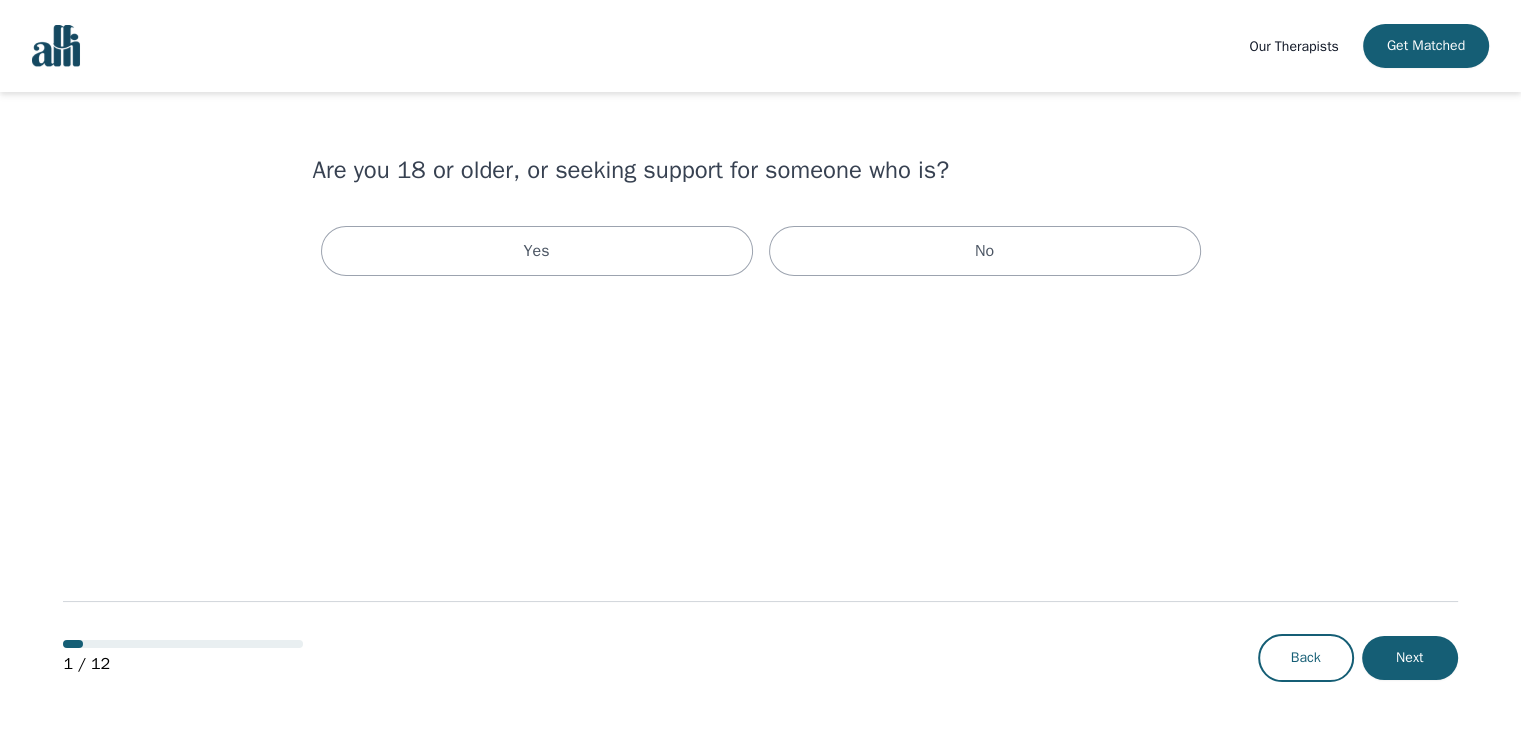scroll, scrollTop: 0, scrollLeft: 0, axis: both 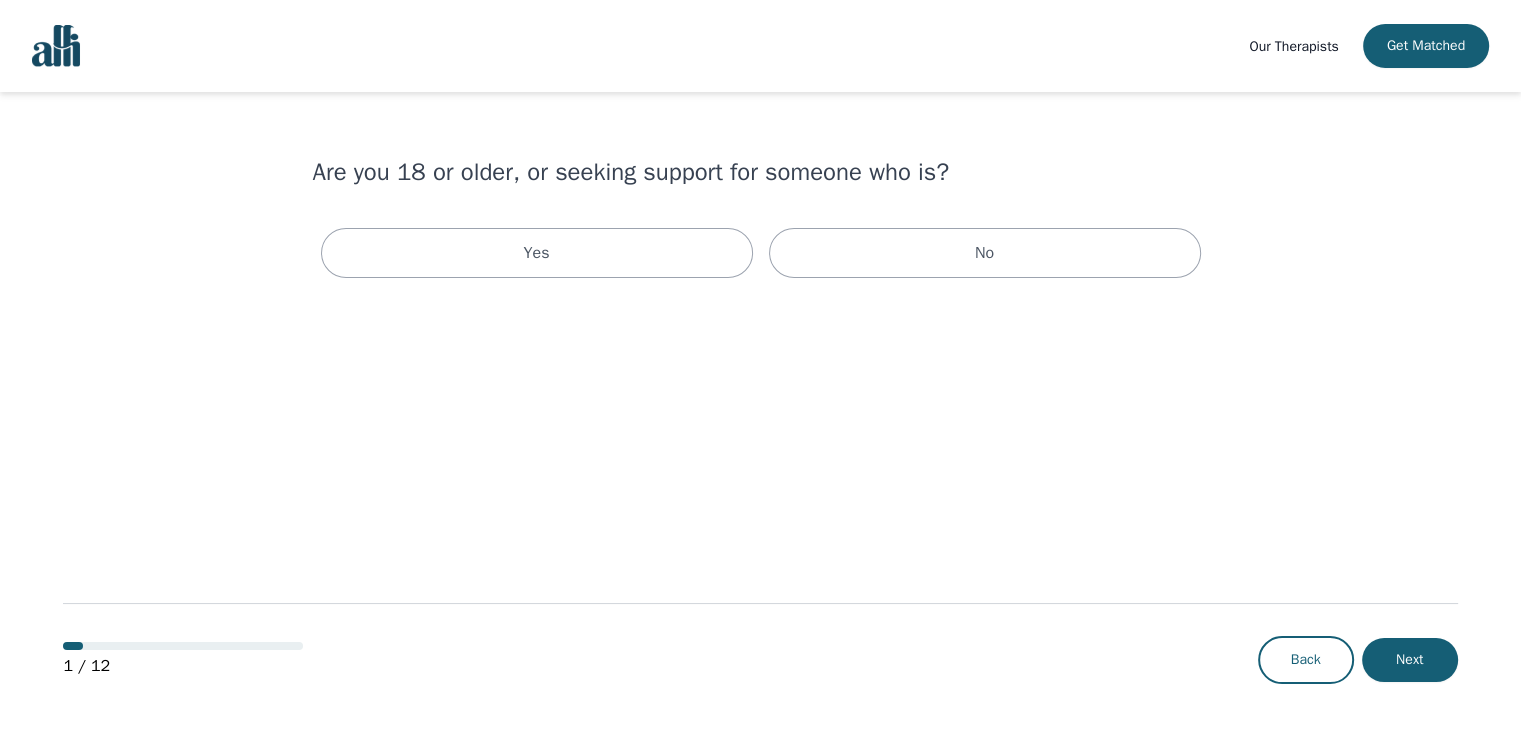 click on "Our Therapists" at bounding box center [1293, 46] 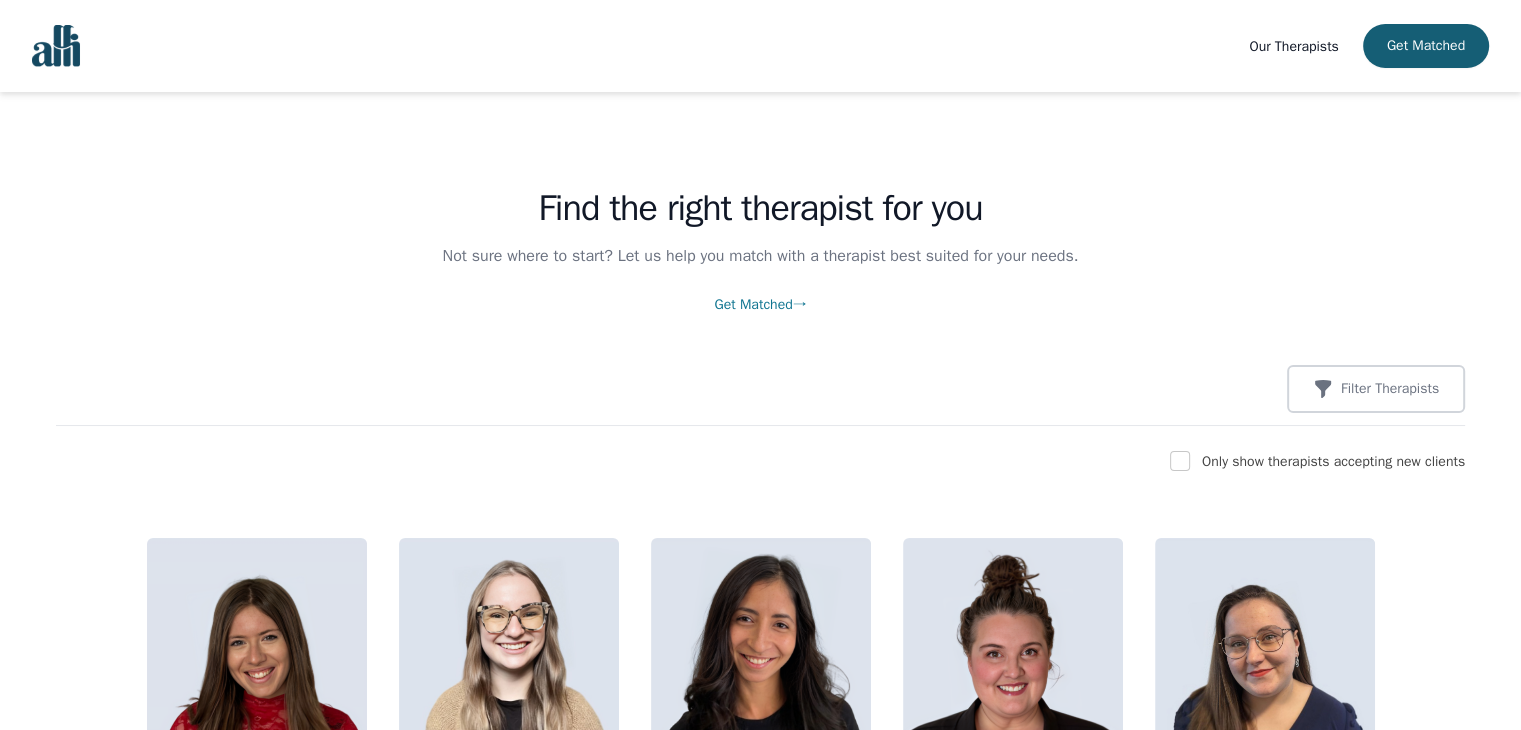click at bounding box center (56, 46) 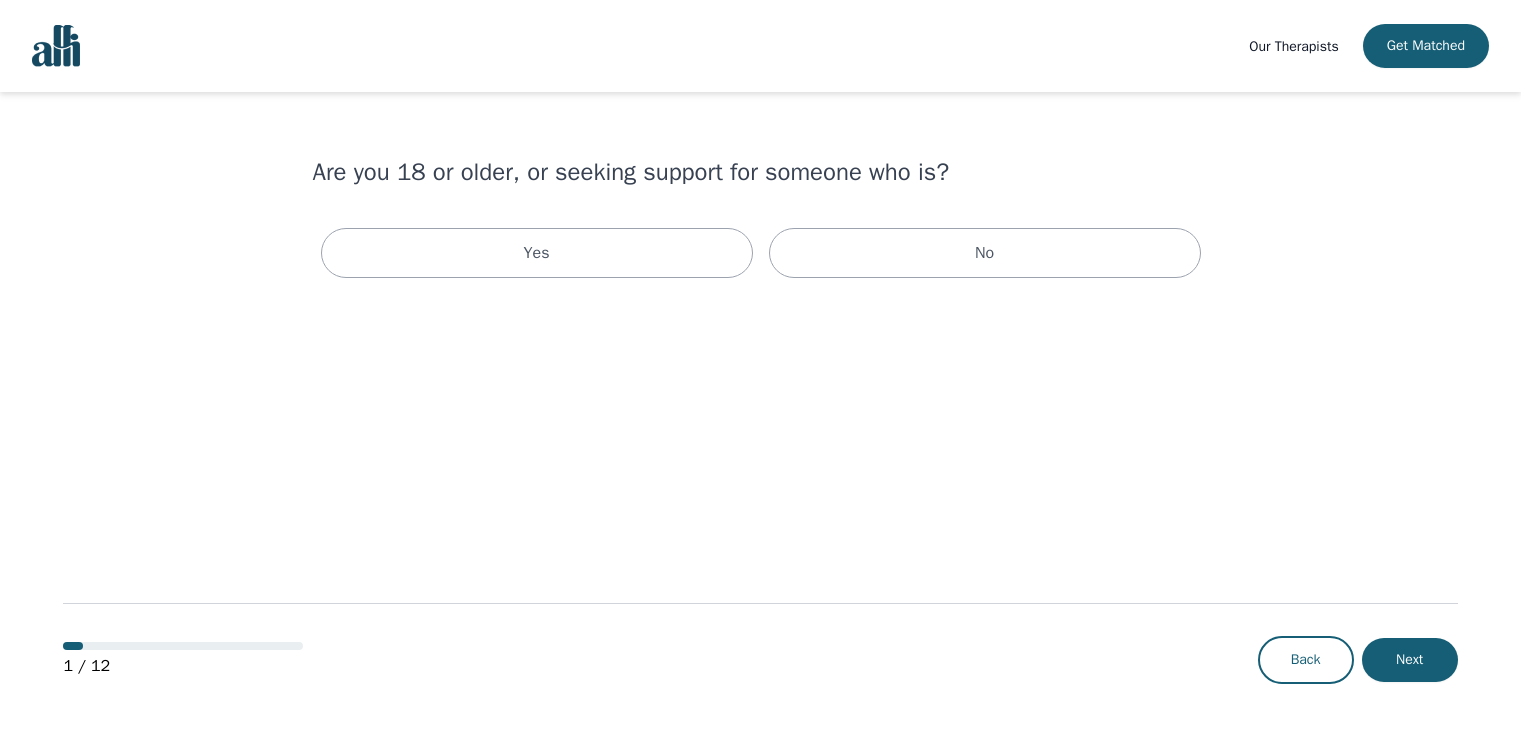 scroll, scrollTop: 0, scrollLeft: 0, axis: both 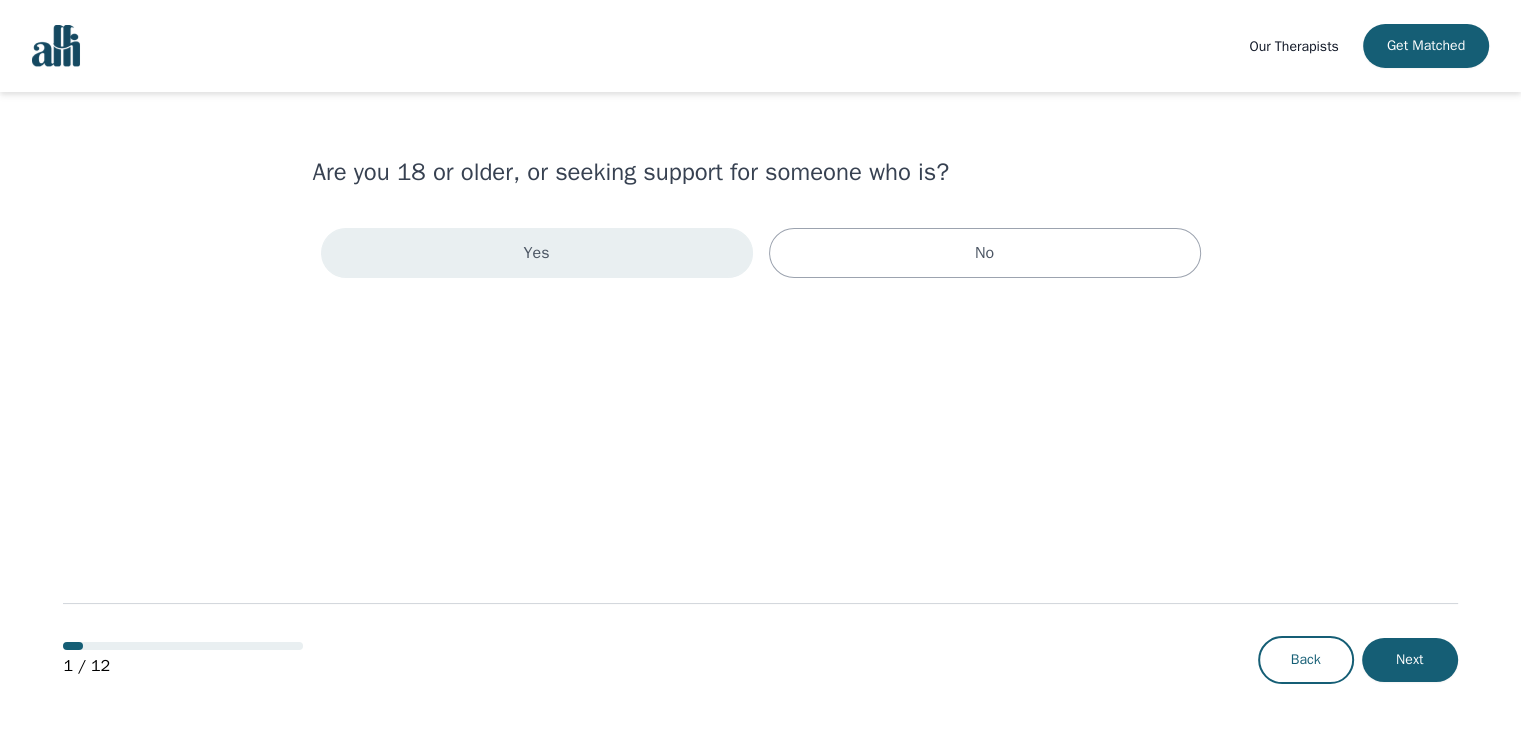 click on "Yes" at bounding box center [537, 253] 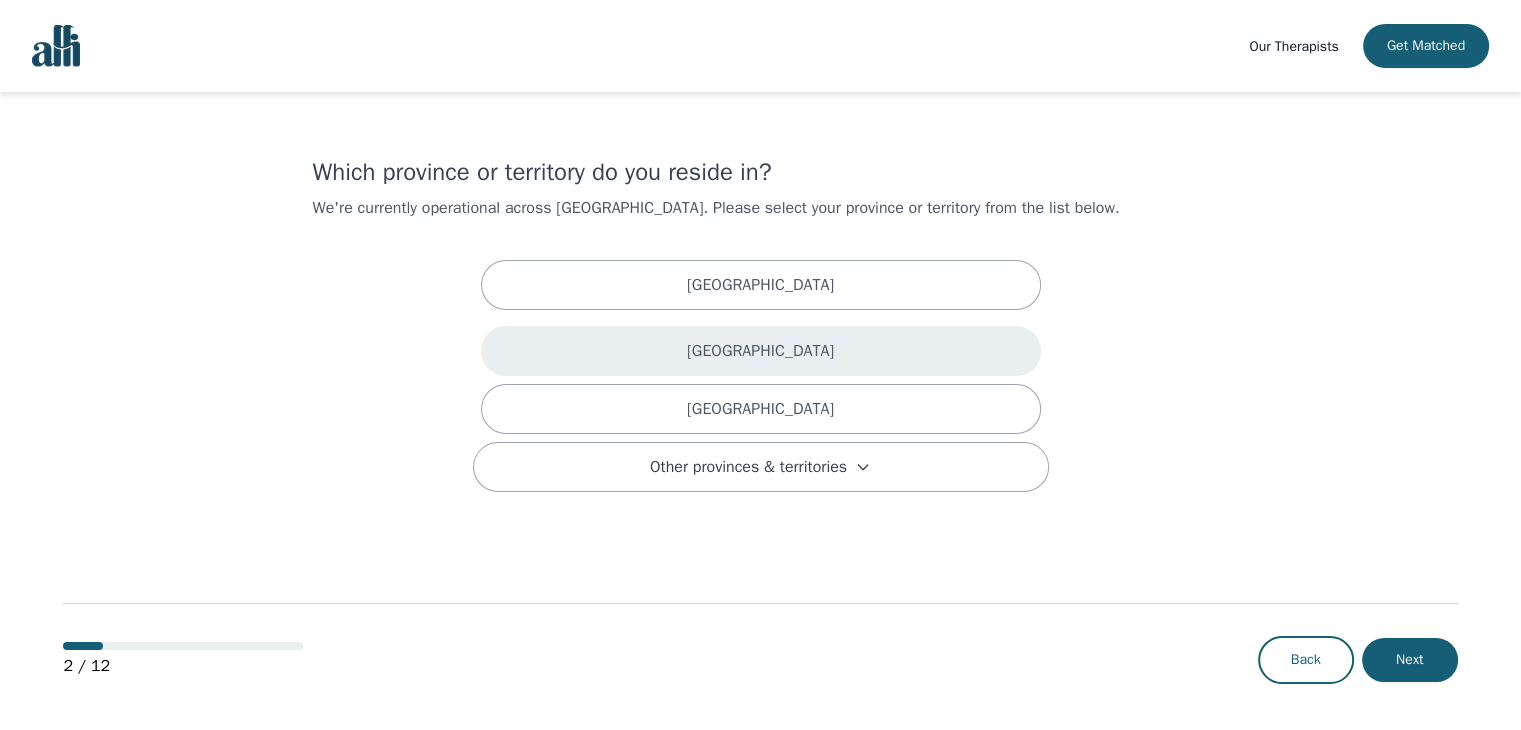 click on "[GEOGRAPHIC_DATA]" at bounding box center [761, 351] 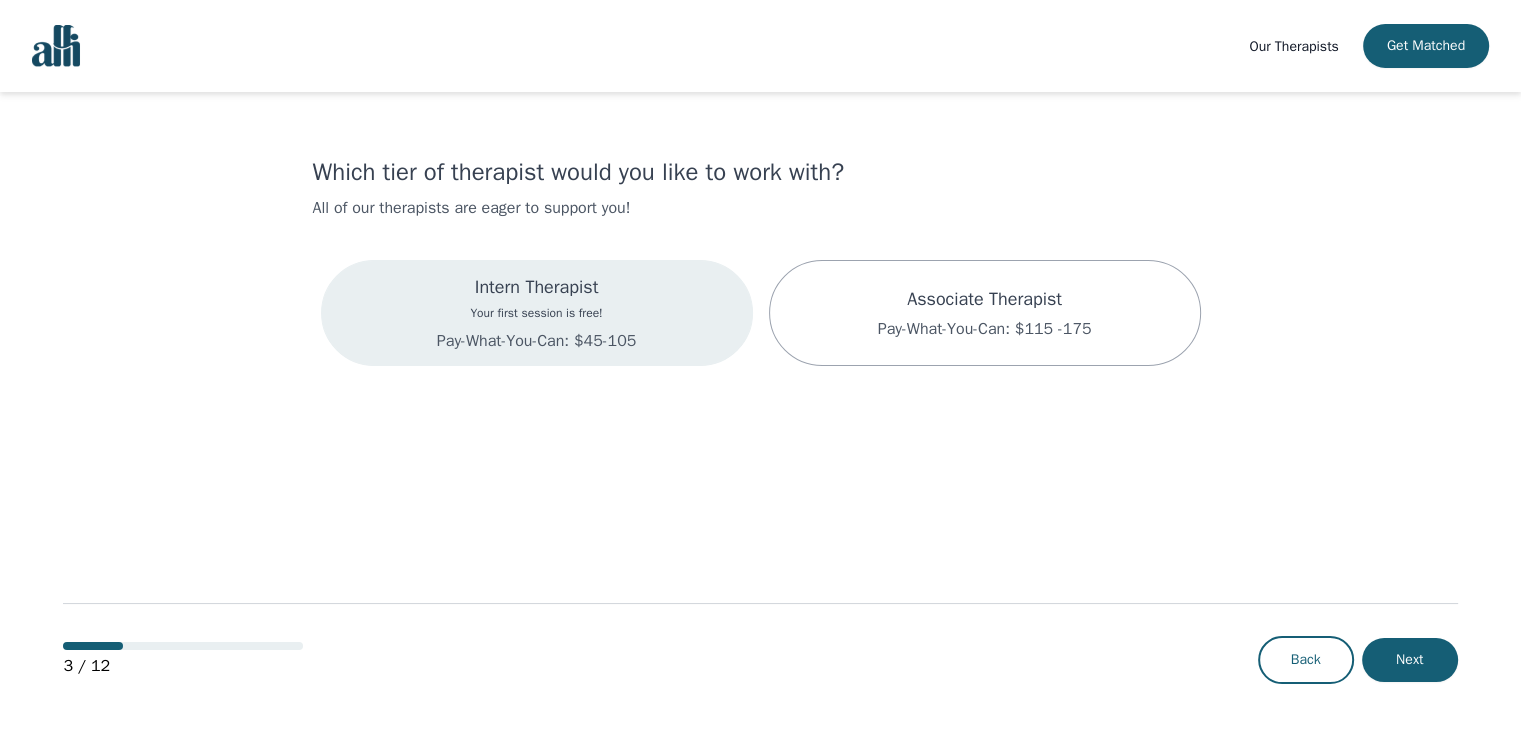 click on "Pay-What-You-Can: $45-105" at bounding box center [536, 341] 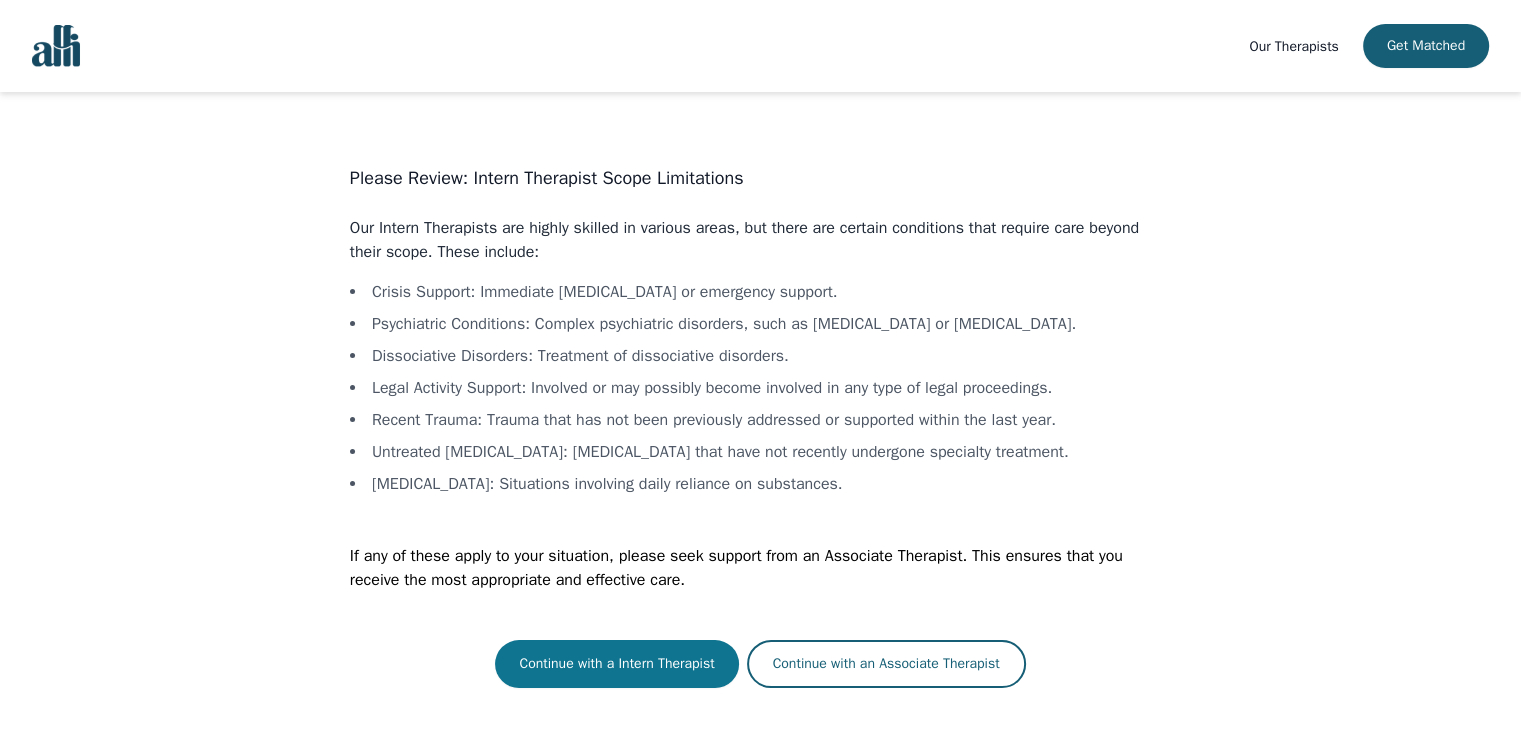 click on "Continue with a Intern Therapist" at bounding box center (616, 664) 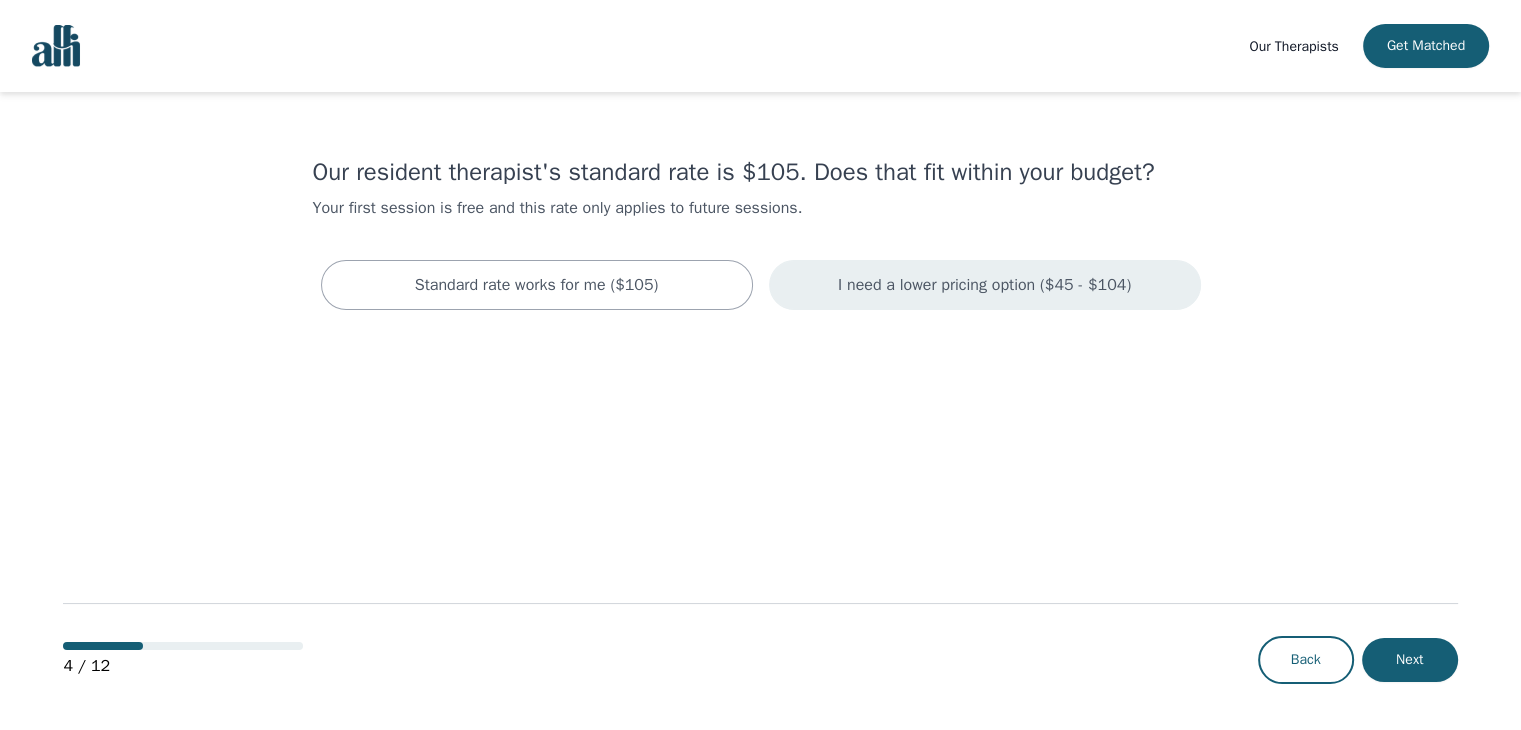 click on "I need a lower pricing option ($45 - $104)" at bounding box center (984, 285) 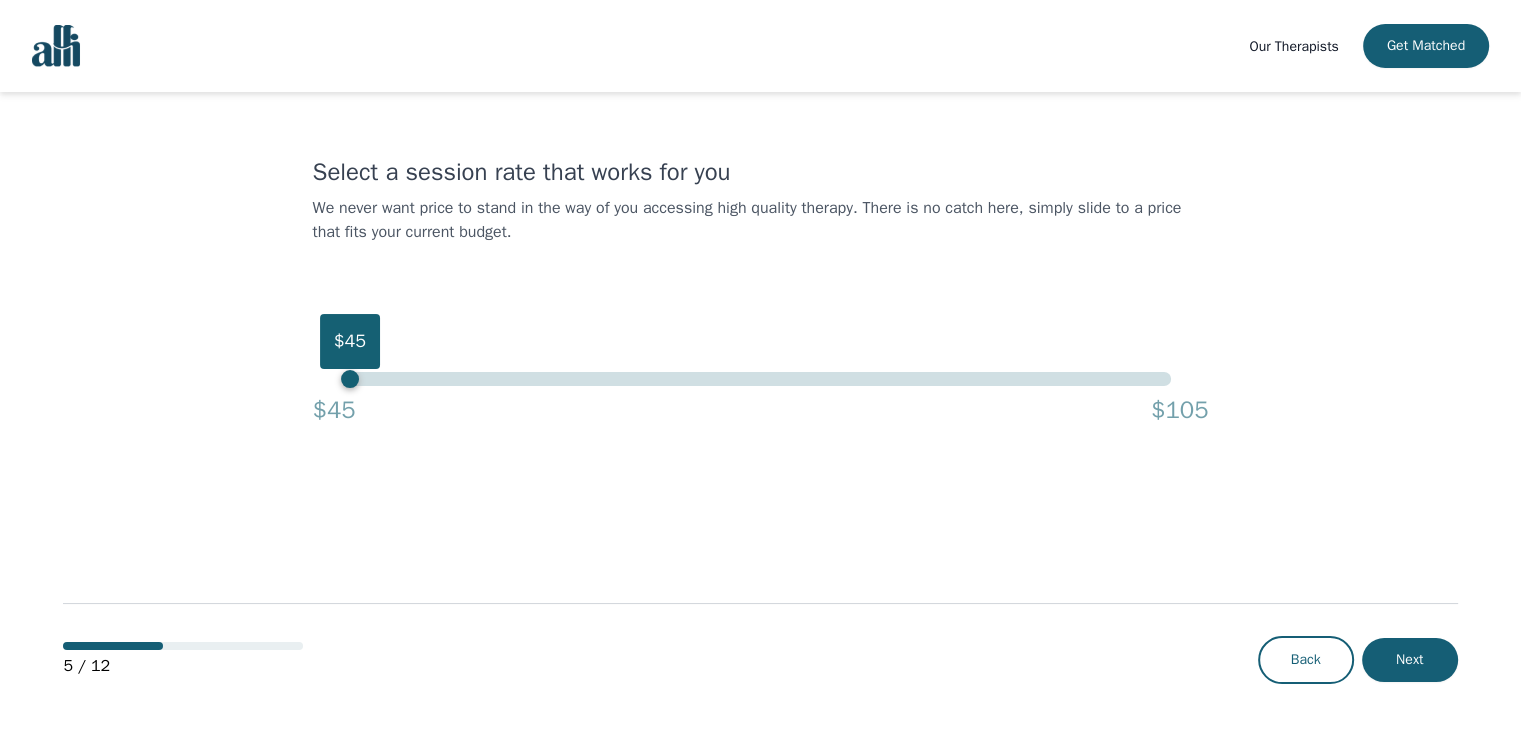 click on "$45" at bounding box center [760, 379] 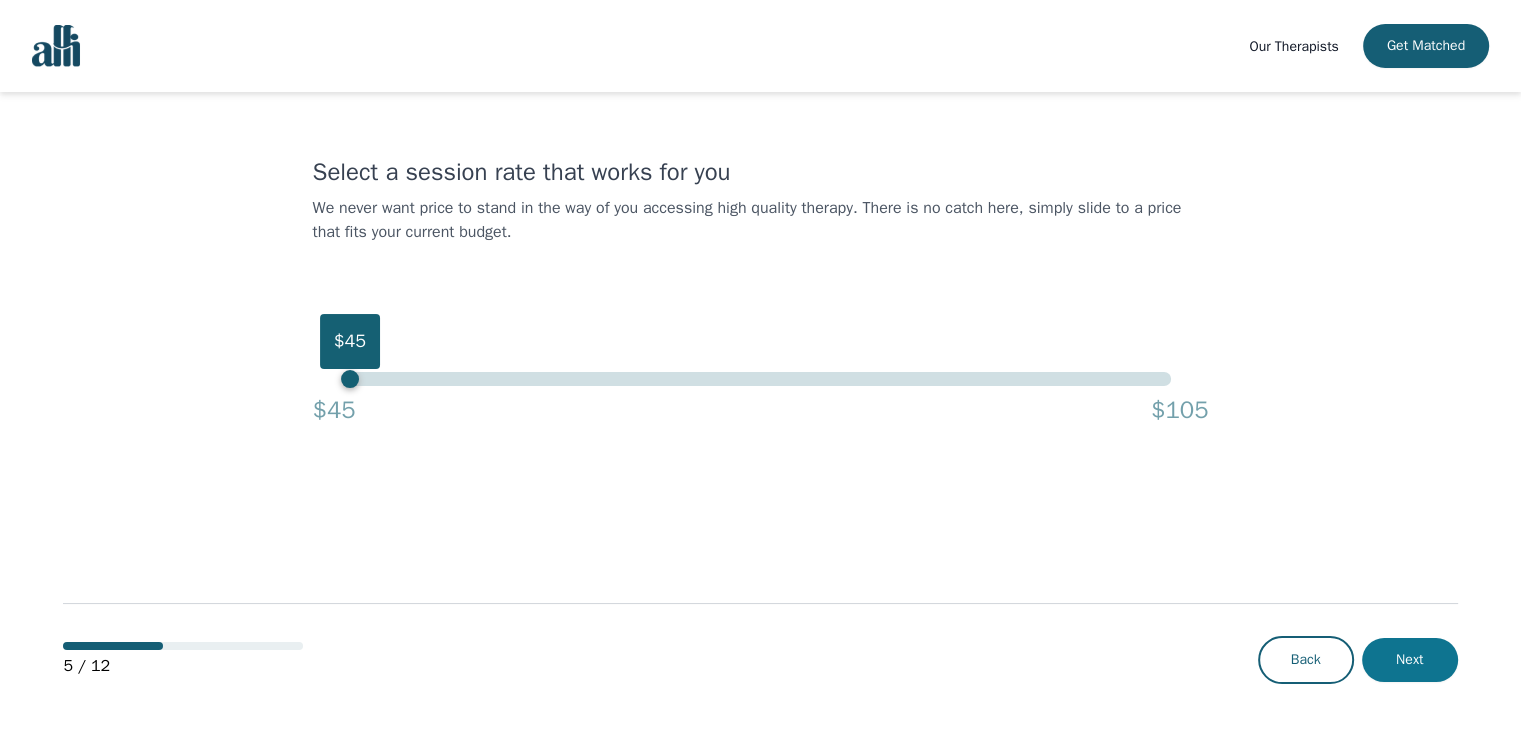 click on "Next" at bounding box center [1410, 660] 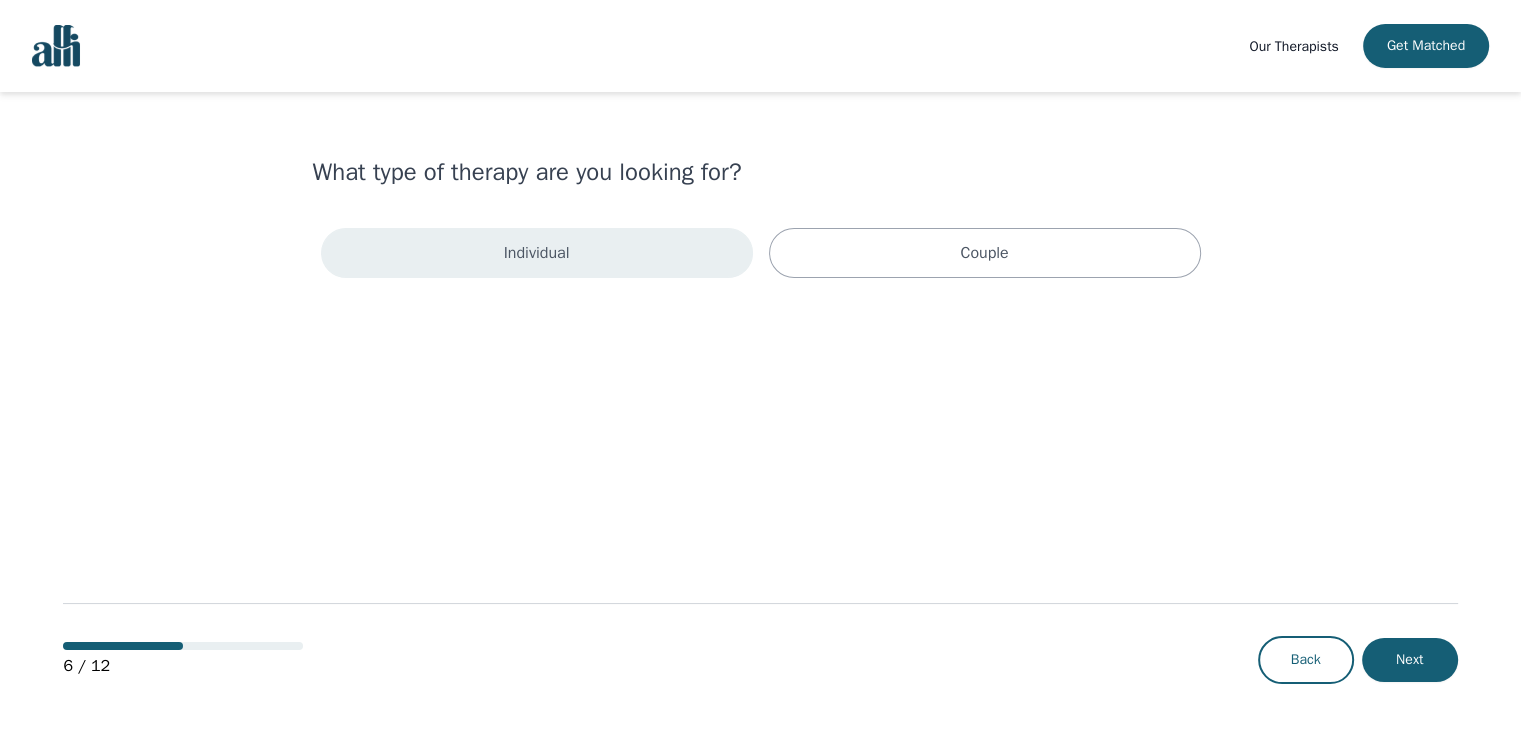 click on "Individual" at bounding box center (537, 253) 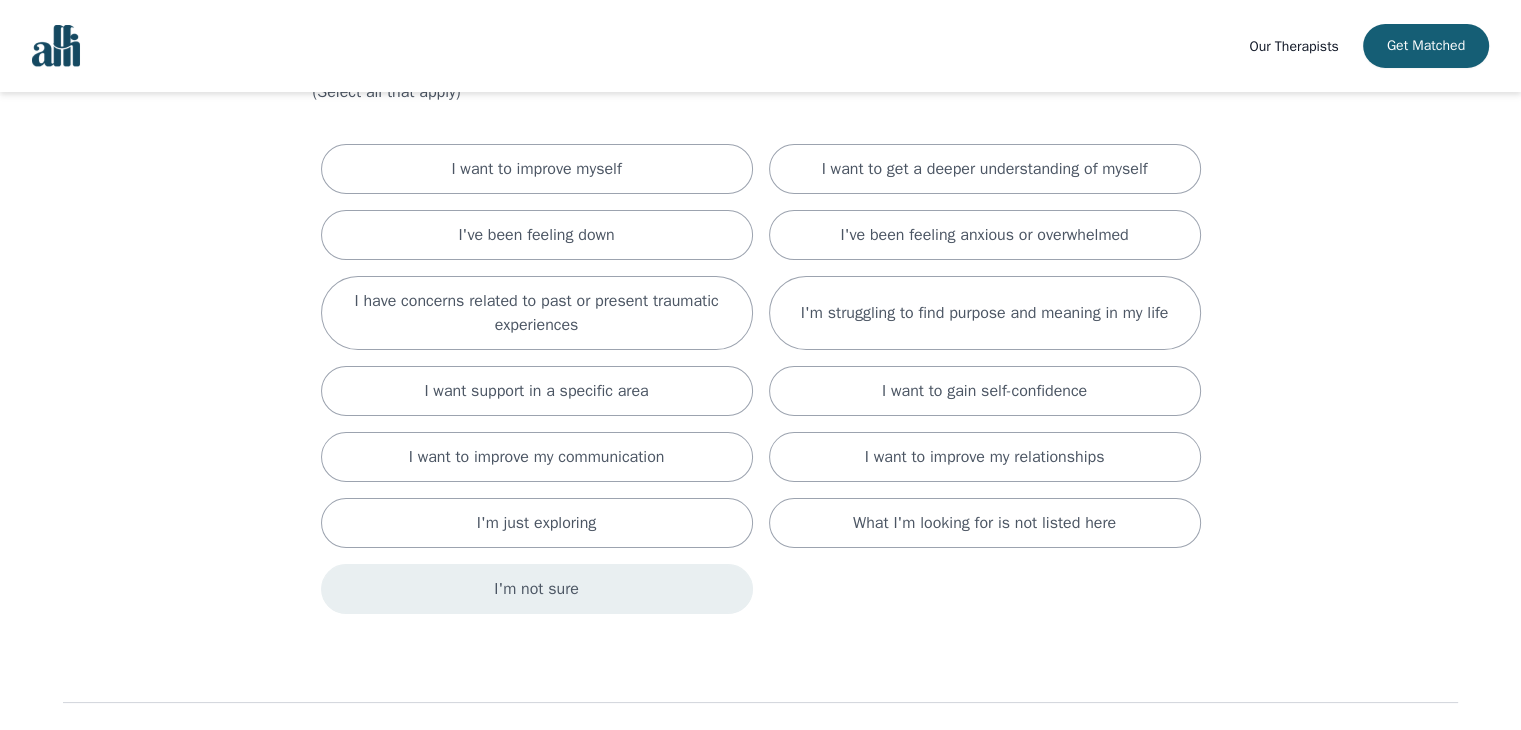 scroll, scrollTop: 119, scrollLeft: 0, axis: vertical 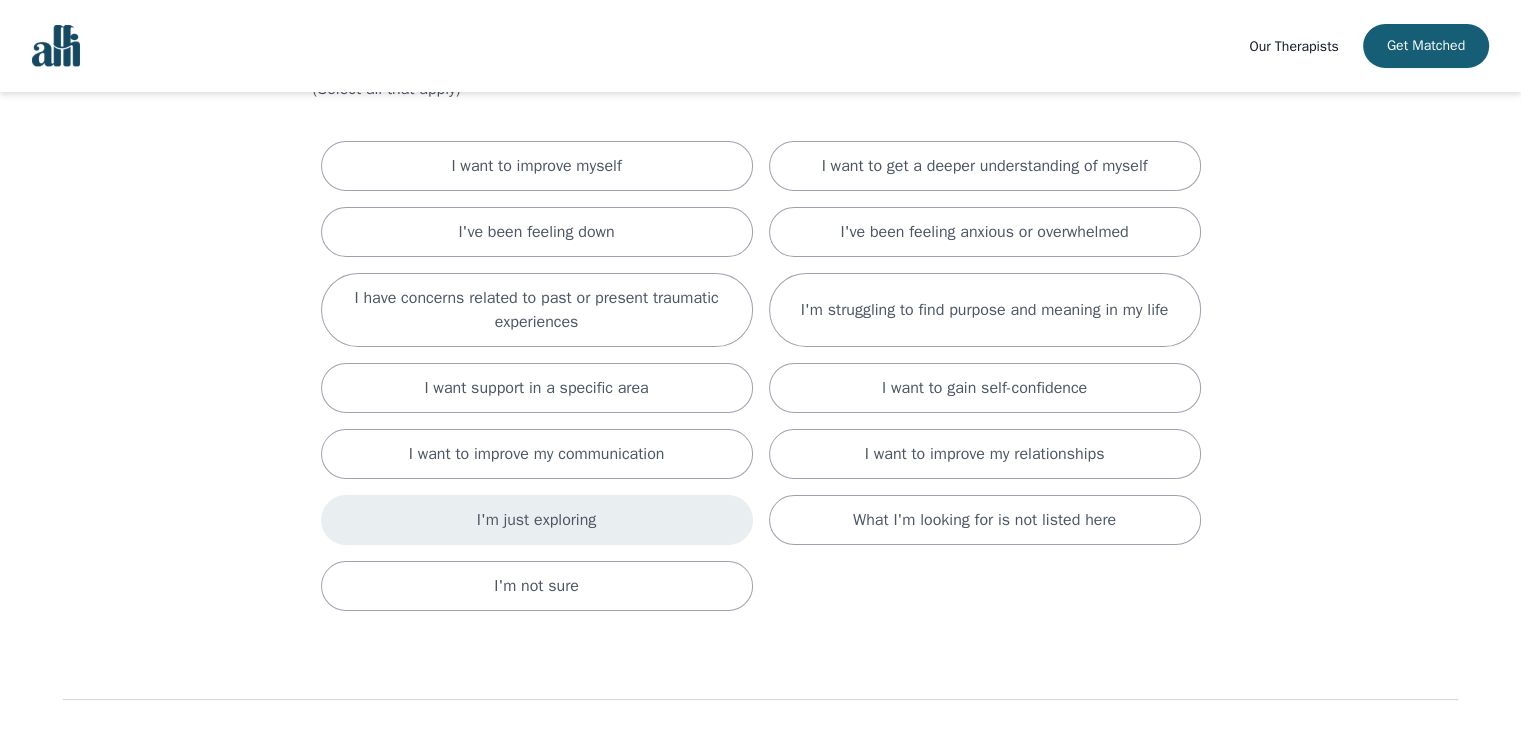 click on "I'm just exploring" at bounding box center [537, 520] 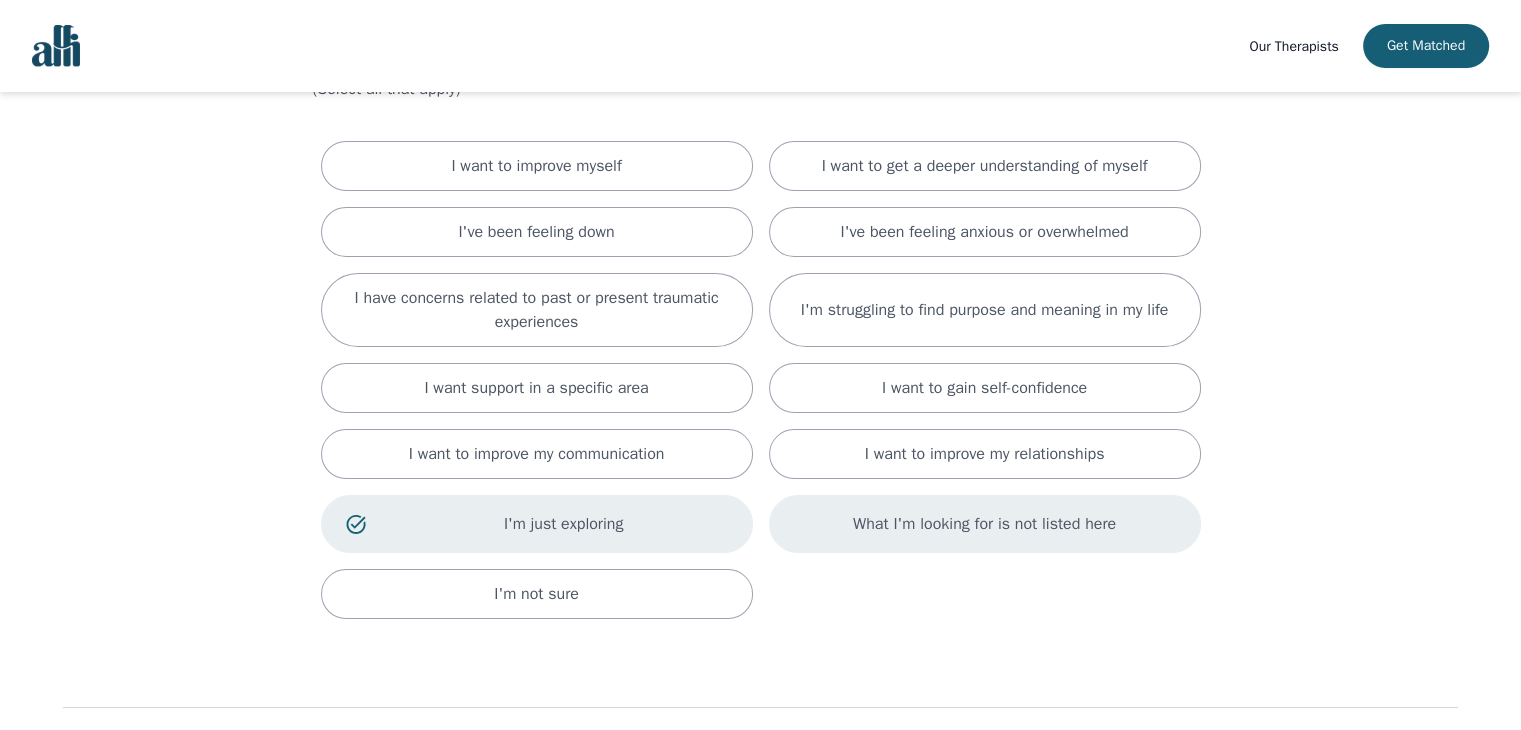 scroll, scrollTop: 221, scrollLeft: 0, axis: vertical 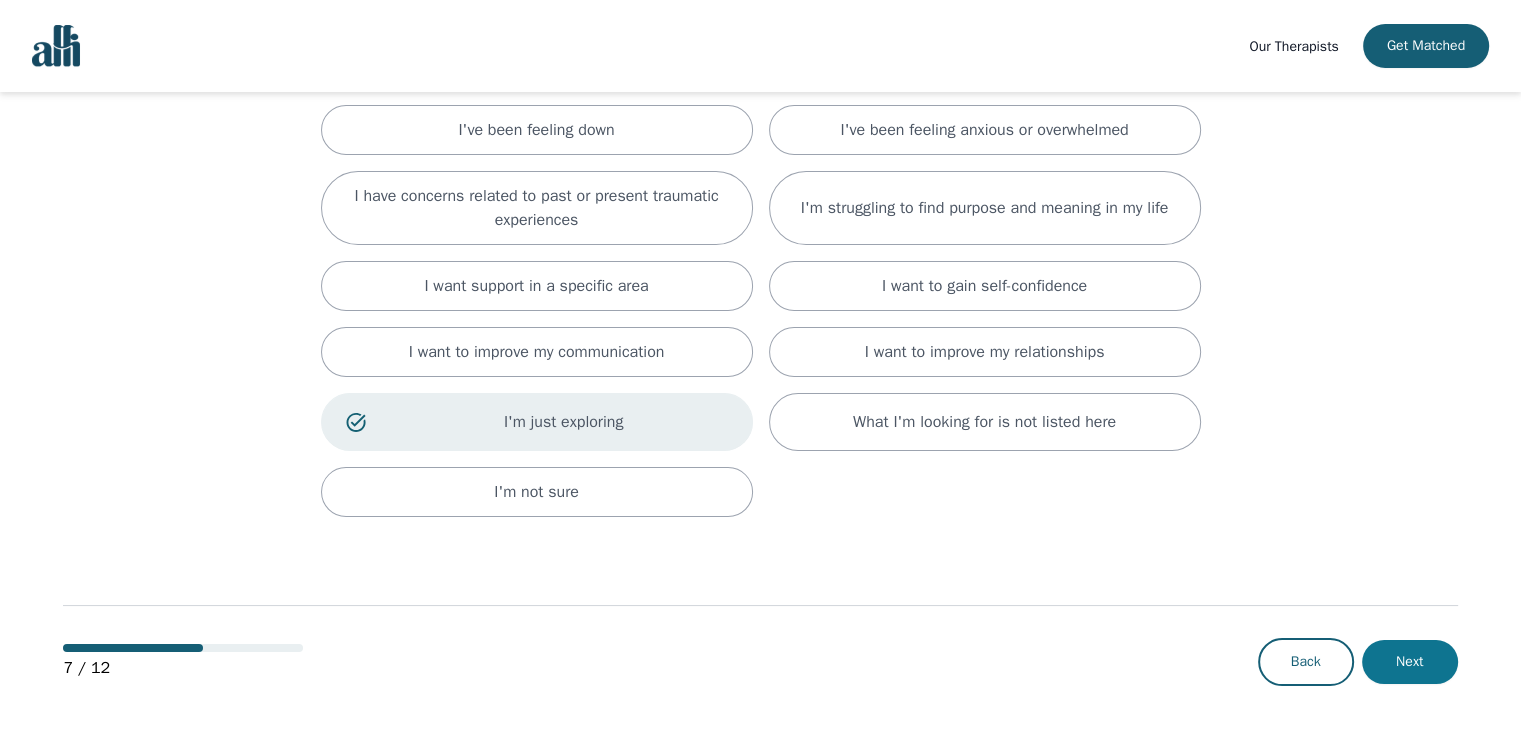 click on "Next" at bounding box center (1410, 662) 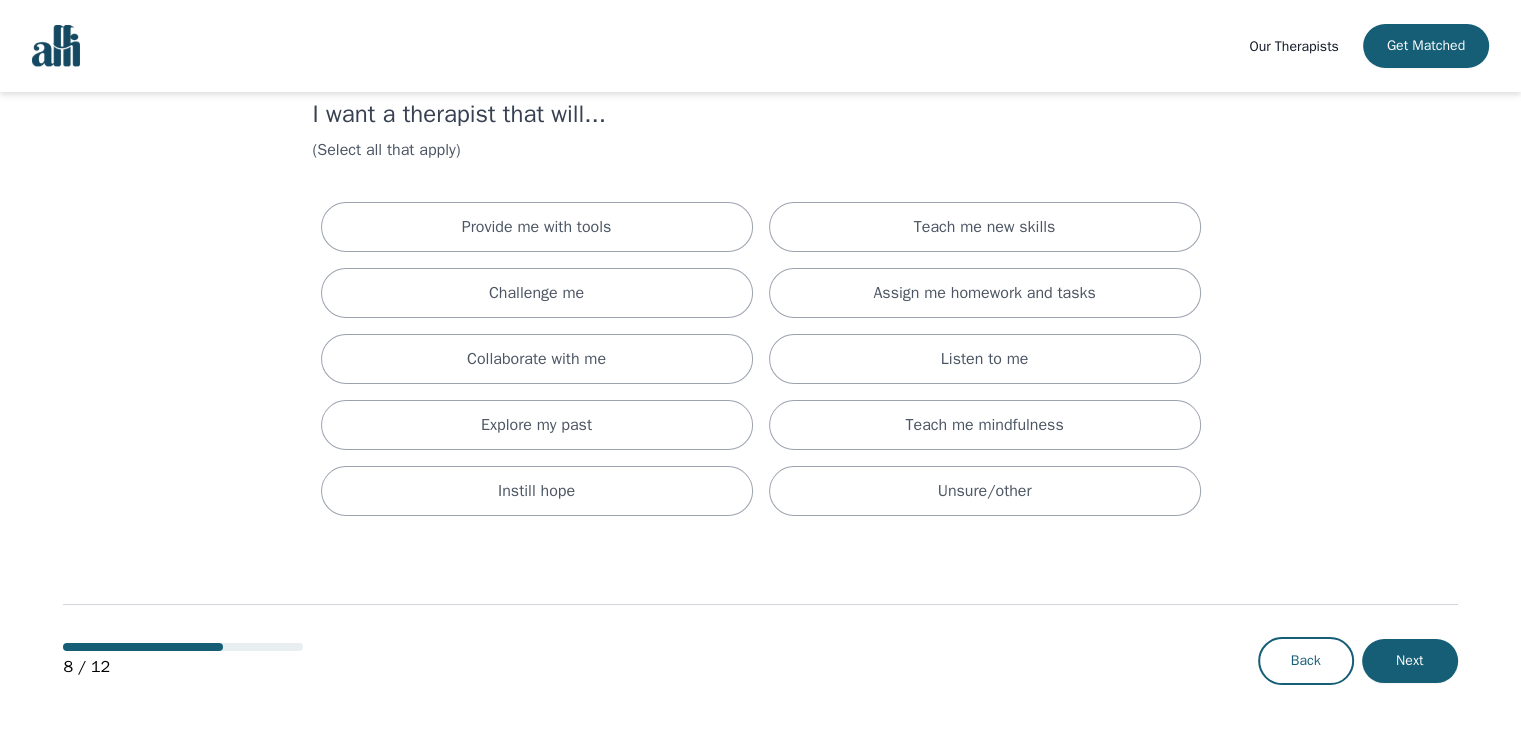 scroll, scrollTop: 0, scrollLeft: 0, axis: both 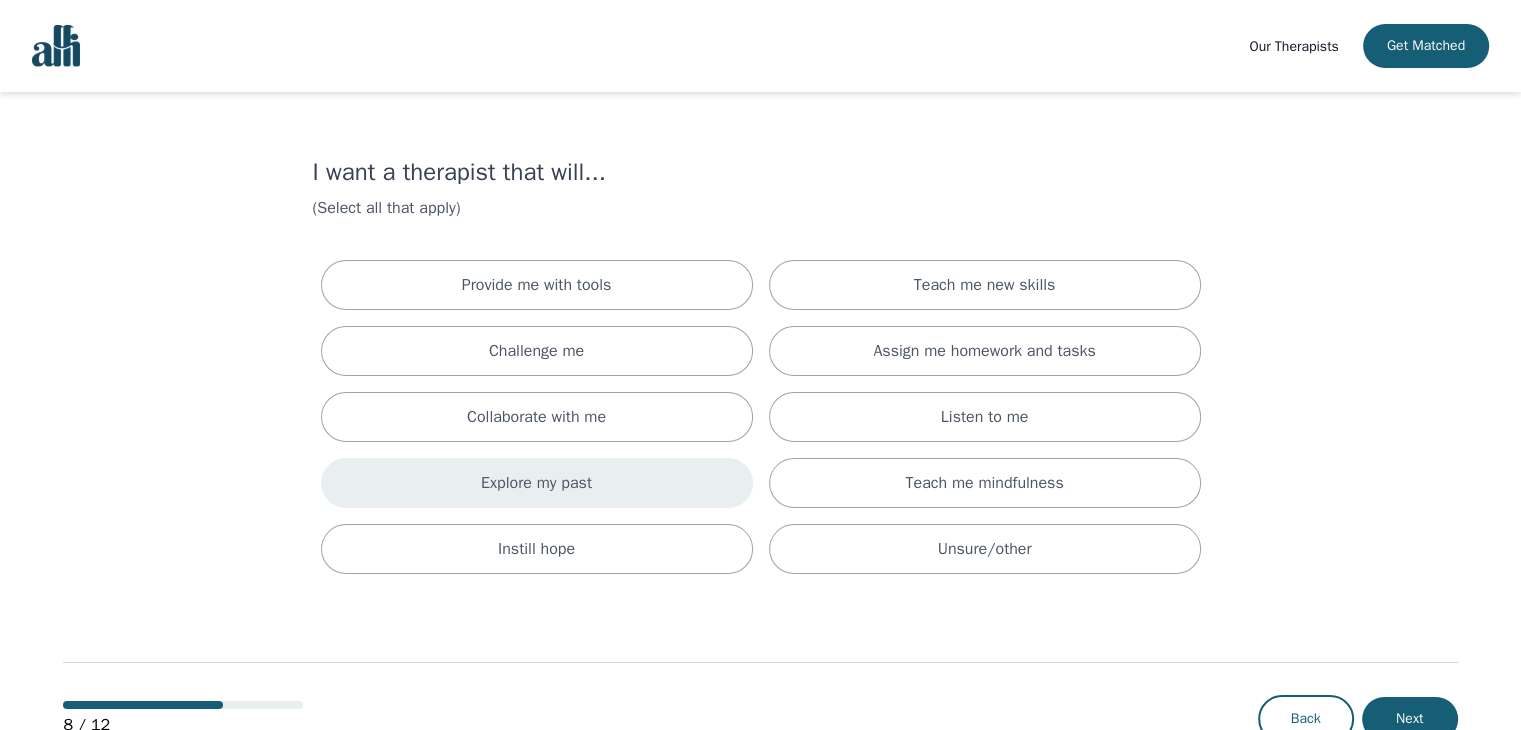 click on "Explore my past" at bounding box center [537, 483] 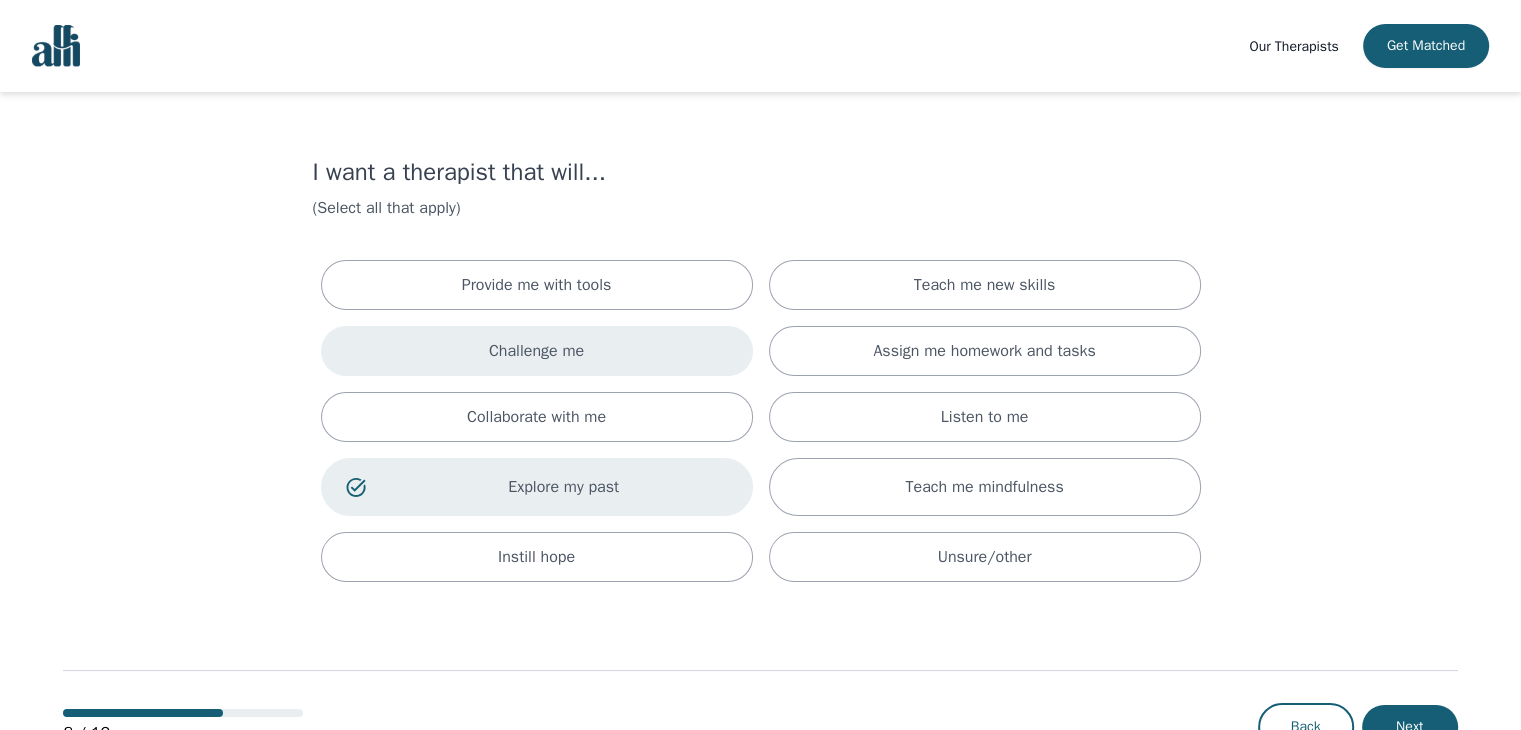click on "Challenge me" at bounding box center (537, 351) 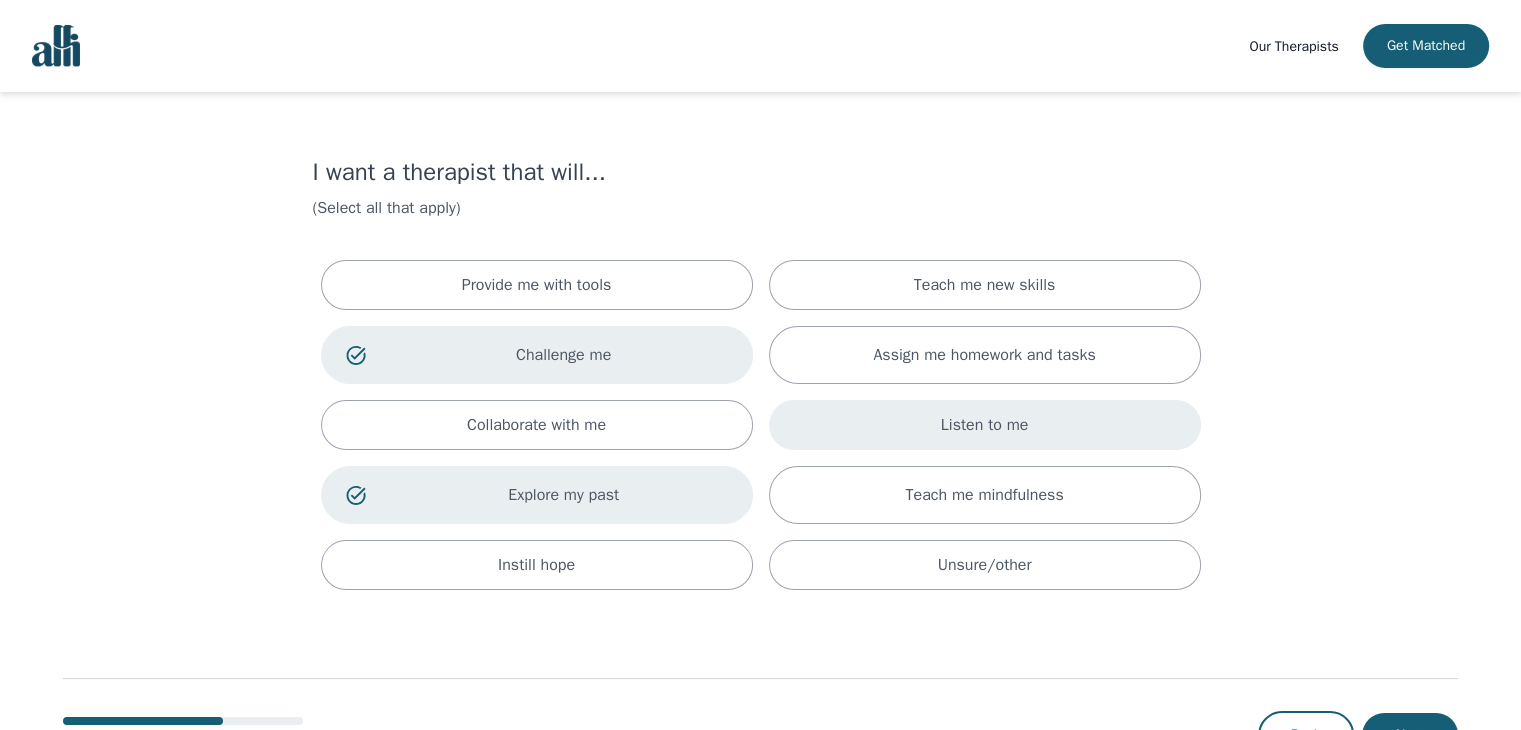 click on "Listen to me" at bounding box center [985, 425] 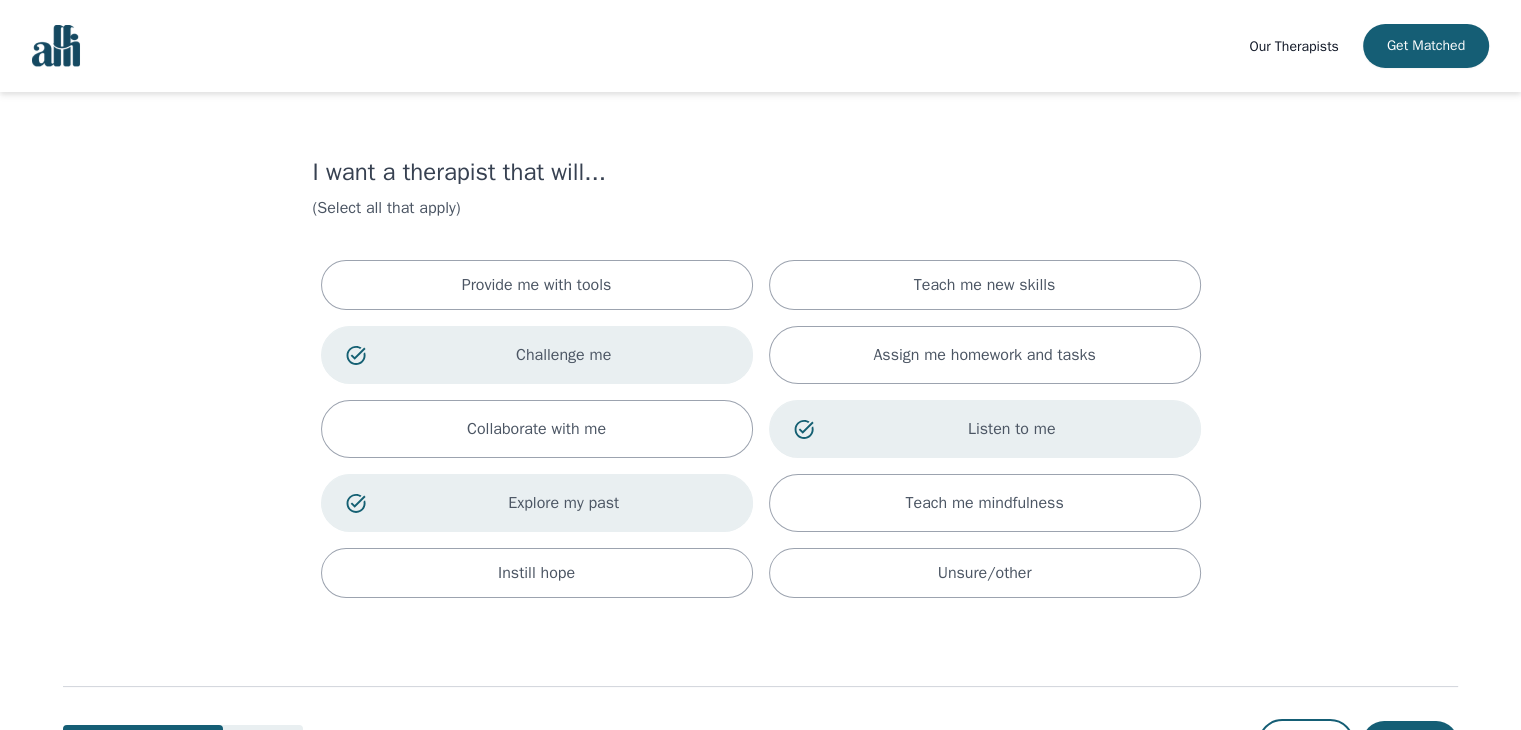 scroll, scrollTop: 82, scrollLeft: 0, axis: vertical 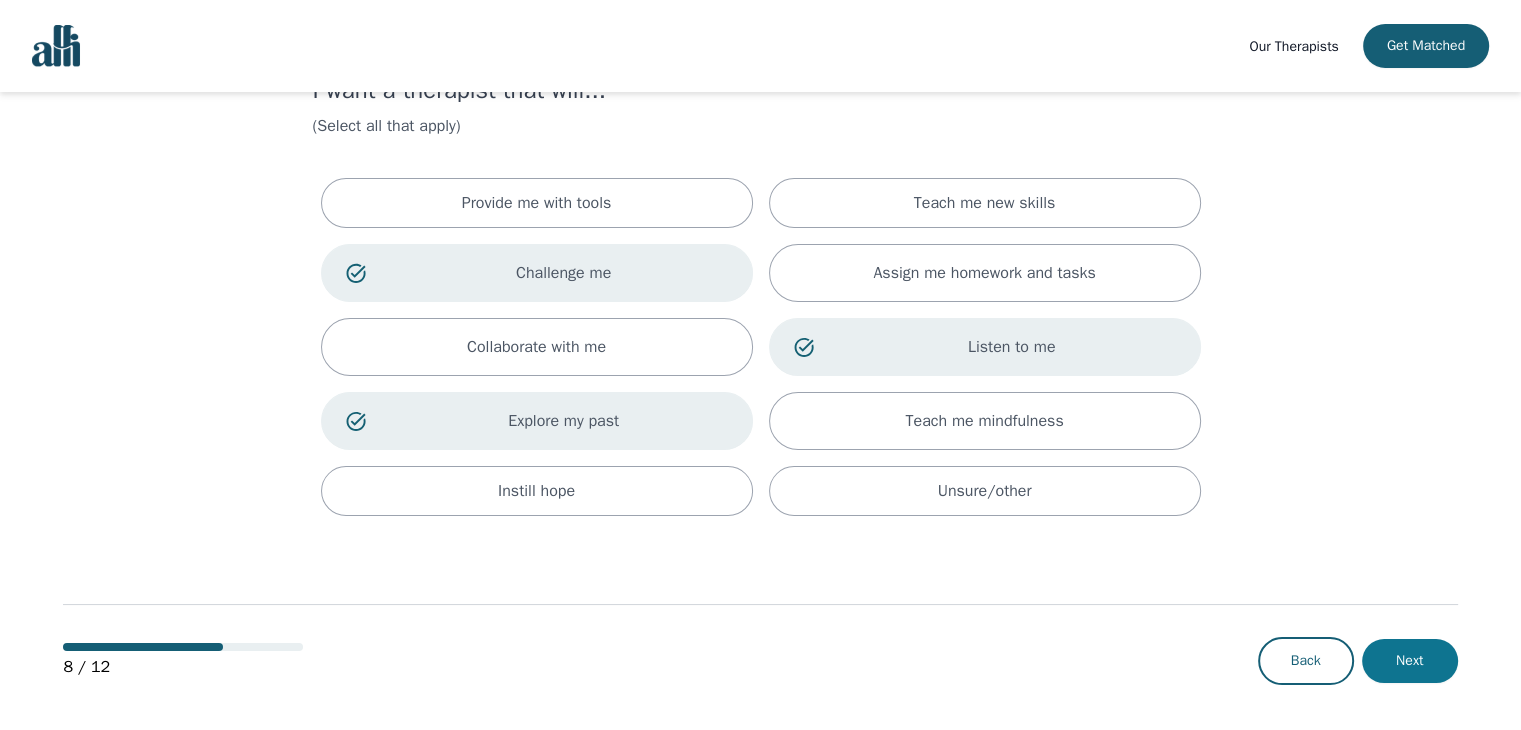 click on "Next" at bounding box center (1410, 661) 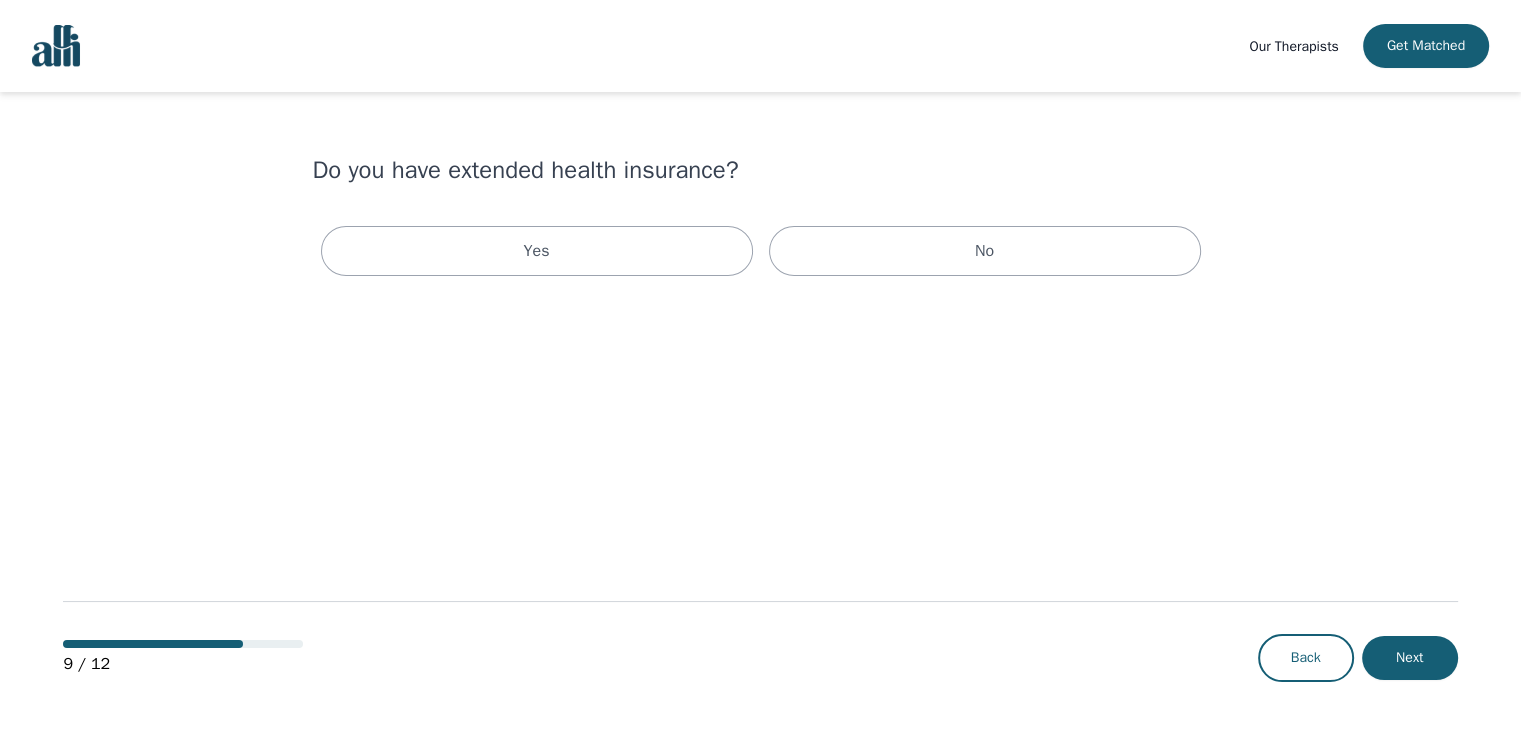 scroll, scrollTop: 0, scrollLeft: 0, axis: both 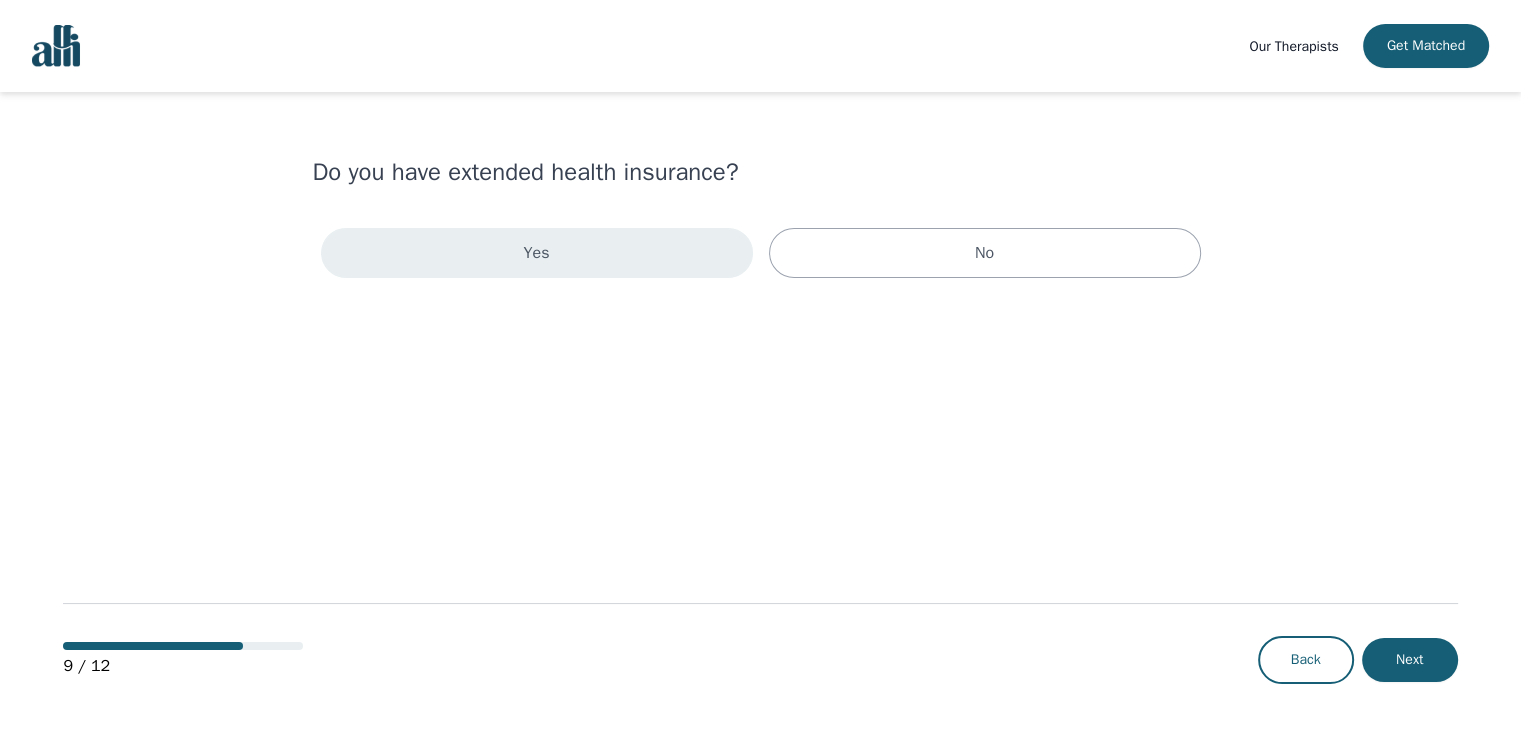 click on "Yes" at bounding box center [537, 253] 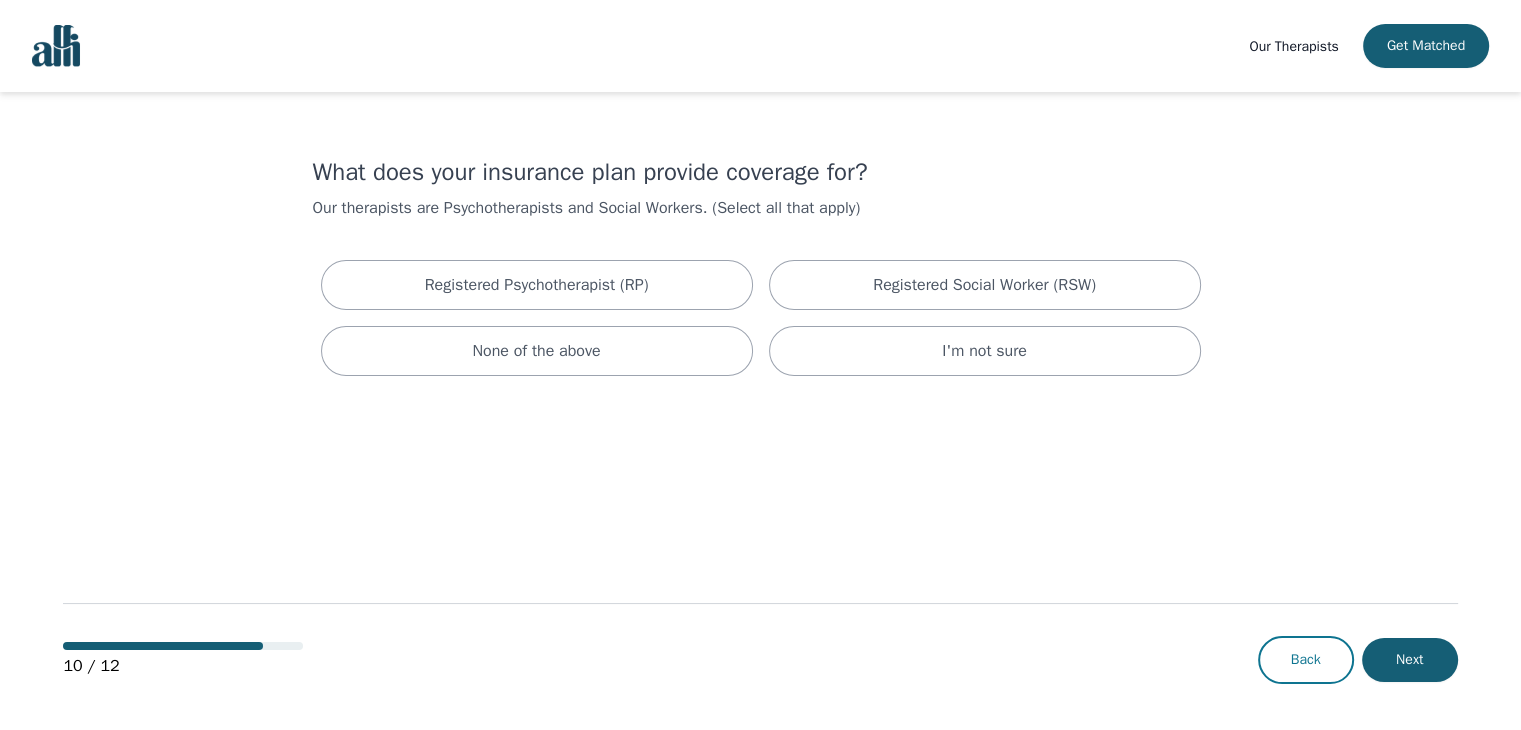 click on "Back" at bounding box center [1306, 660] 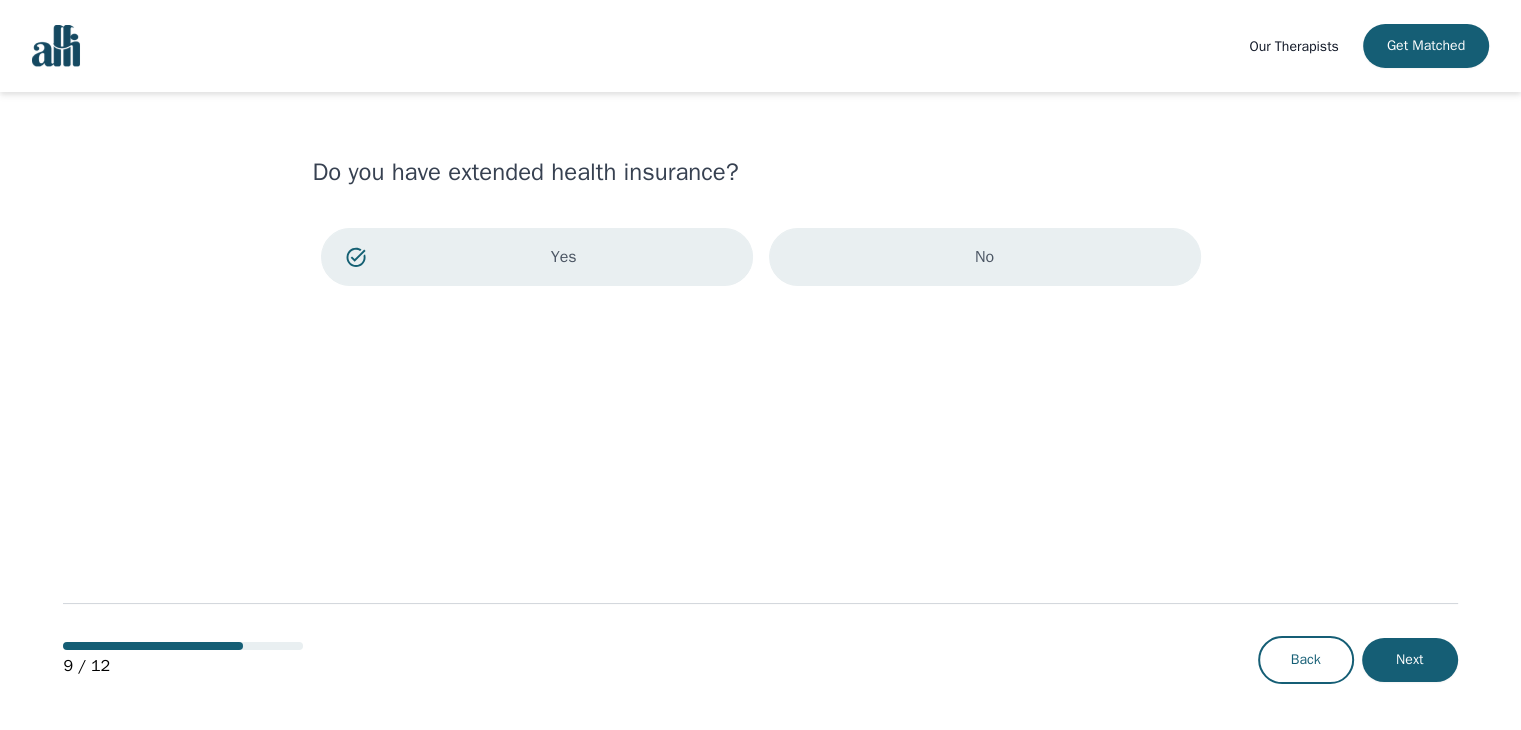 click on "No" at bounding box center (985, 257) 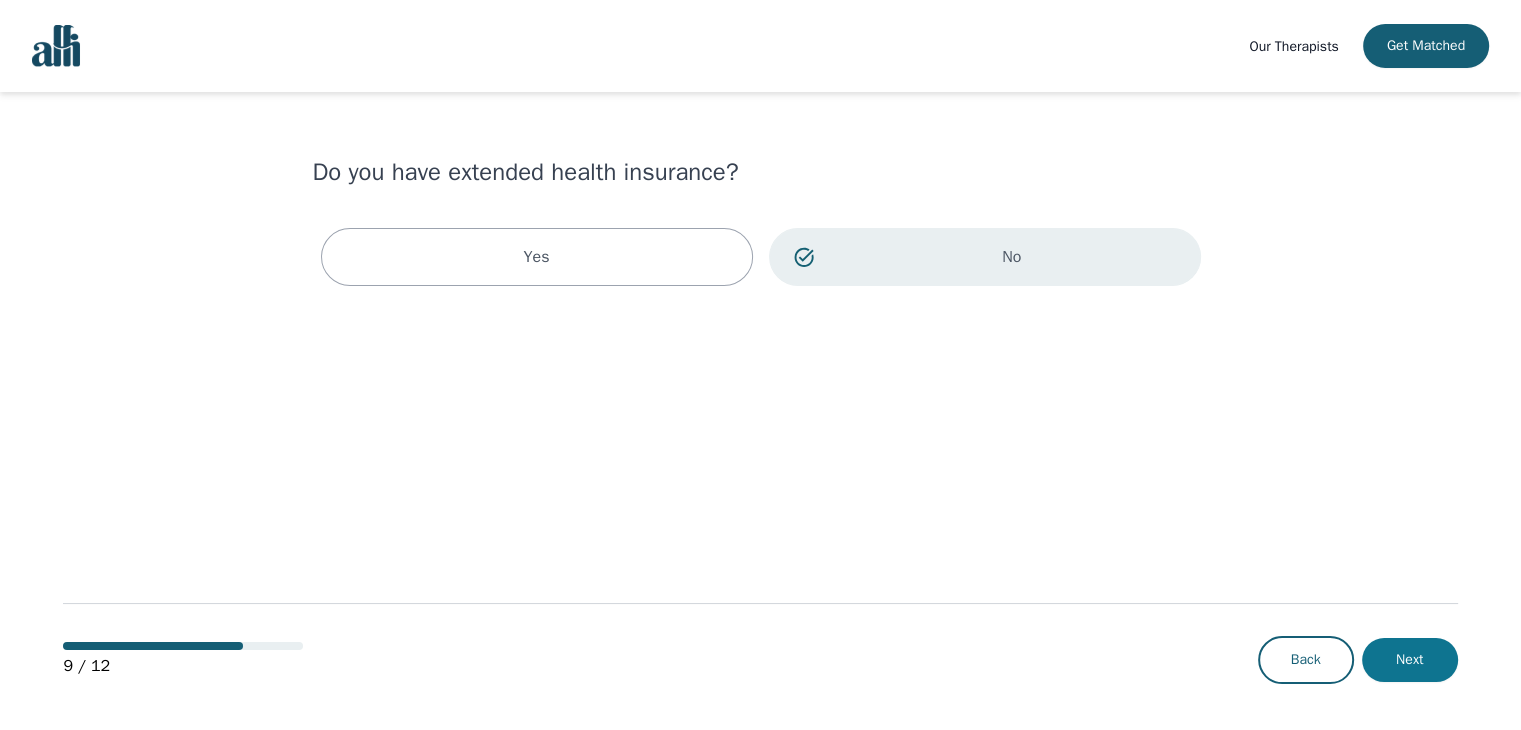 click on "Next" at bounding box center [1410, 660] 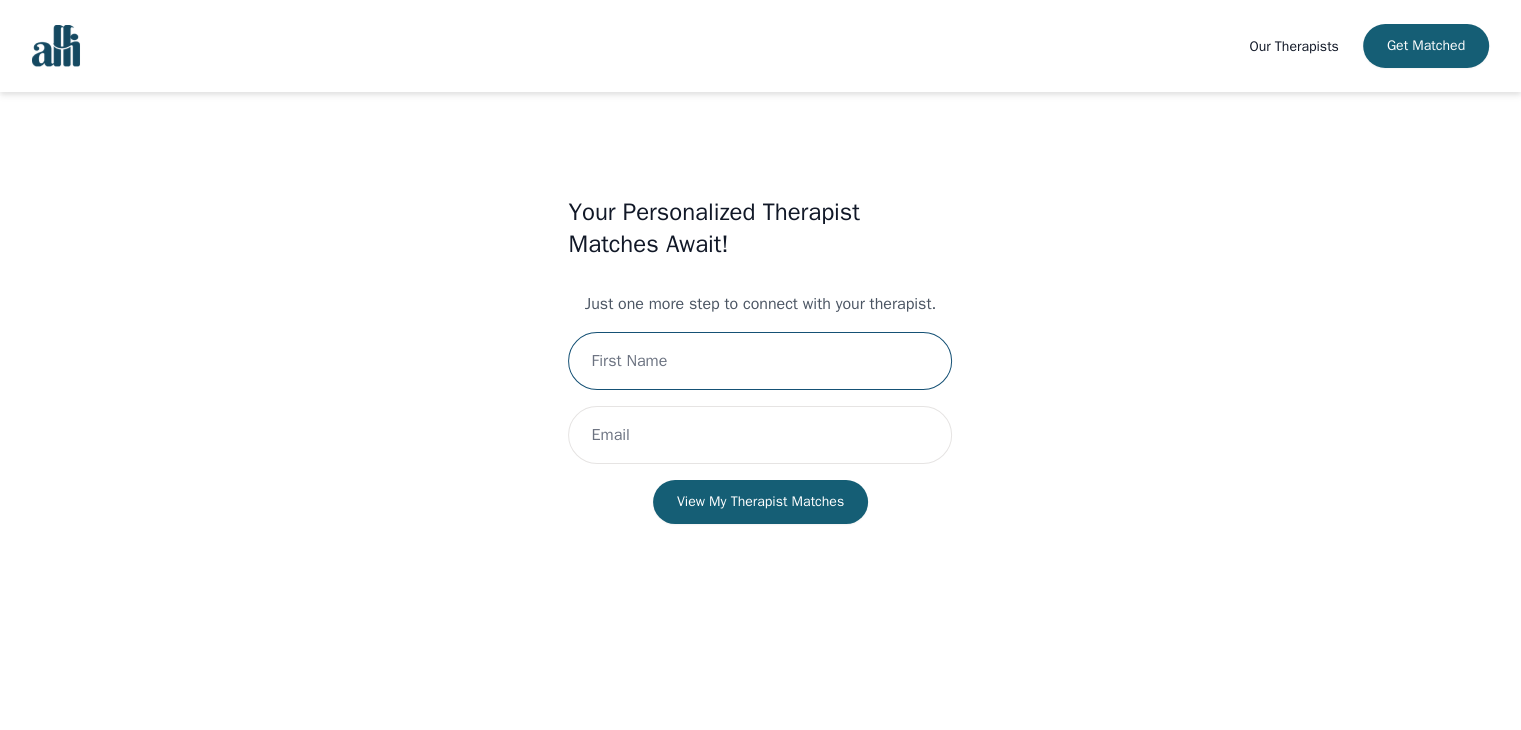 click at bounding box center [760, 361] 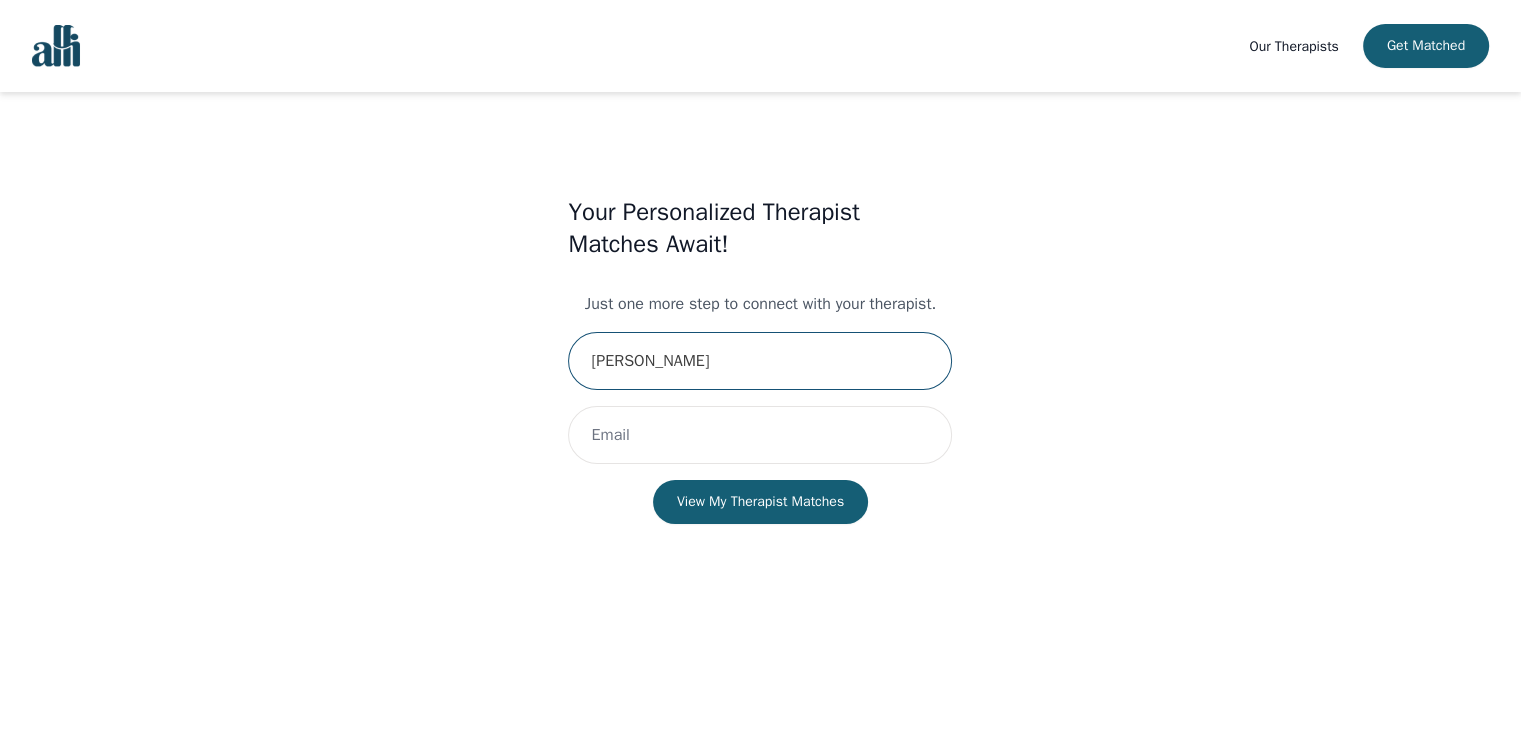 type on "[PERSON_NAME]" 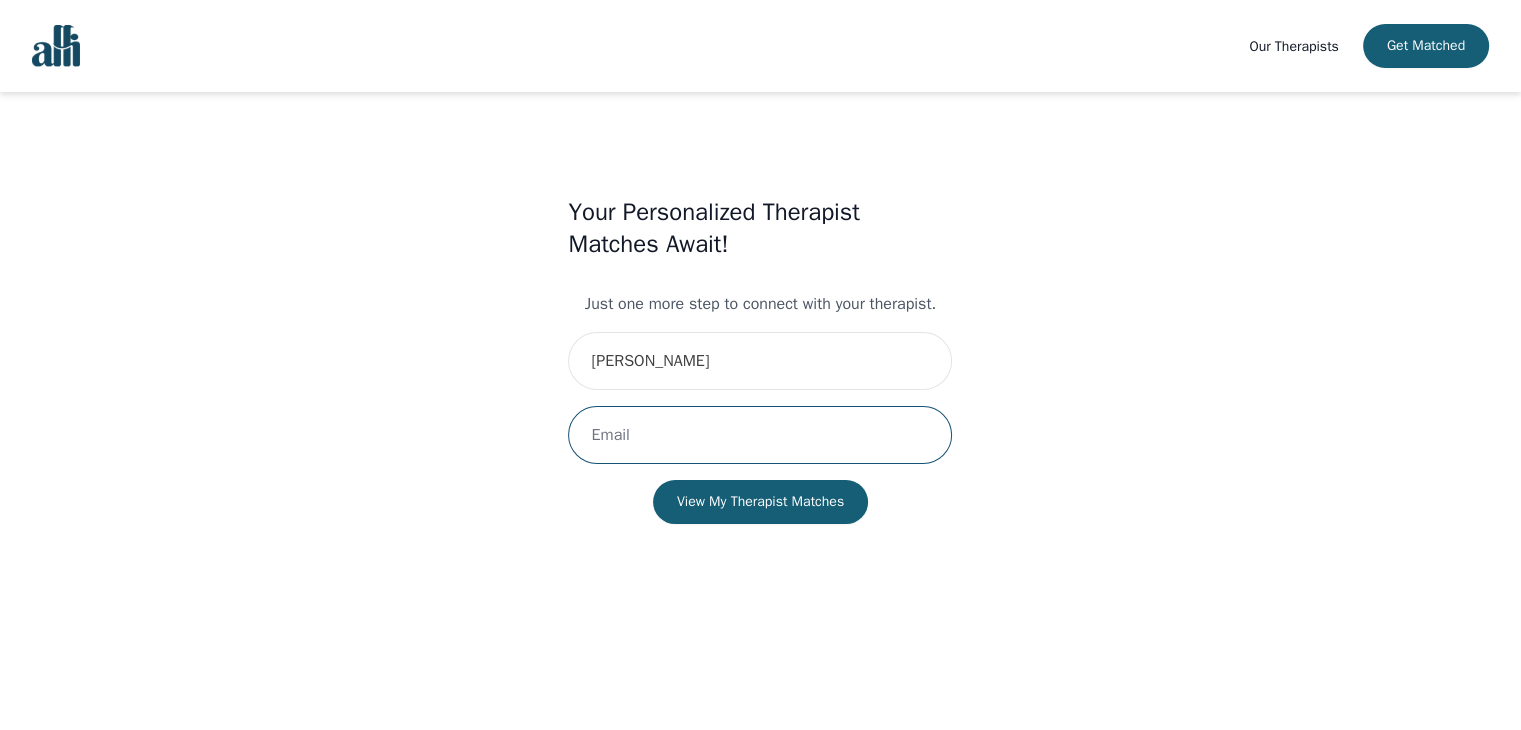 click at bounding box center [760, 435] 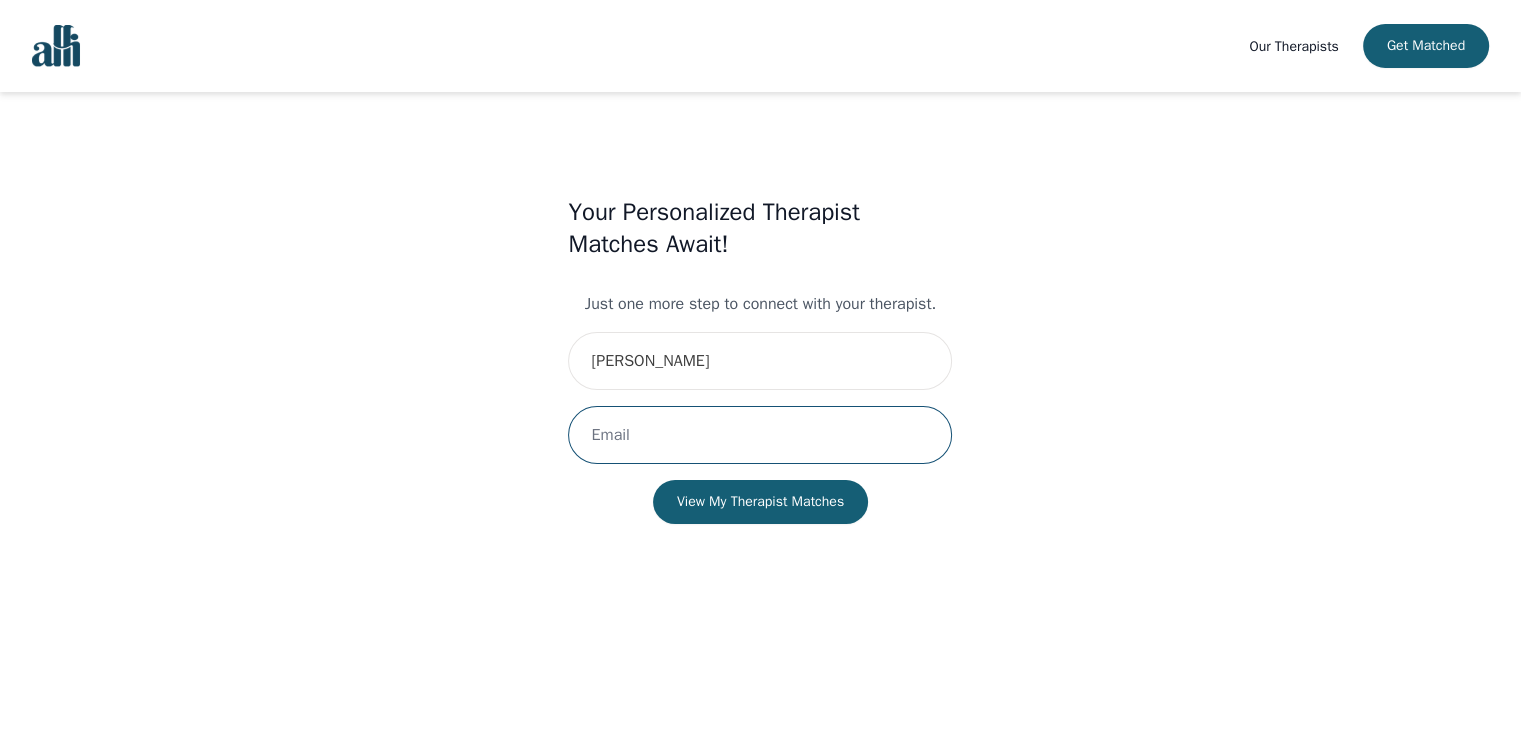 type on "[EMAIL_ADDRESS][DOMAIN_NAME]" 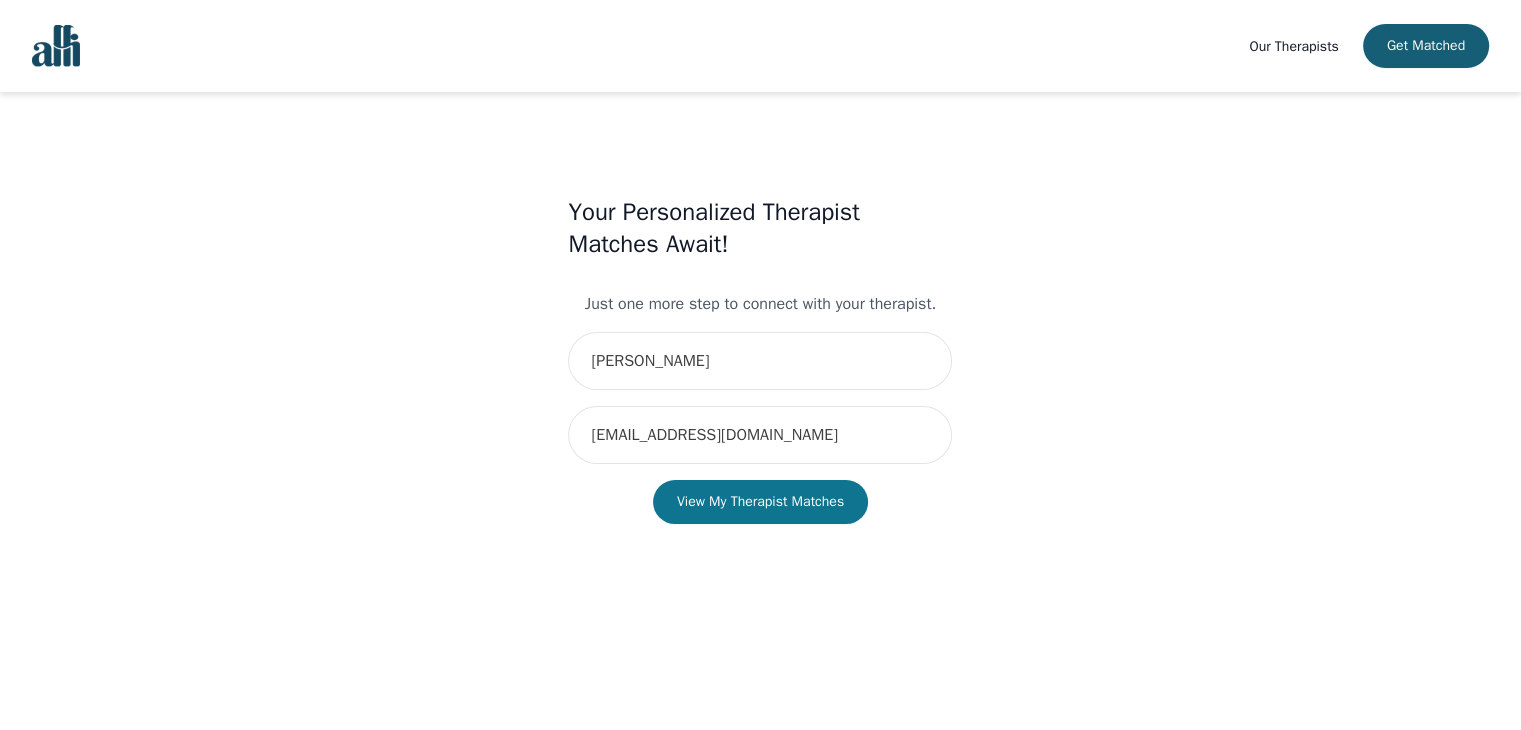 click on "View My Therapist Matches" at bounding box center (760, 502) 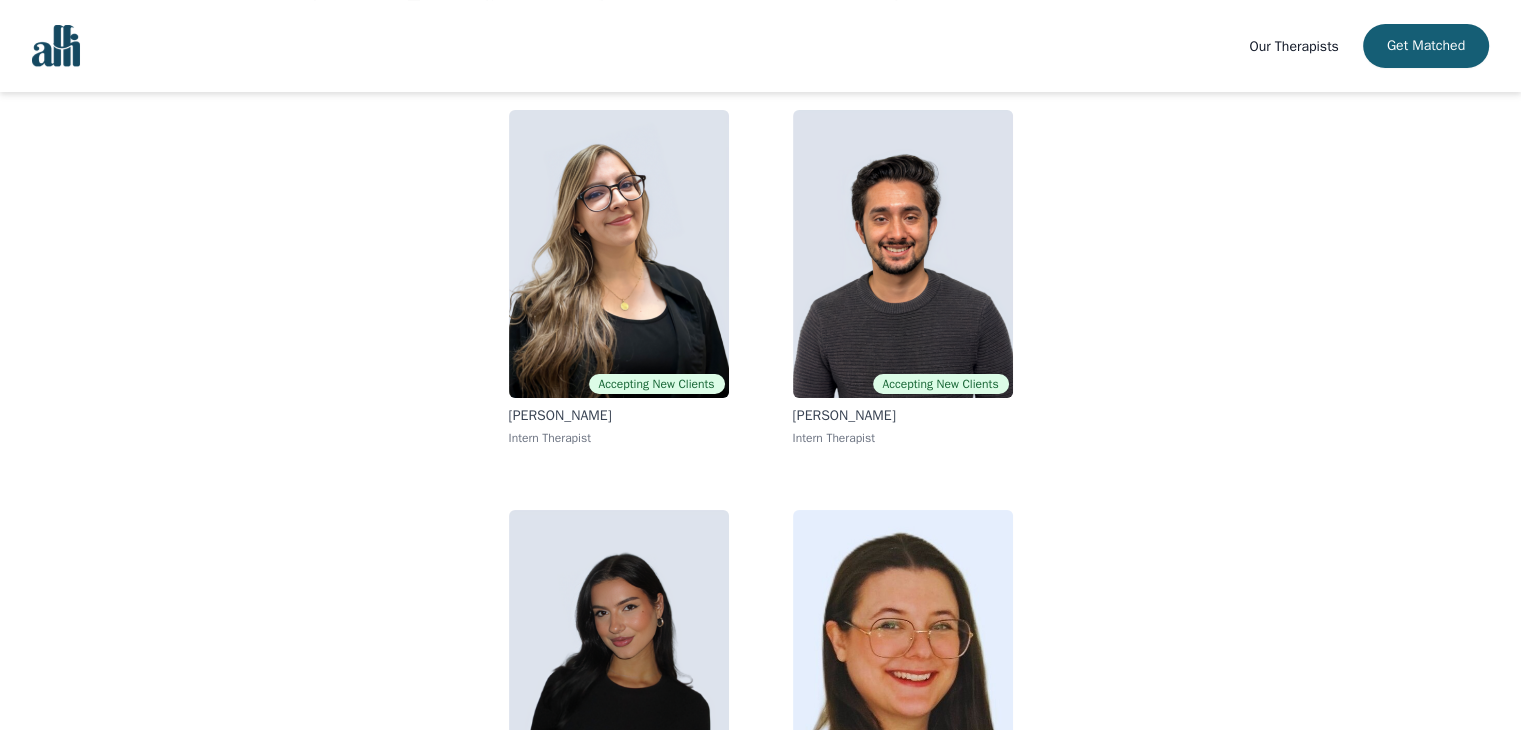 scroll, scrollTop: 314, scrollLeft: 0, axis: vertical 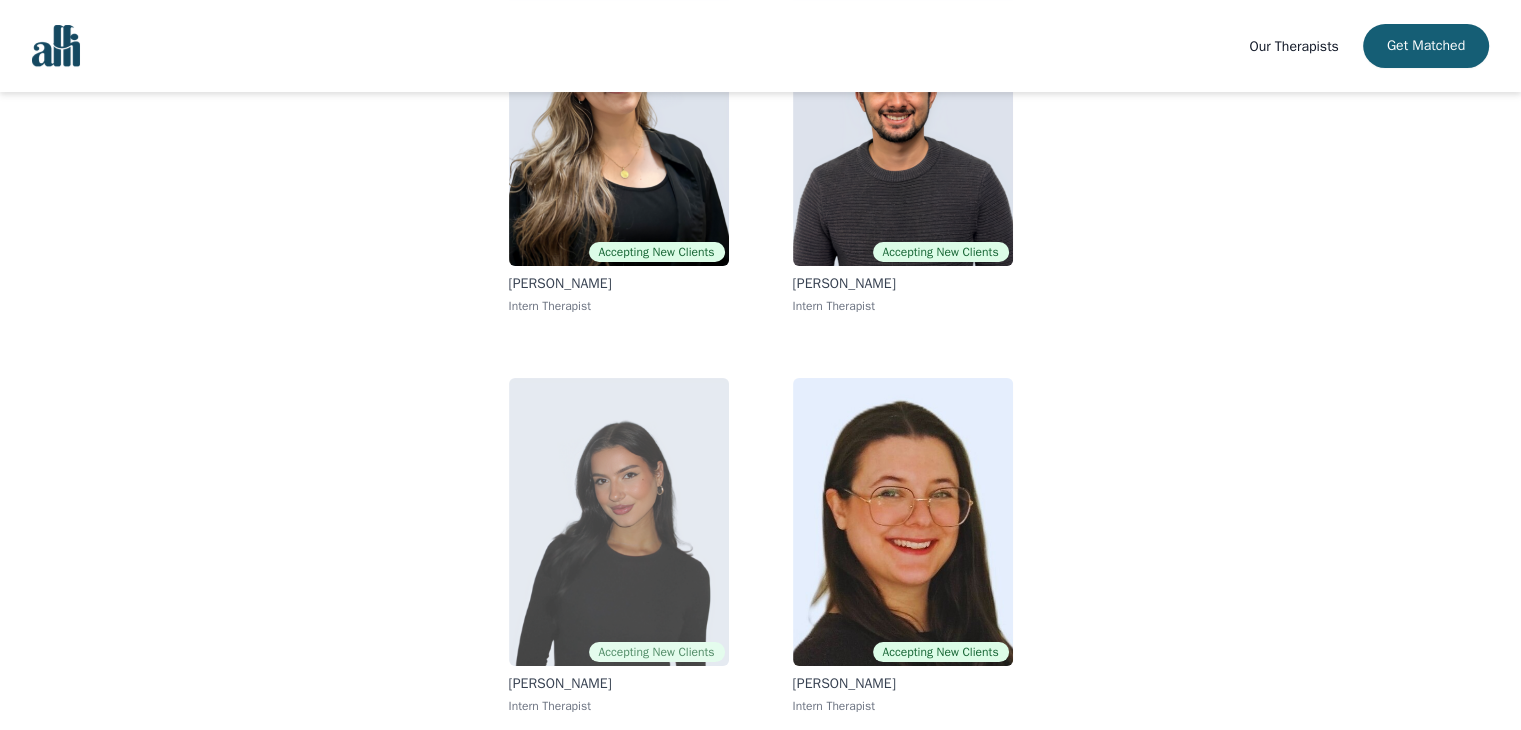drag, startPoint x: 662, startPoint y: 567, endPoint x: 611, endPoint y: 570, distance: 51.088158 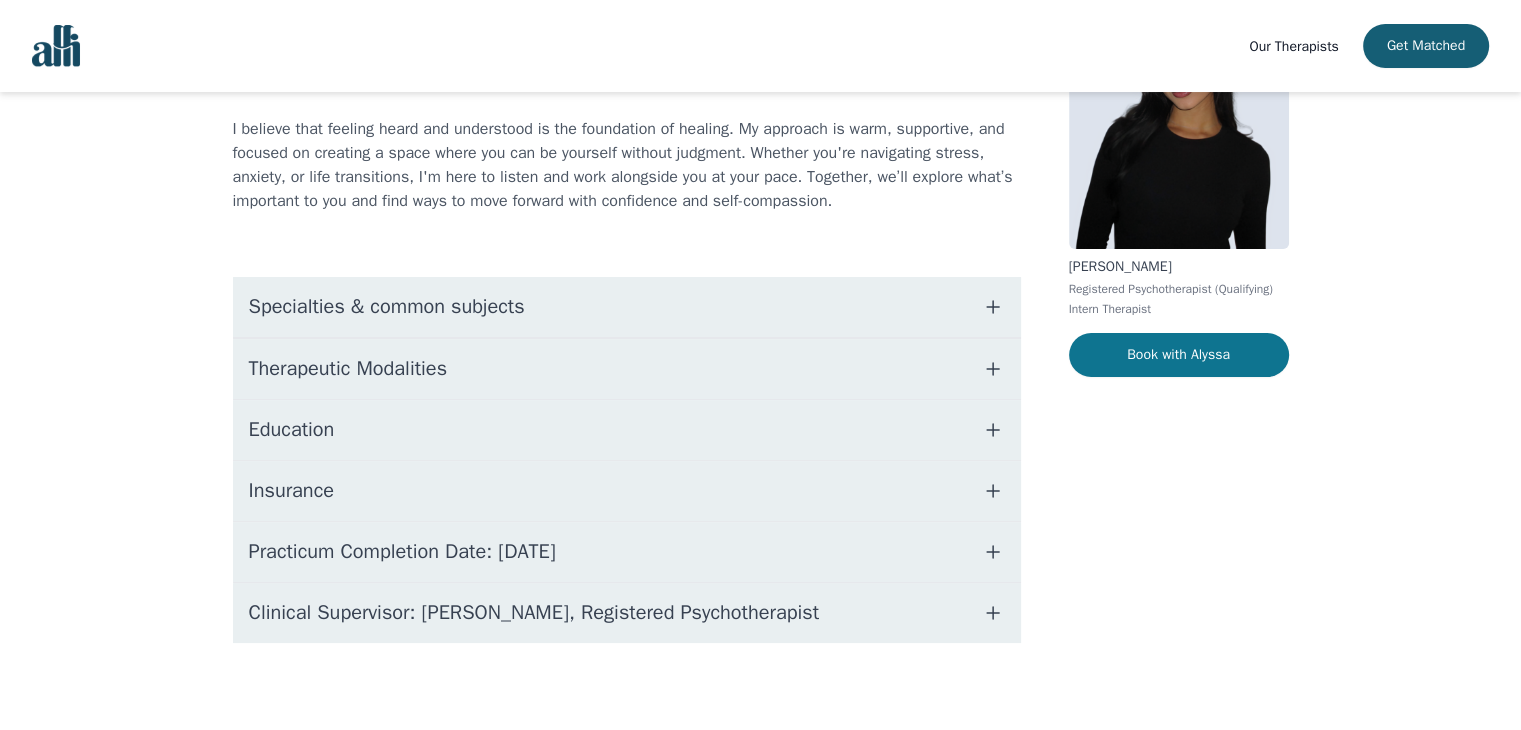 scroll, scrollTop: 187, scrollLeft: 0, axis: vertical 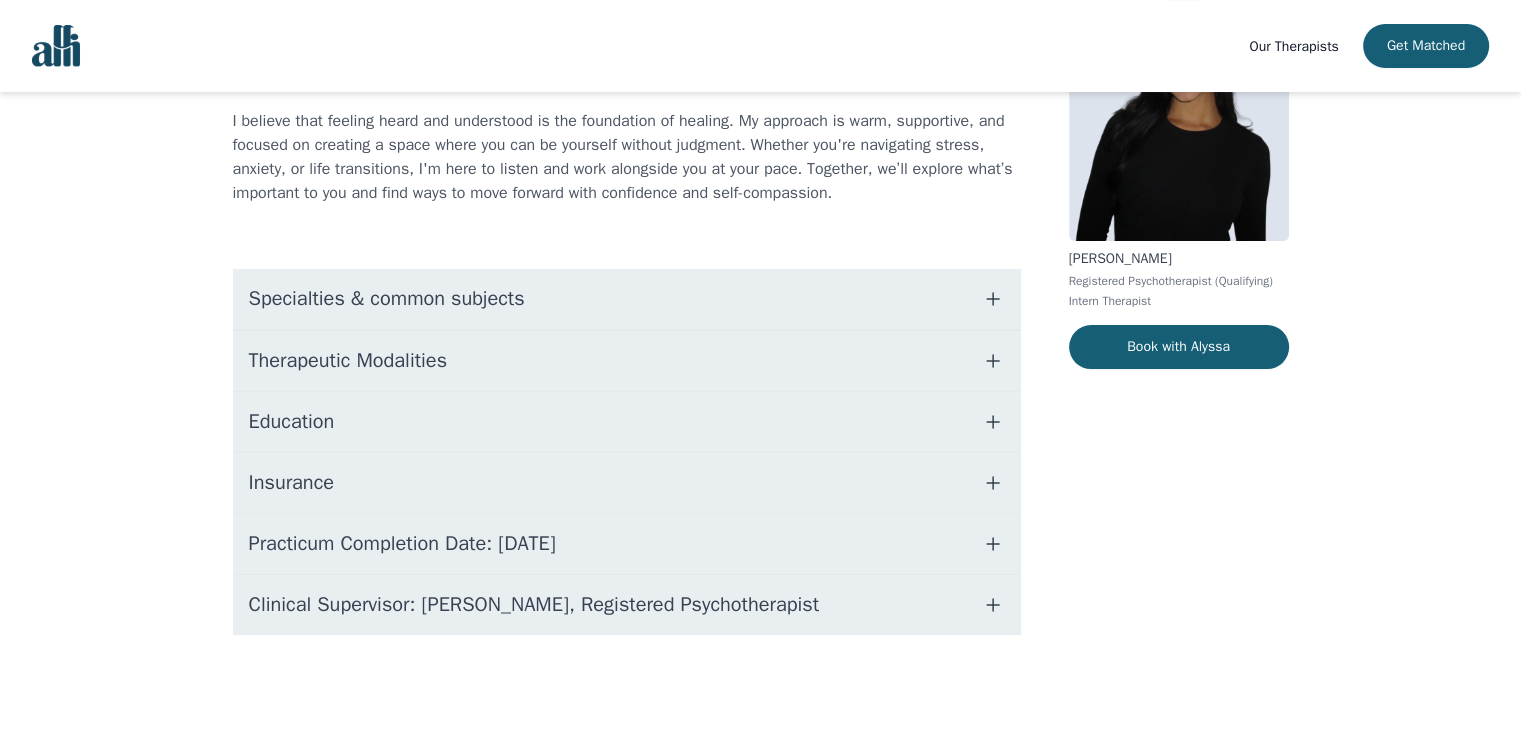 click 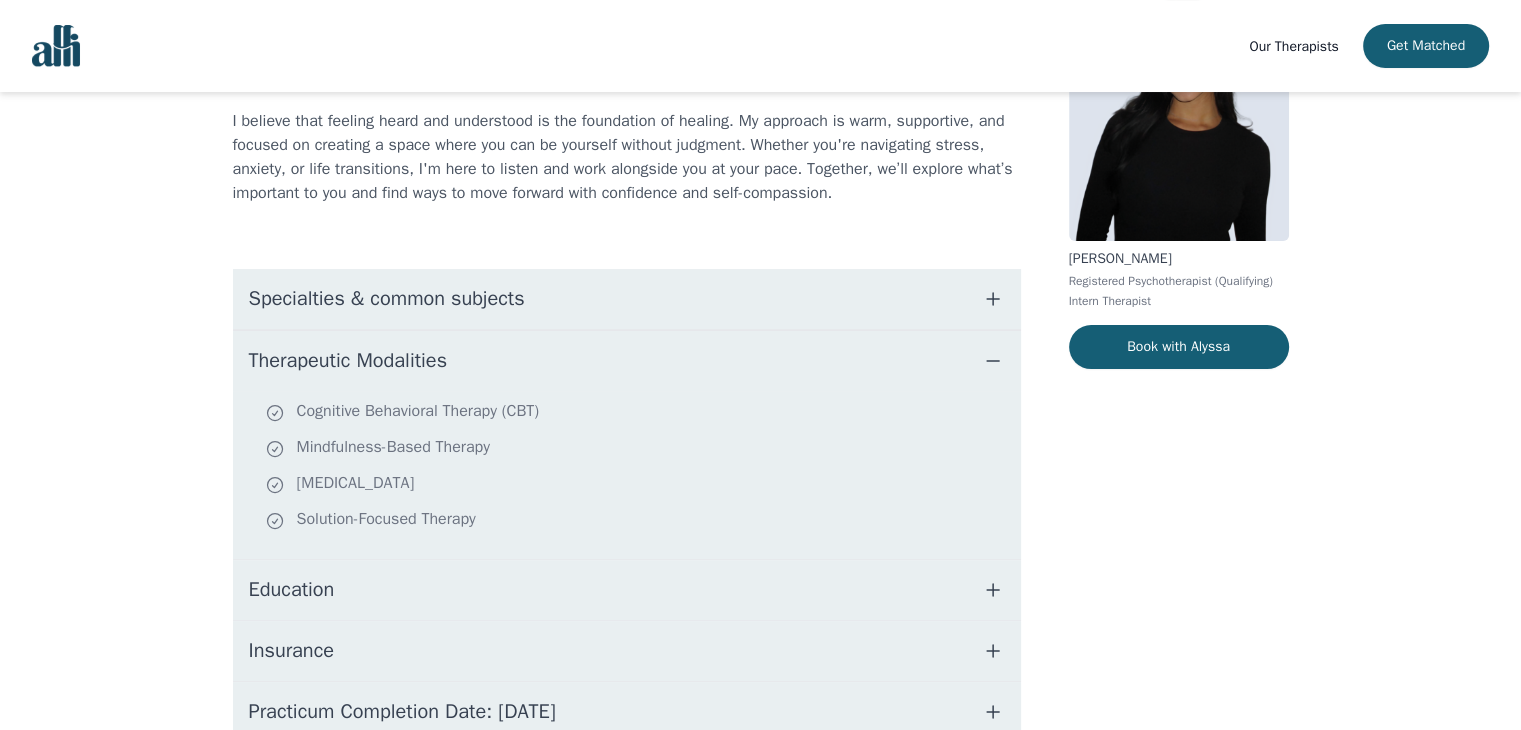 click 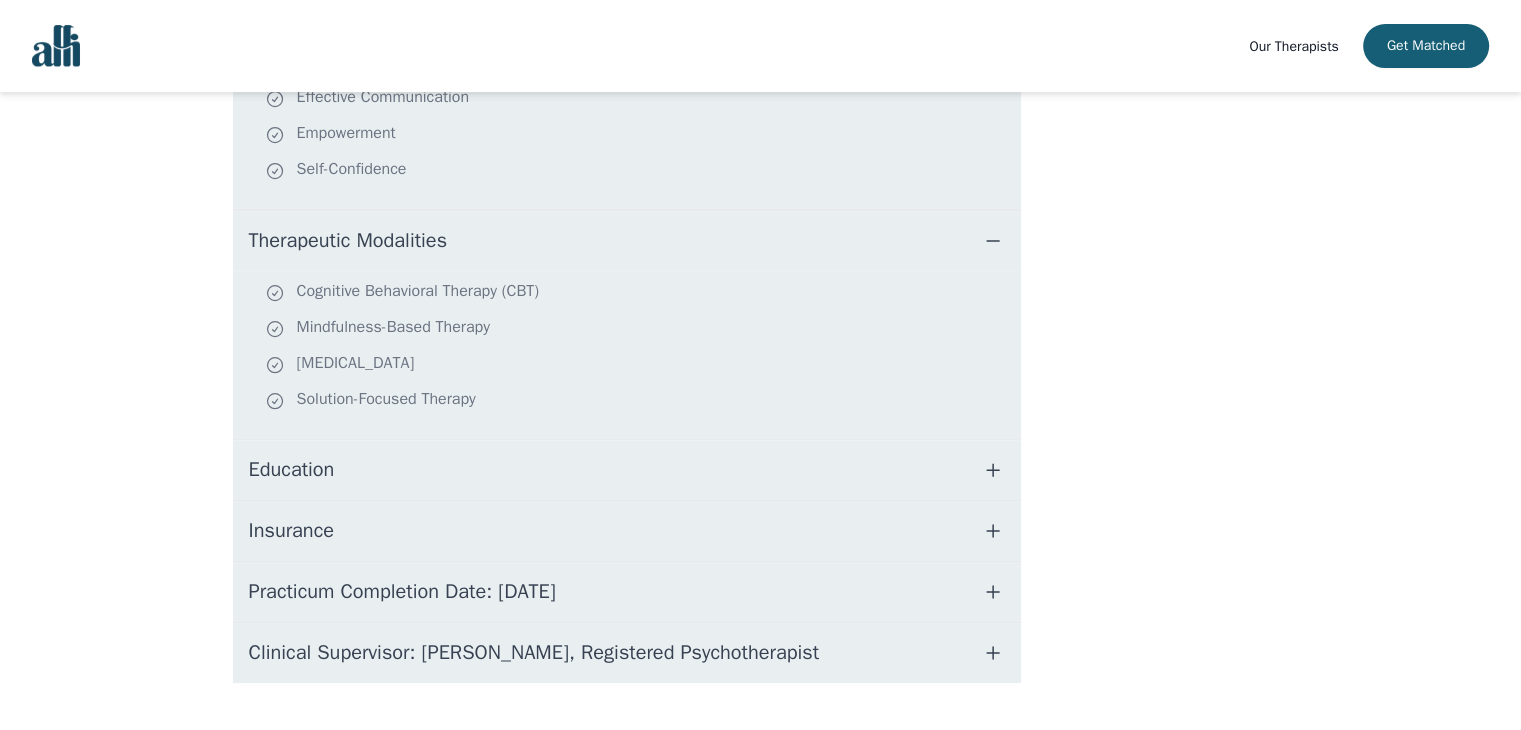 scroll, scrollTop: 629, scrollLeft: 0, axis: vertical 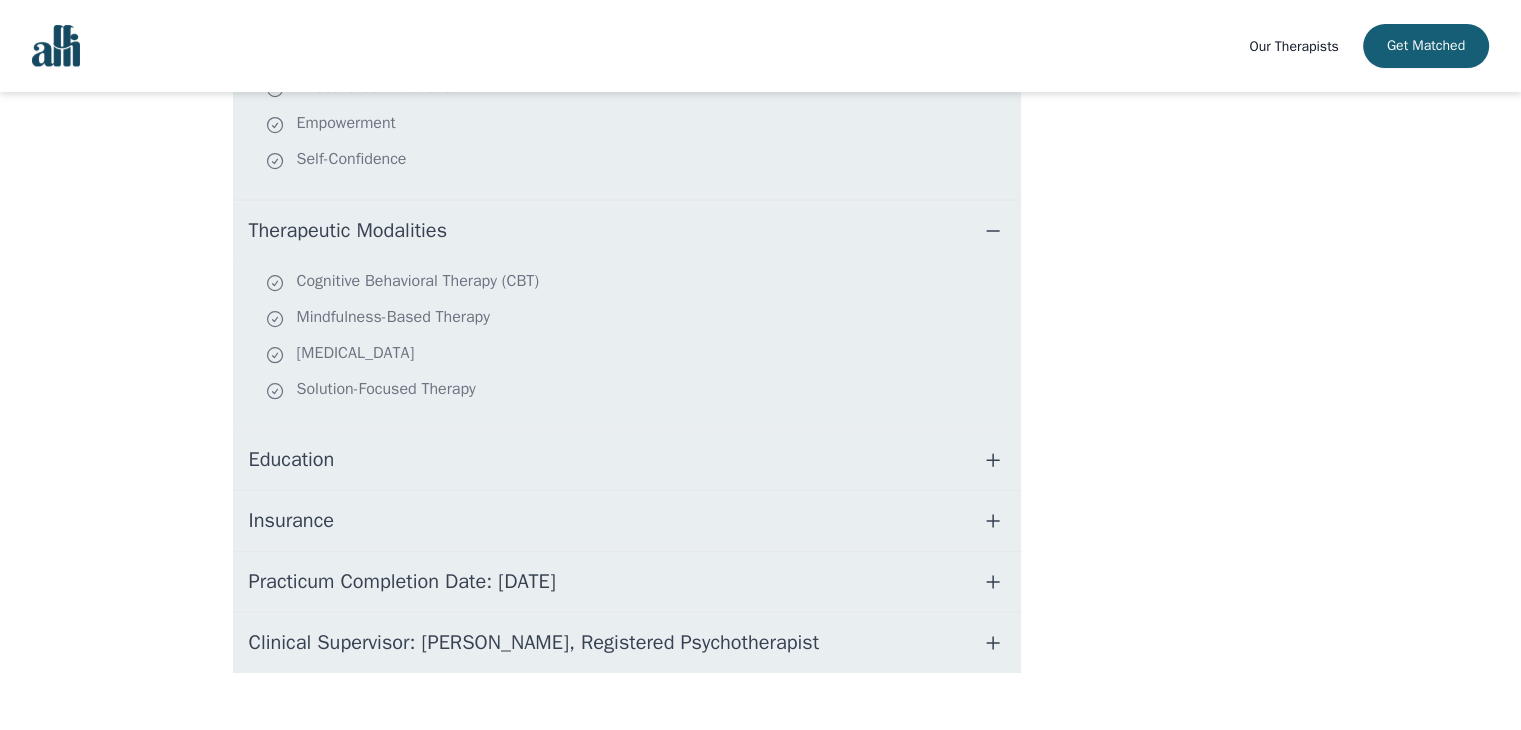 click 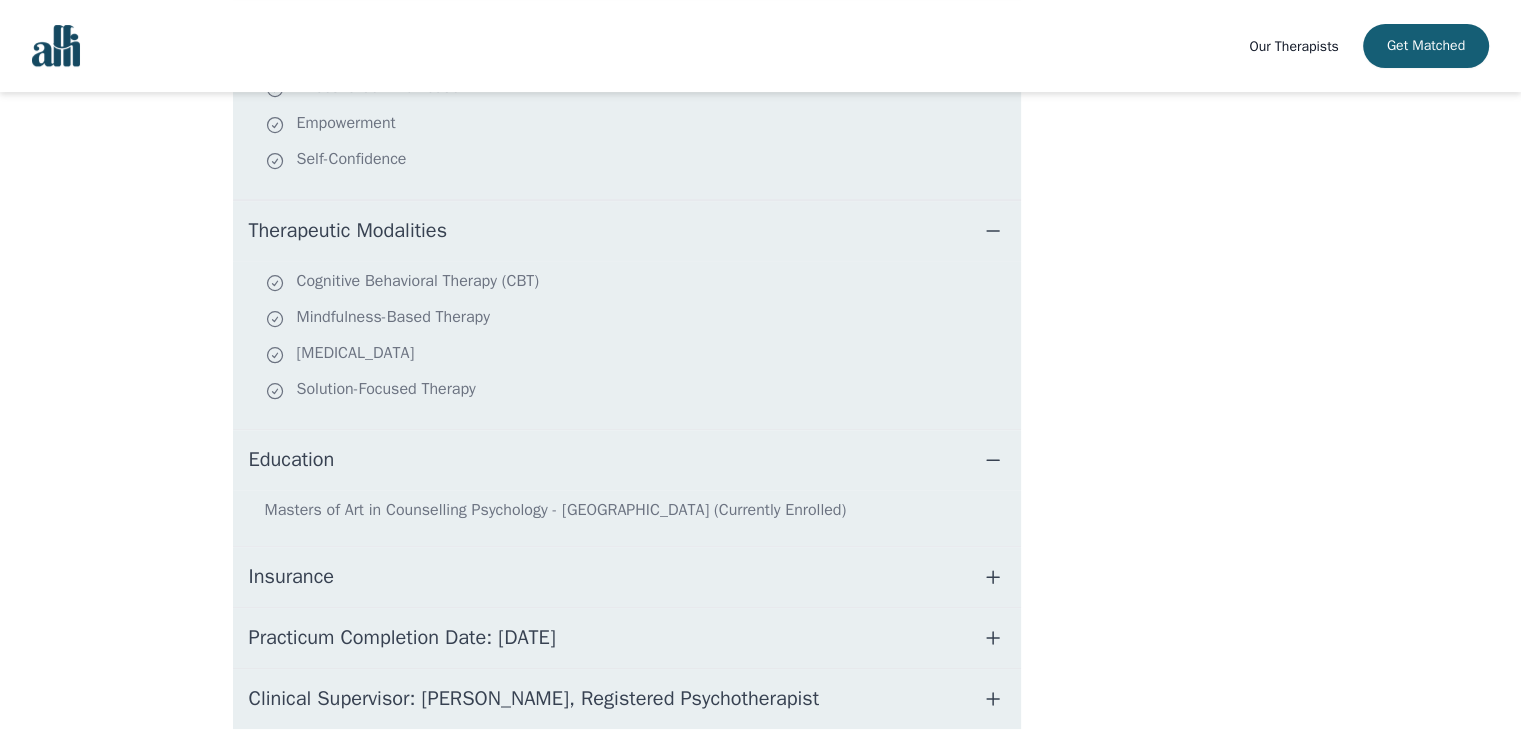 click 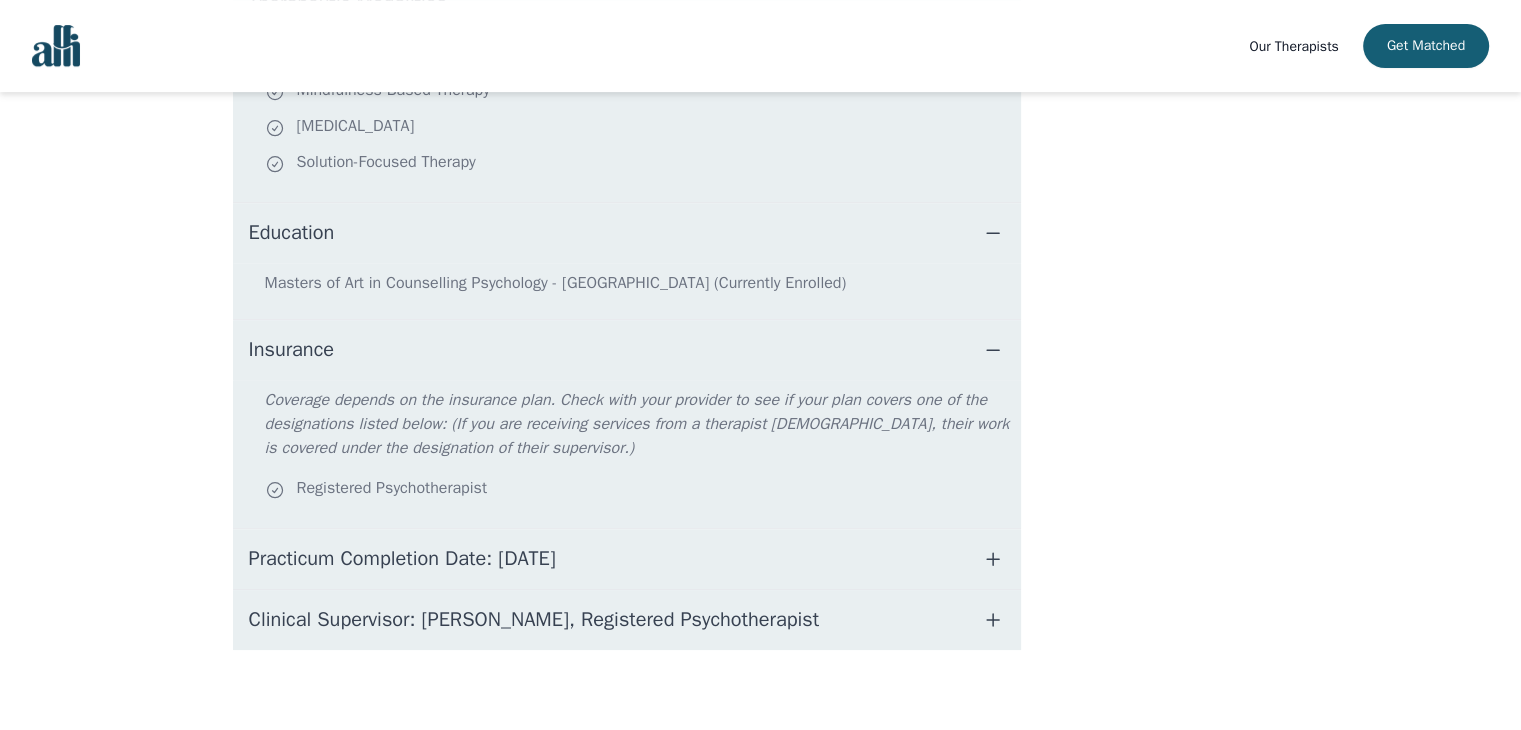 scroll, scrollTop: 871, scrollLeft: 0, axis: vertical 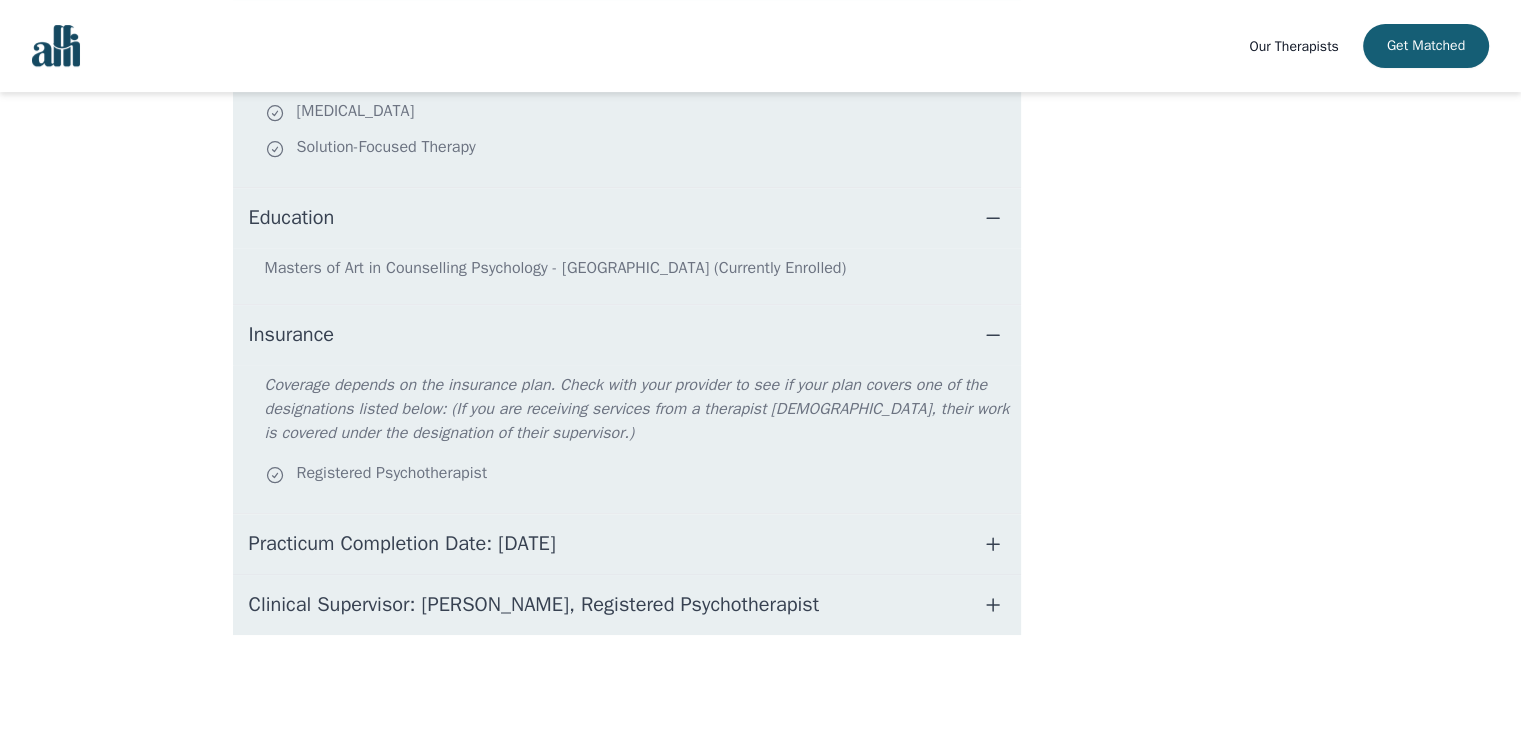 click 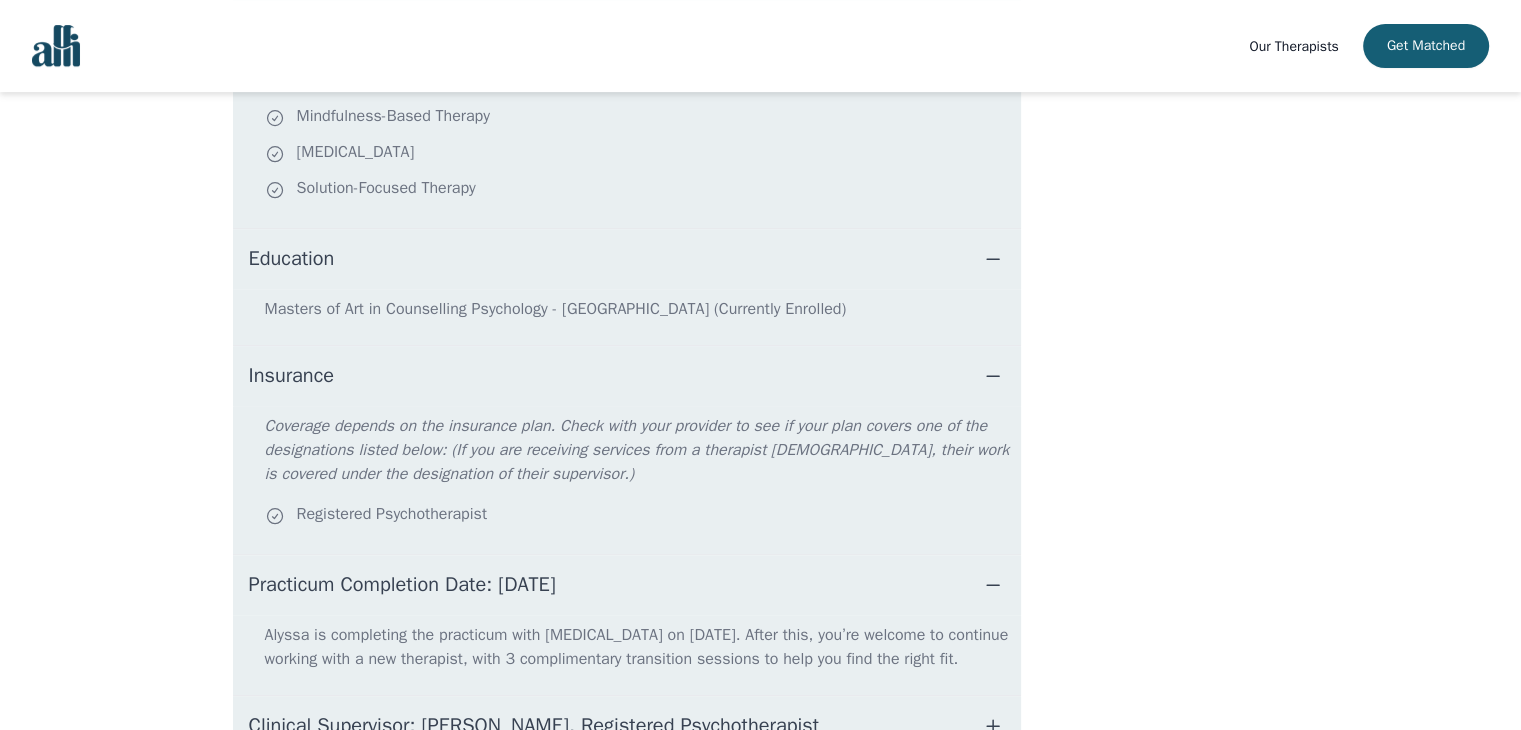 scroll, scrollTop: 951, scrollLeft: 0, axis: vertical 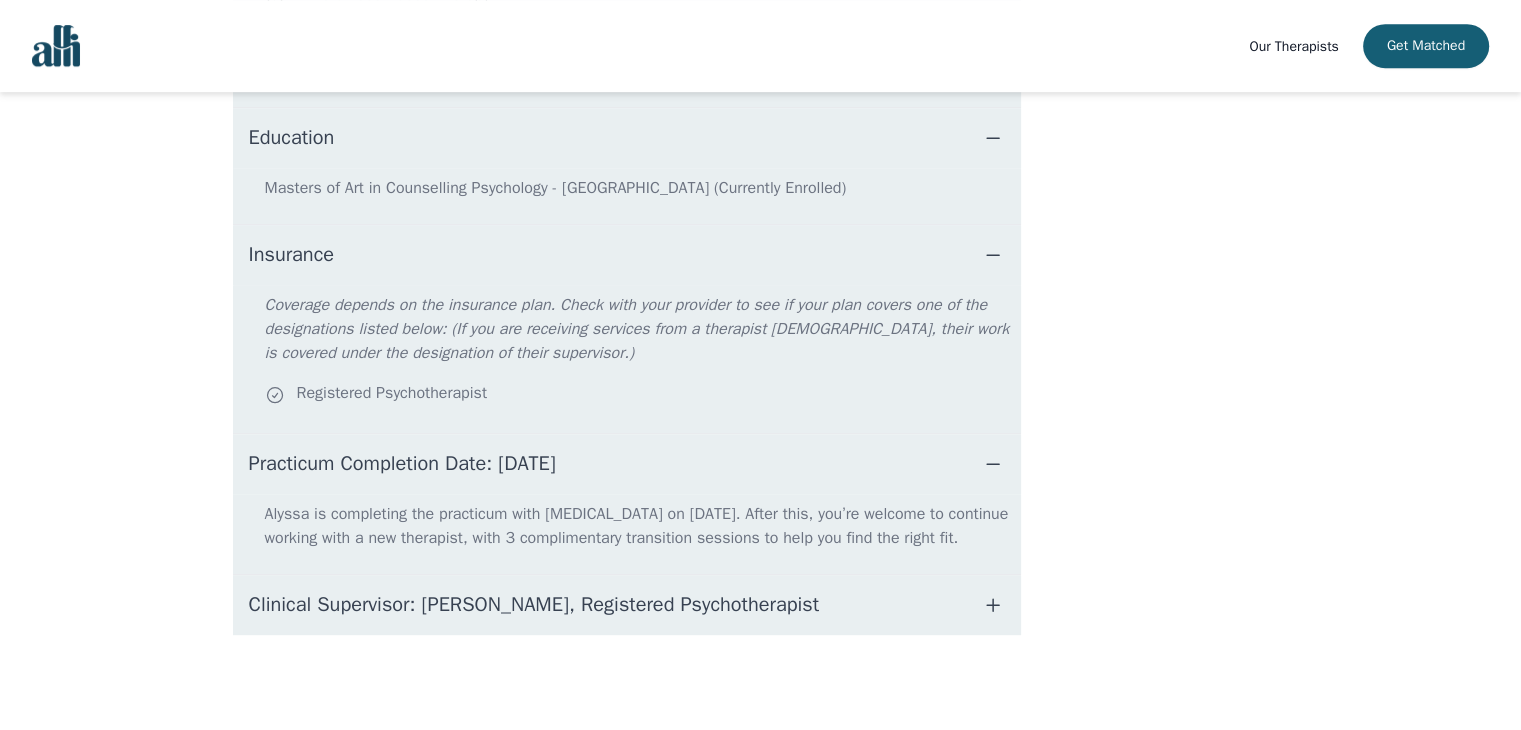 click on "Clinical Supervisor: Gillian Inksetter, Registered Psychotherapist" at bounding box center [627, 605] 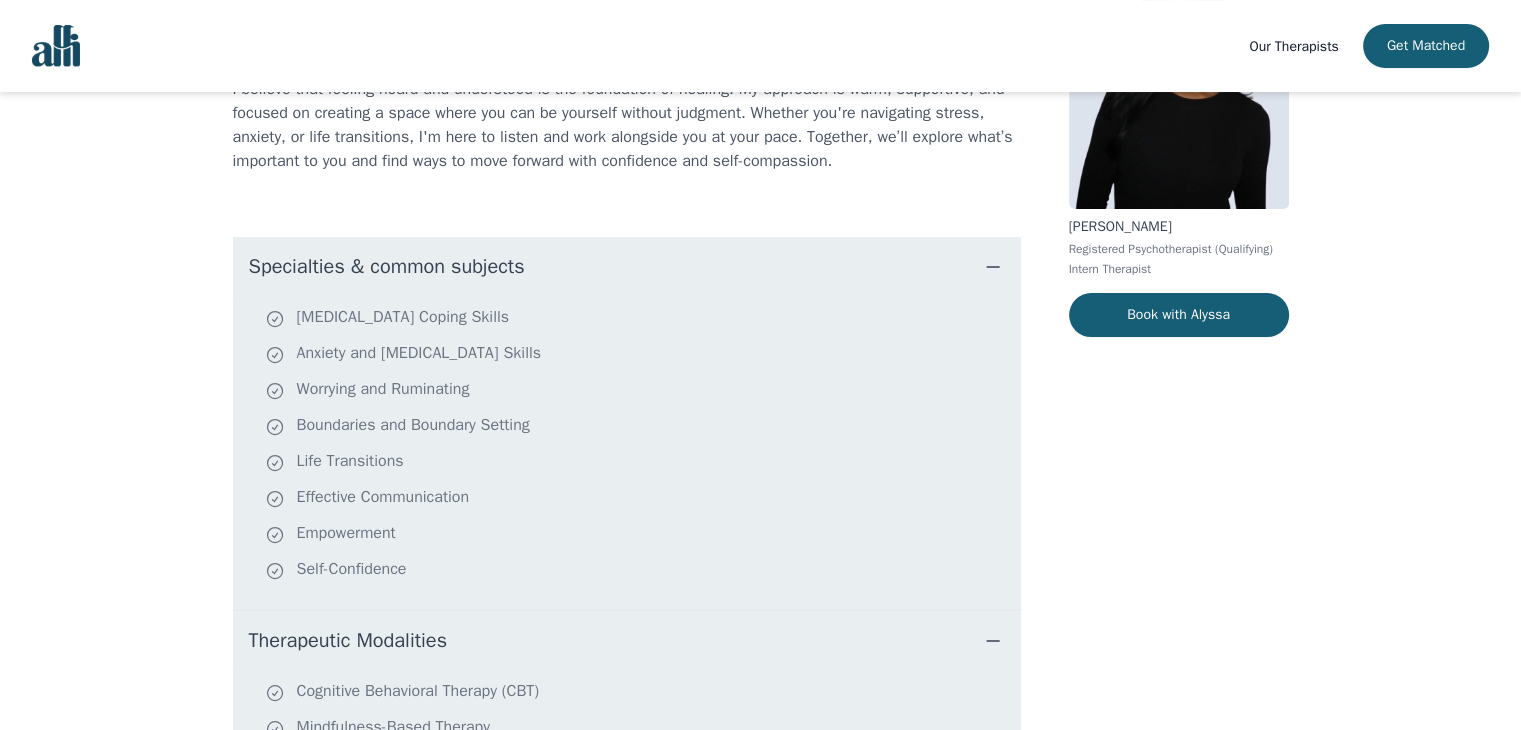 scroll, scrollTop: 0, scrollLeft: 0, axis: both 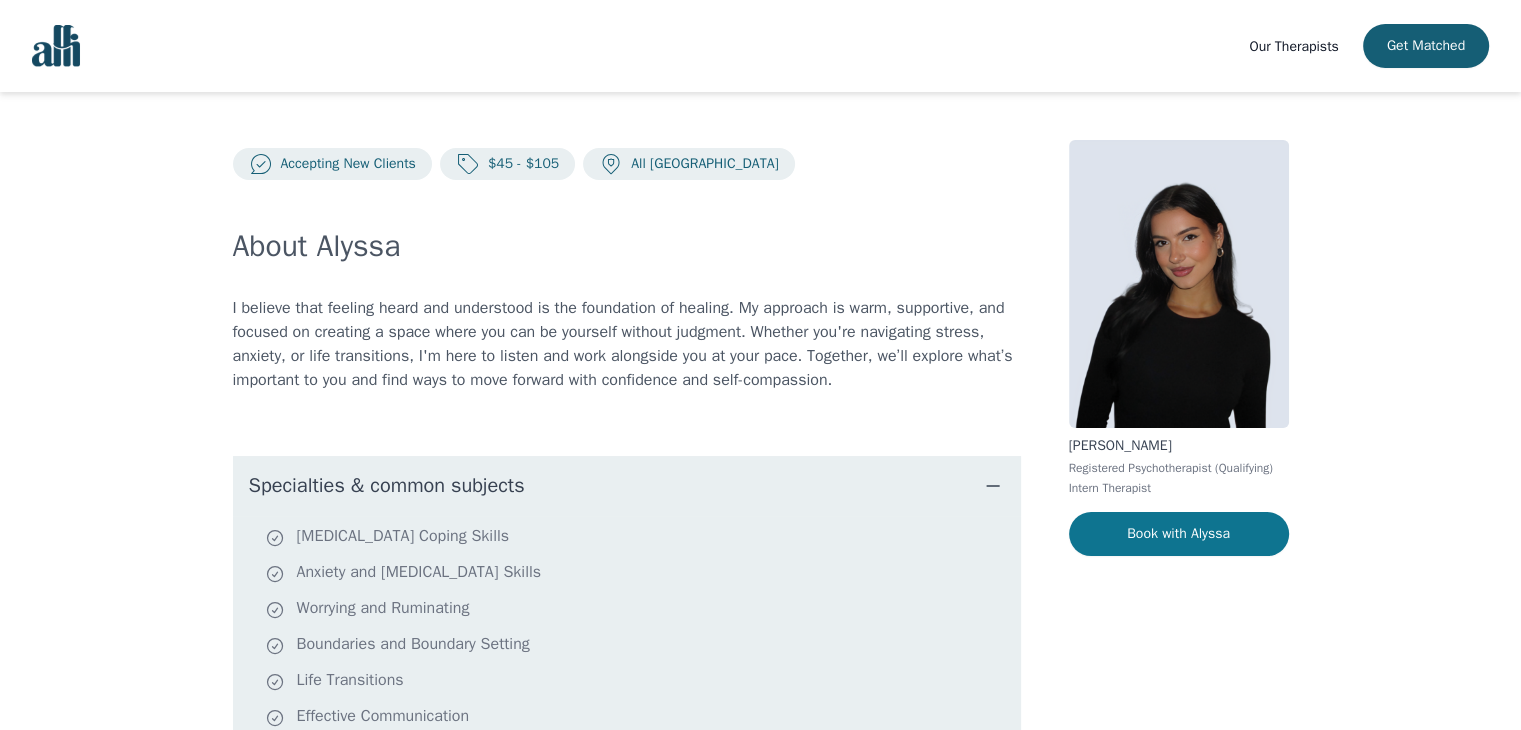 click on "Book with Alyssa" at bounding box center [1179, 534] 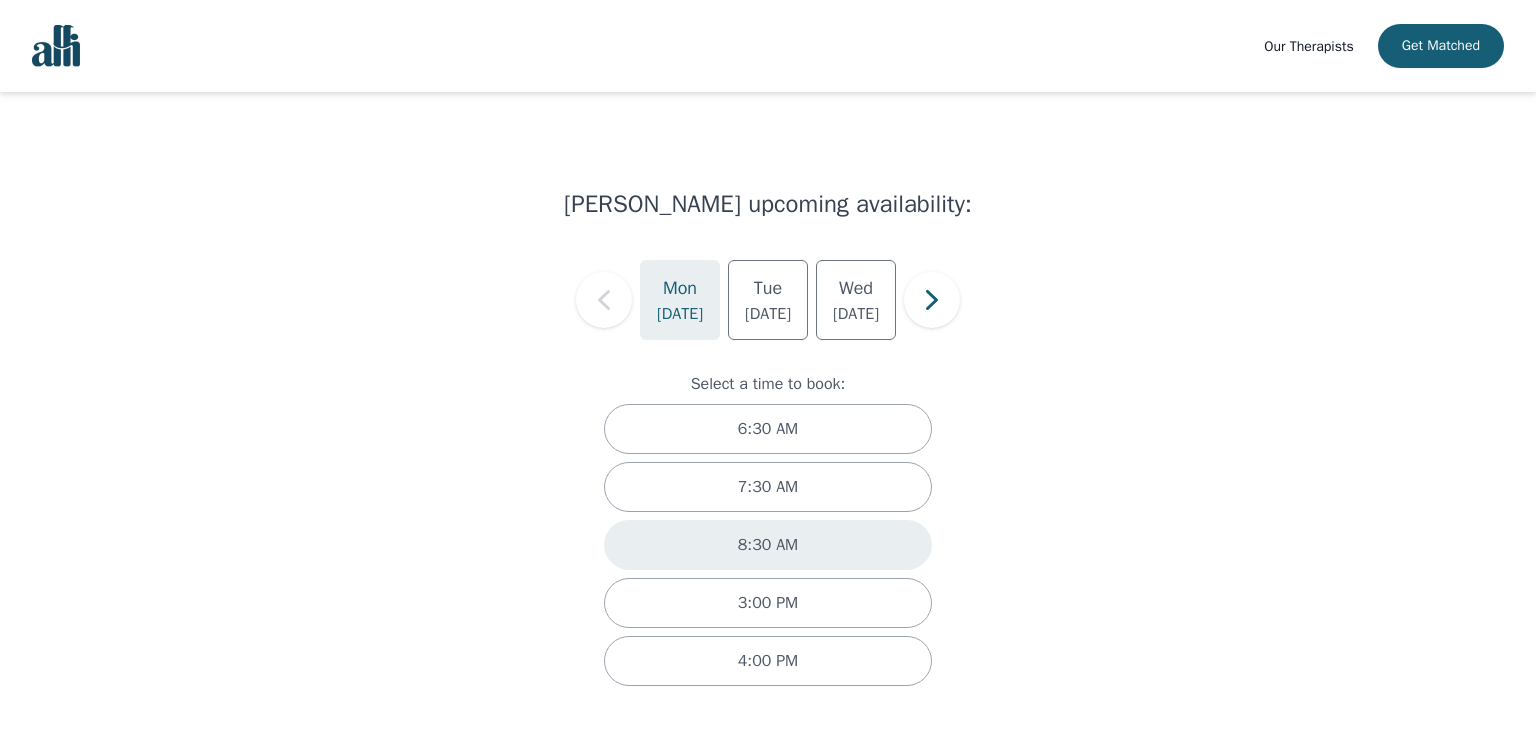 click on "8:30 AM" at bounding box center [768, 545] 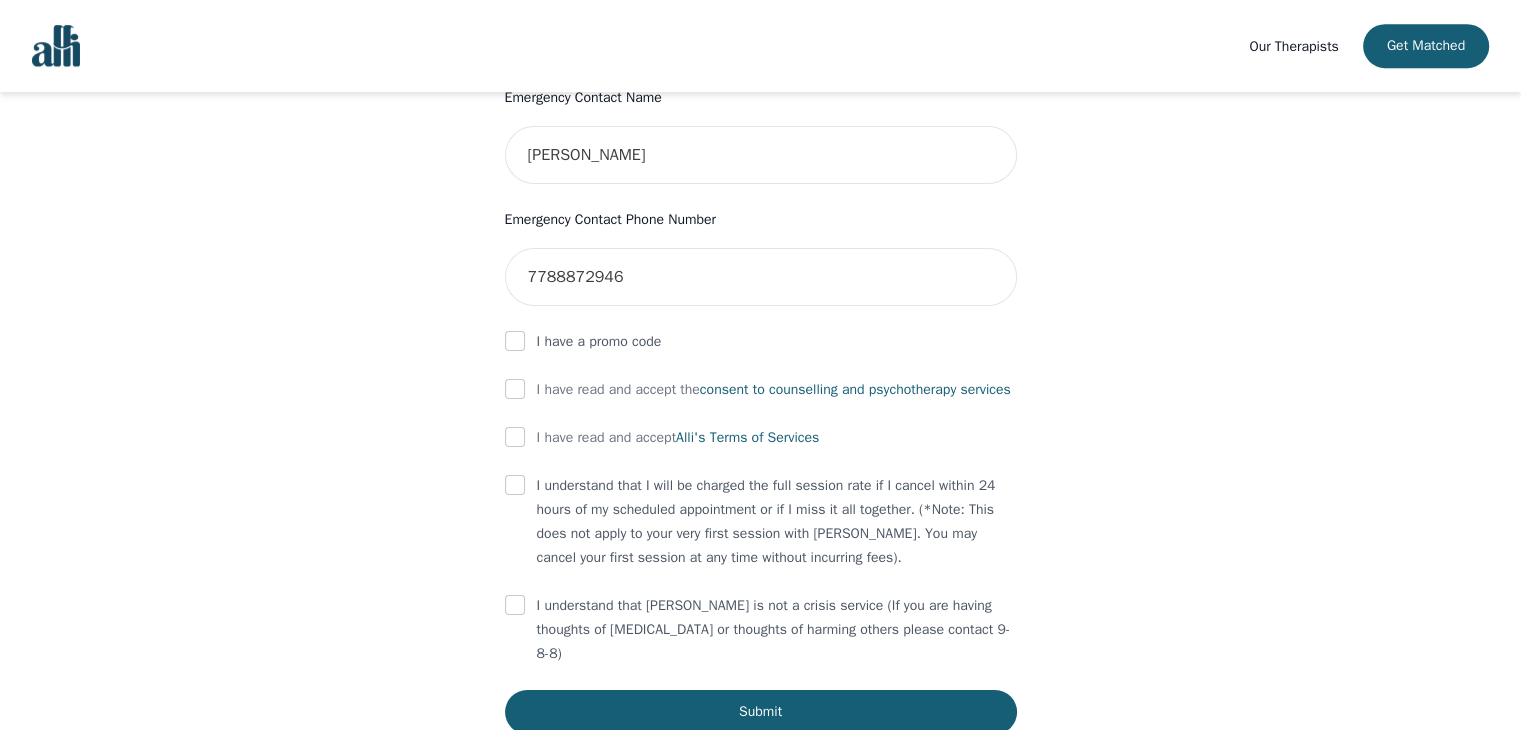 scroll, scrollTop: 1012, scrollLeft: 0, axis: vertical 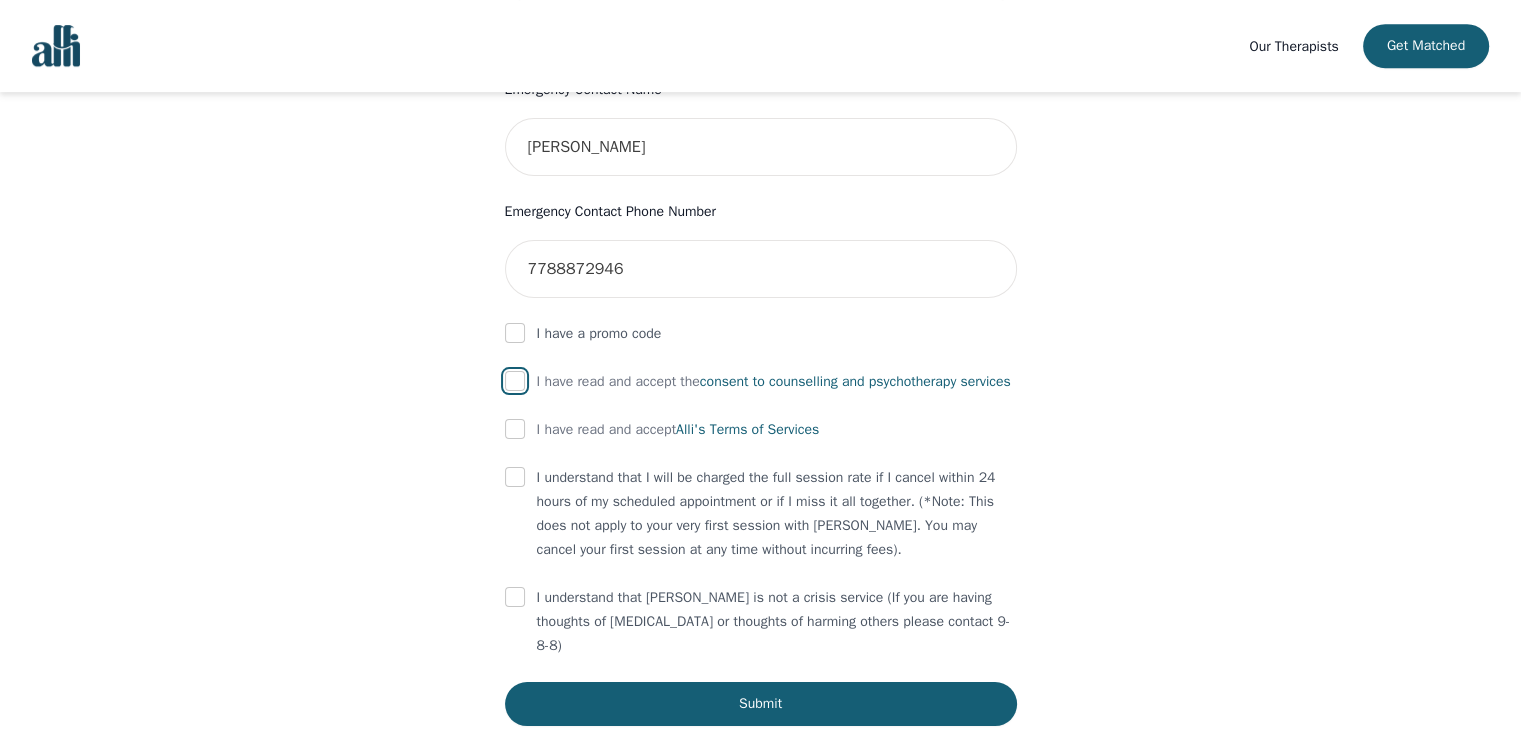 click at bounding box center (515, 381) 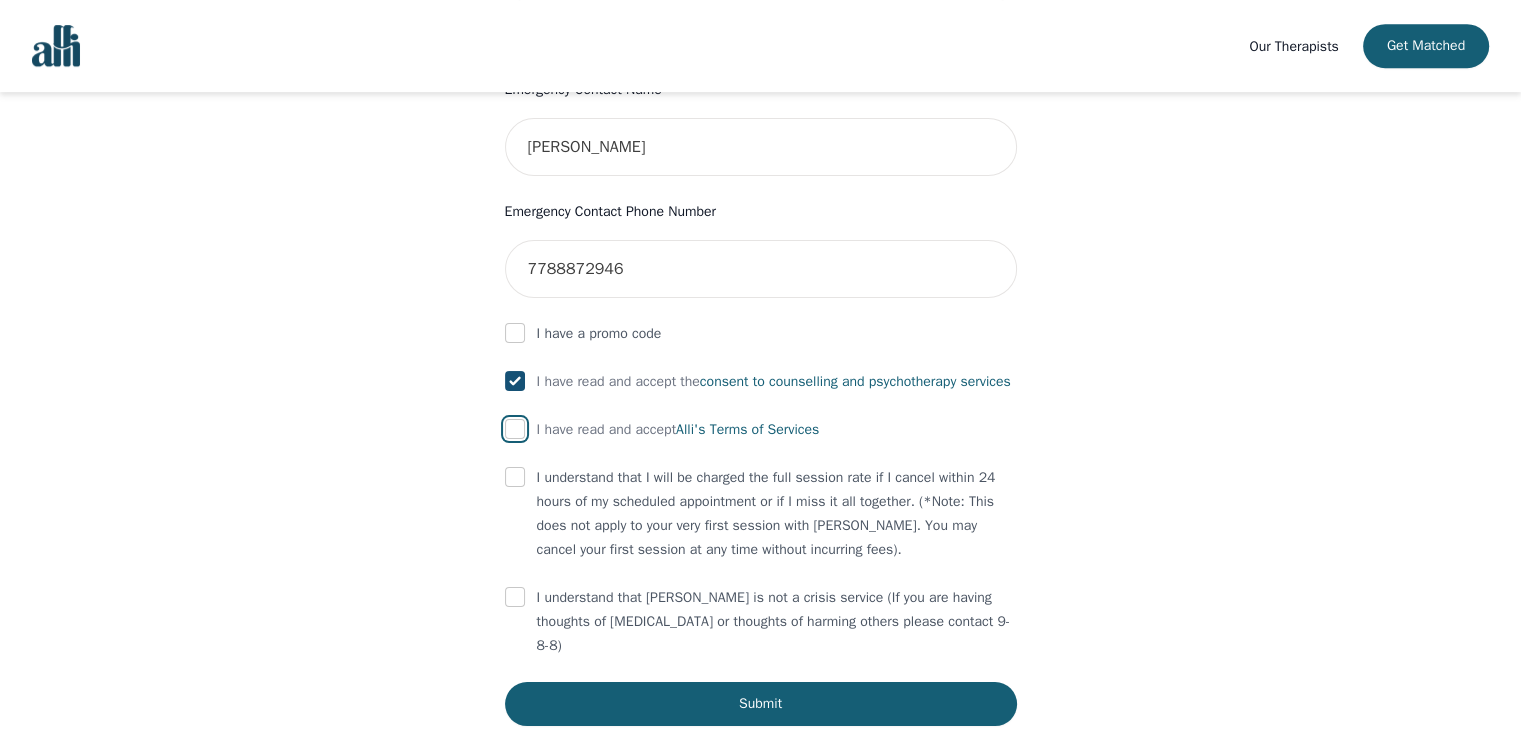 click at bounding box center [515, 429] 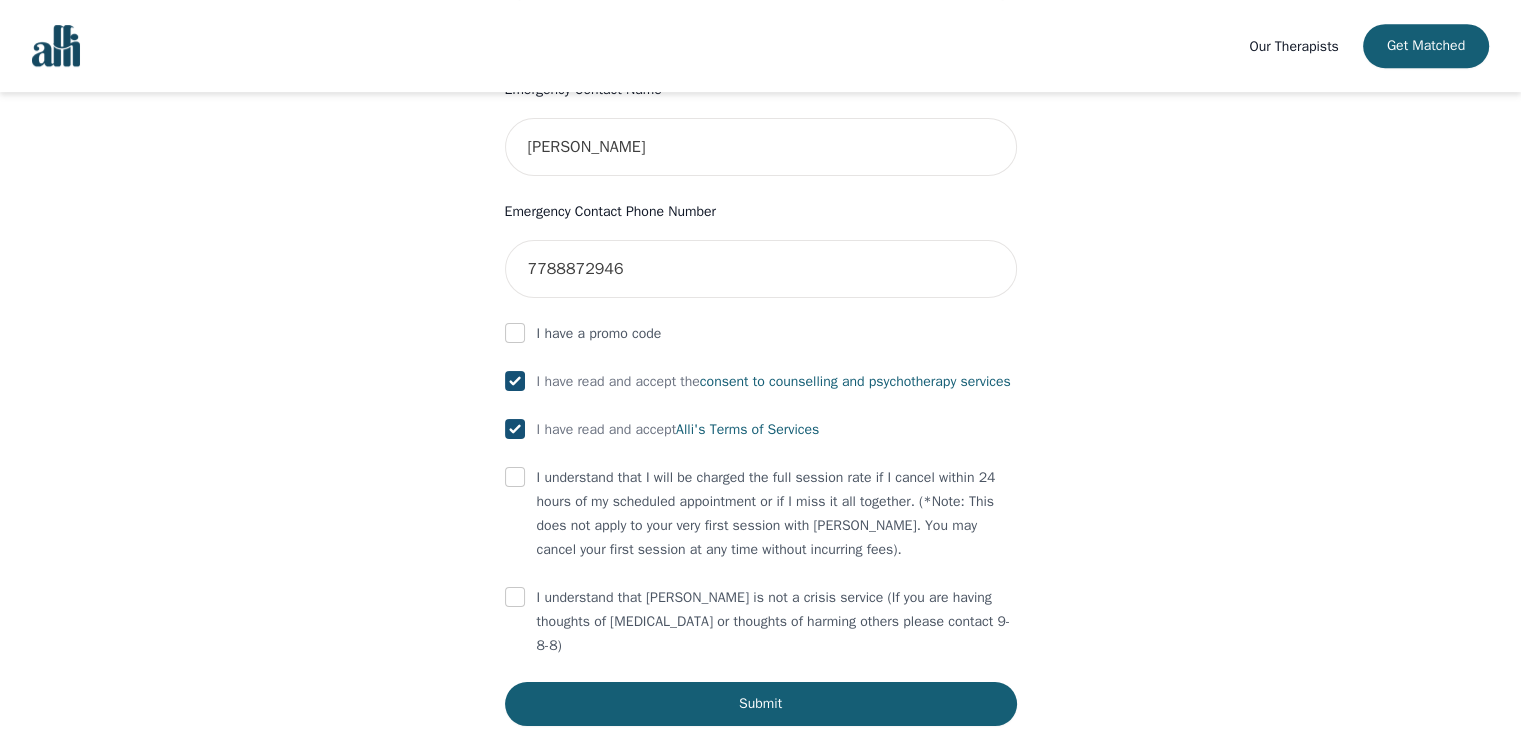 checkbox on "true" 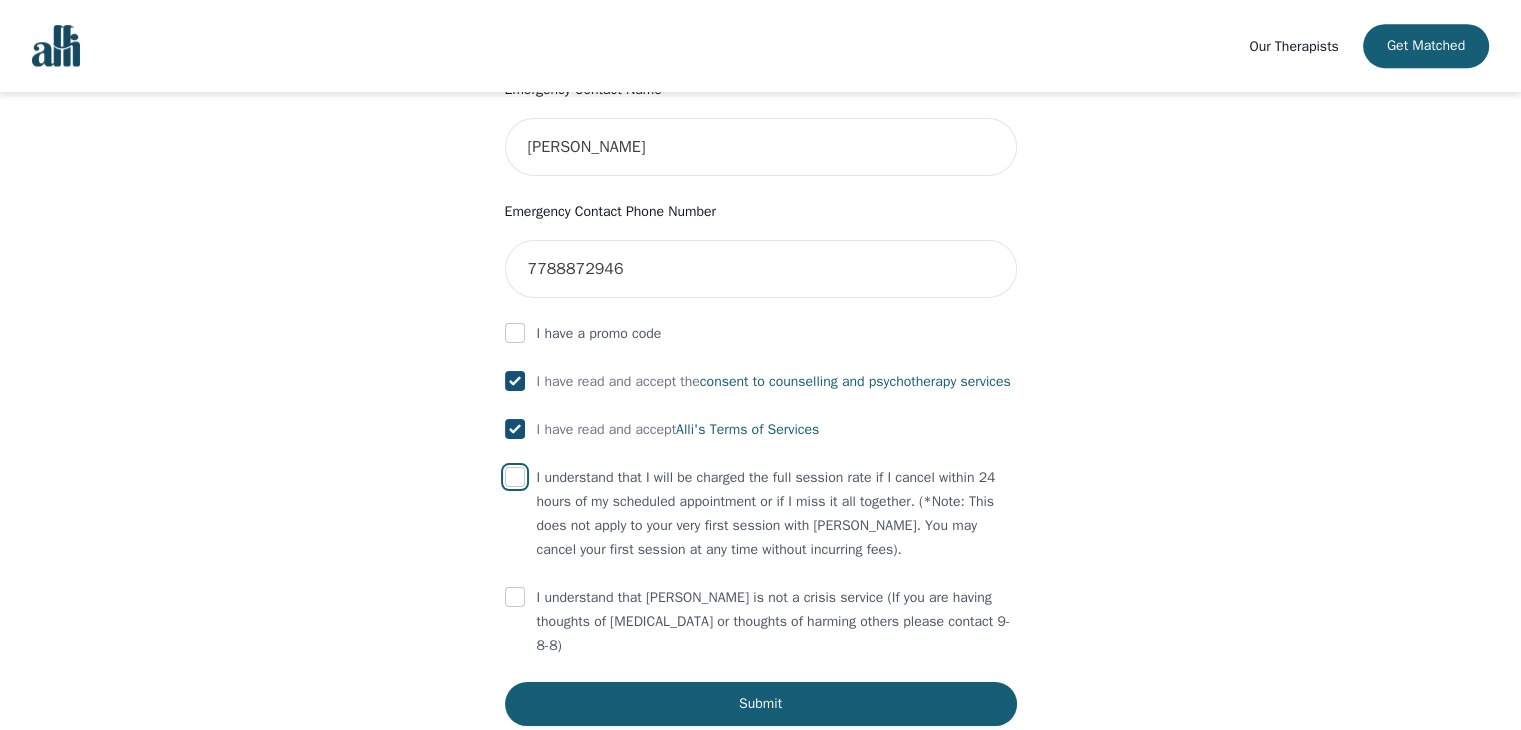 click at bounding box center (515, 477) 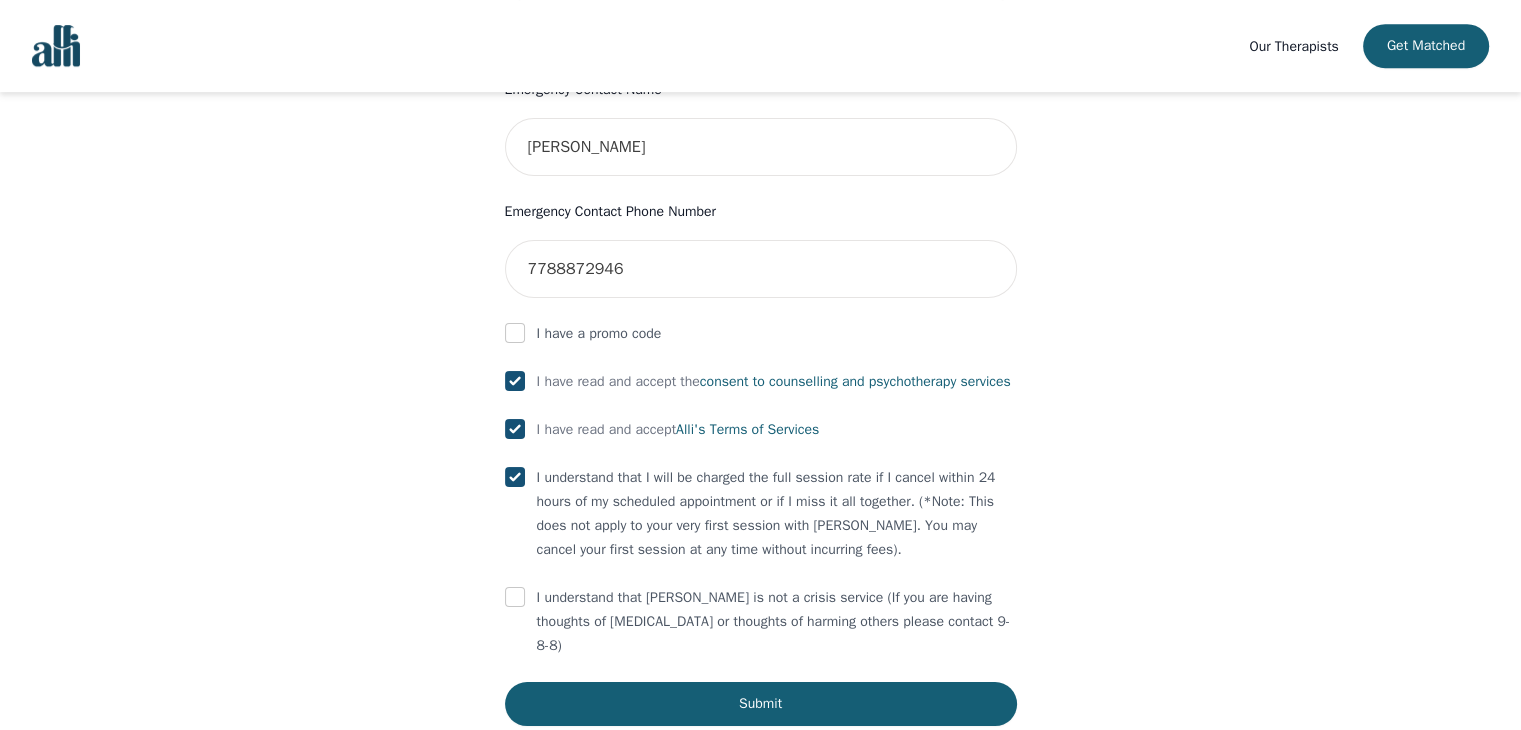 scroll, scrollTop: 1068, scrollLeft: 0, axis: vertical 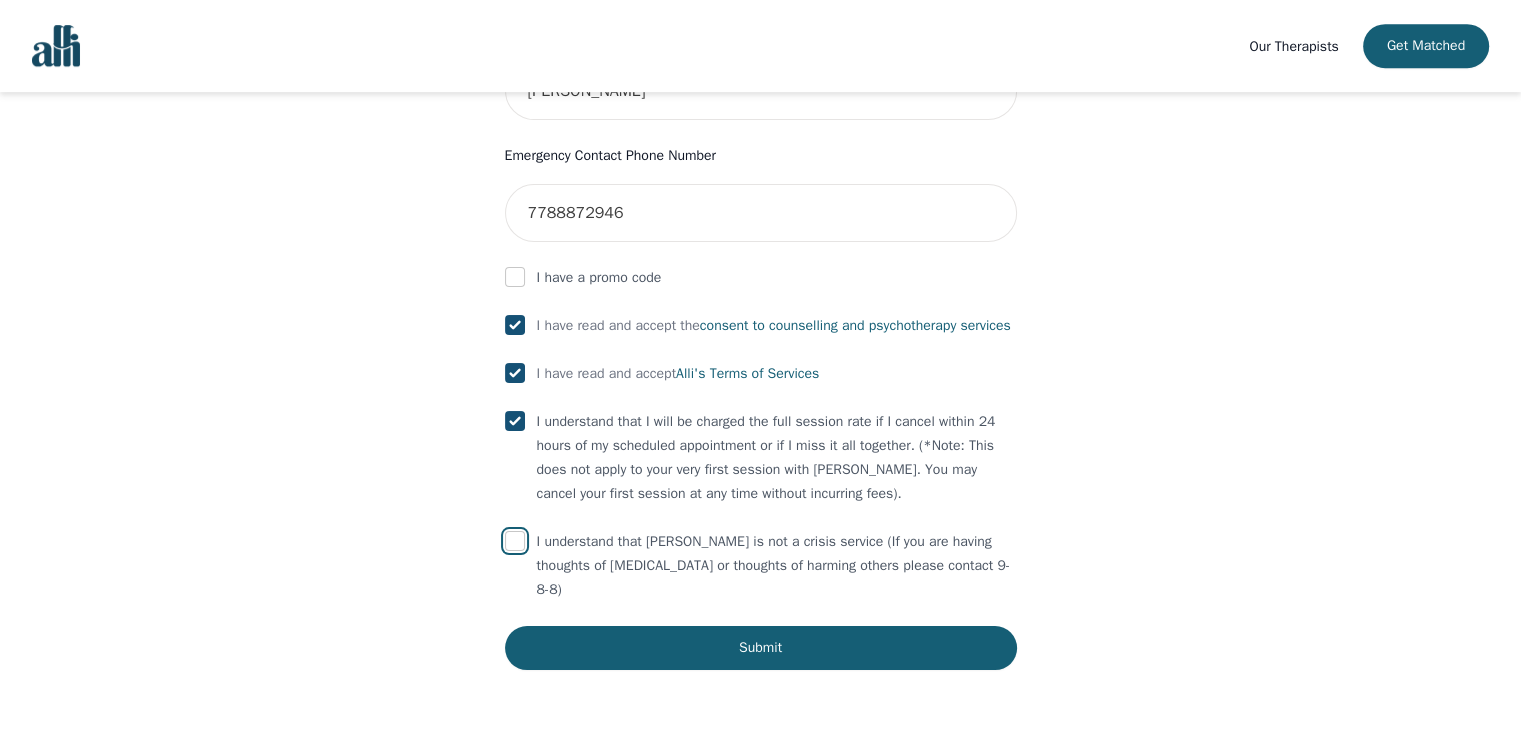 click at bounding box center (515, 541) 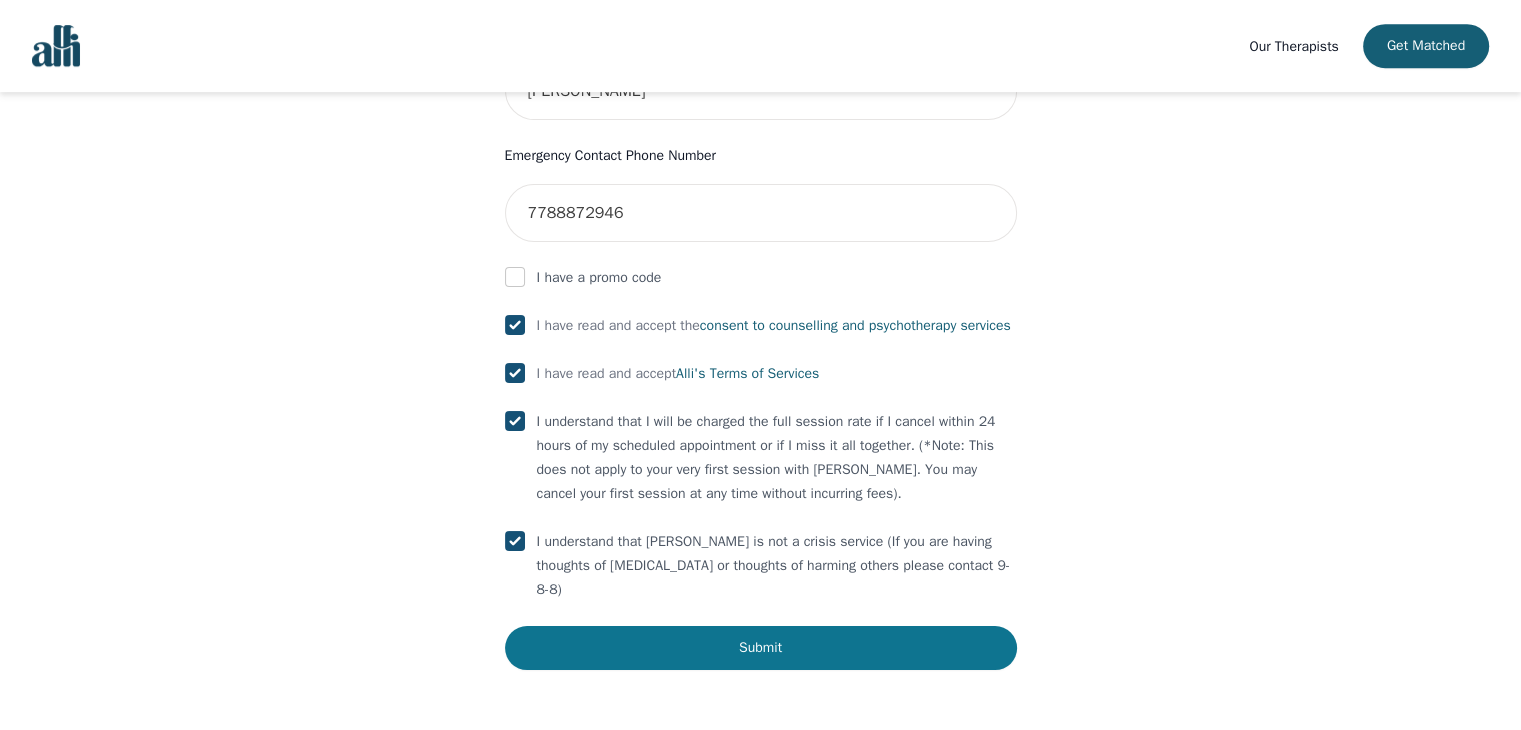 click on "Submit" at bounding box center (761, 648) 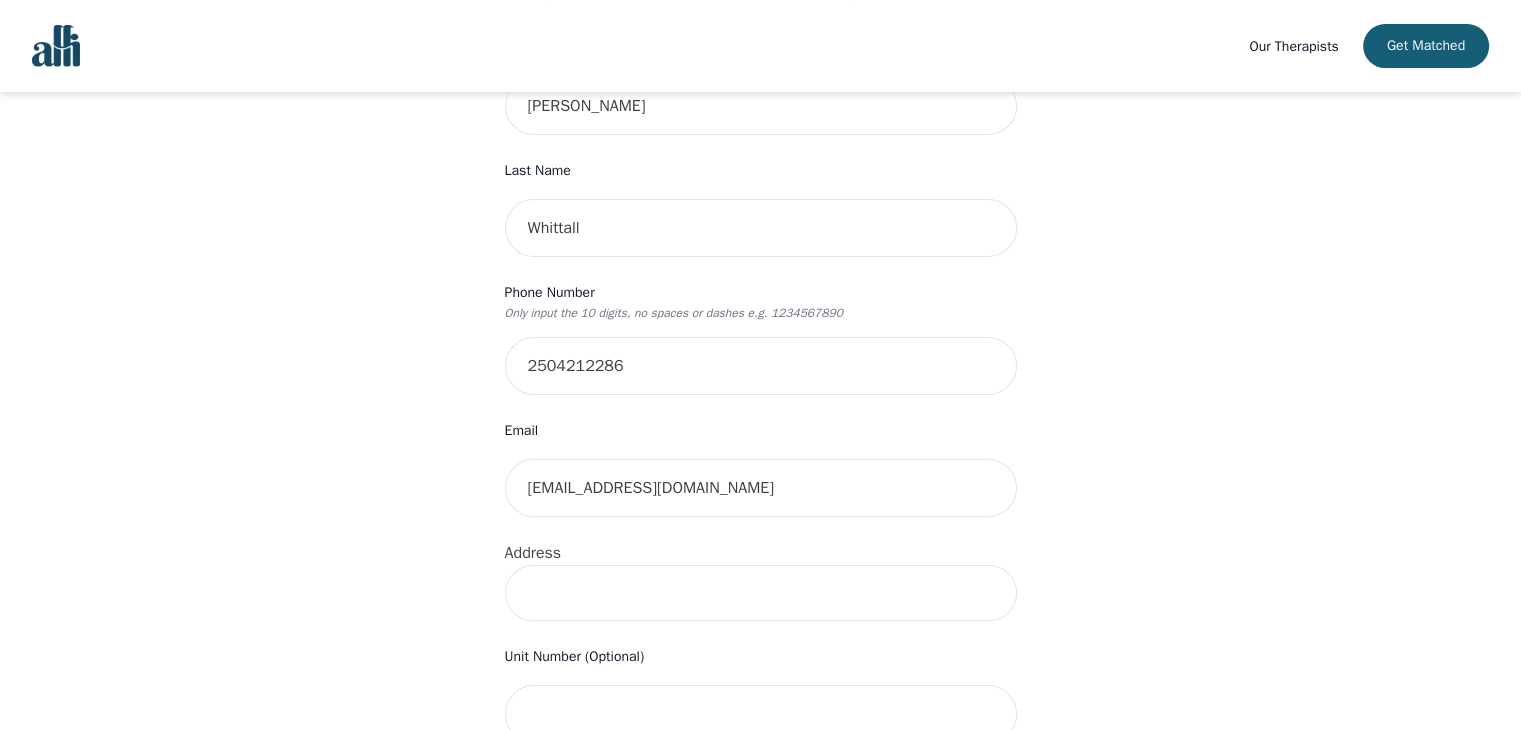 scroll, scrollTop: 324, scrollLeft: 0, axis: vertical 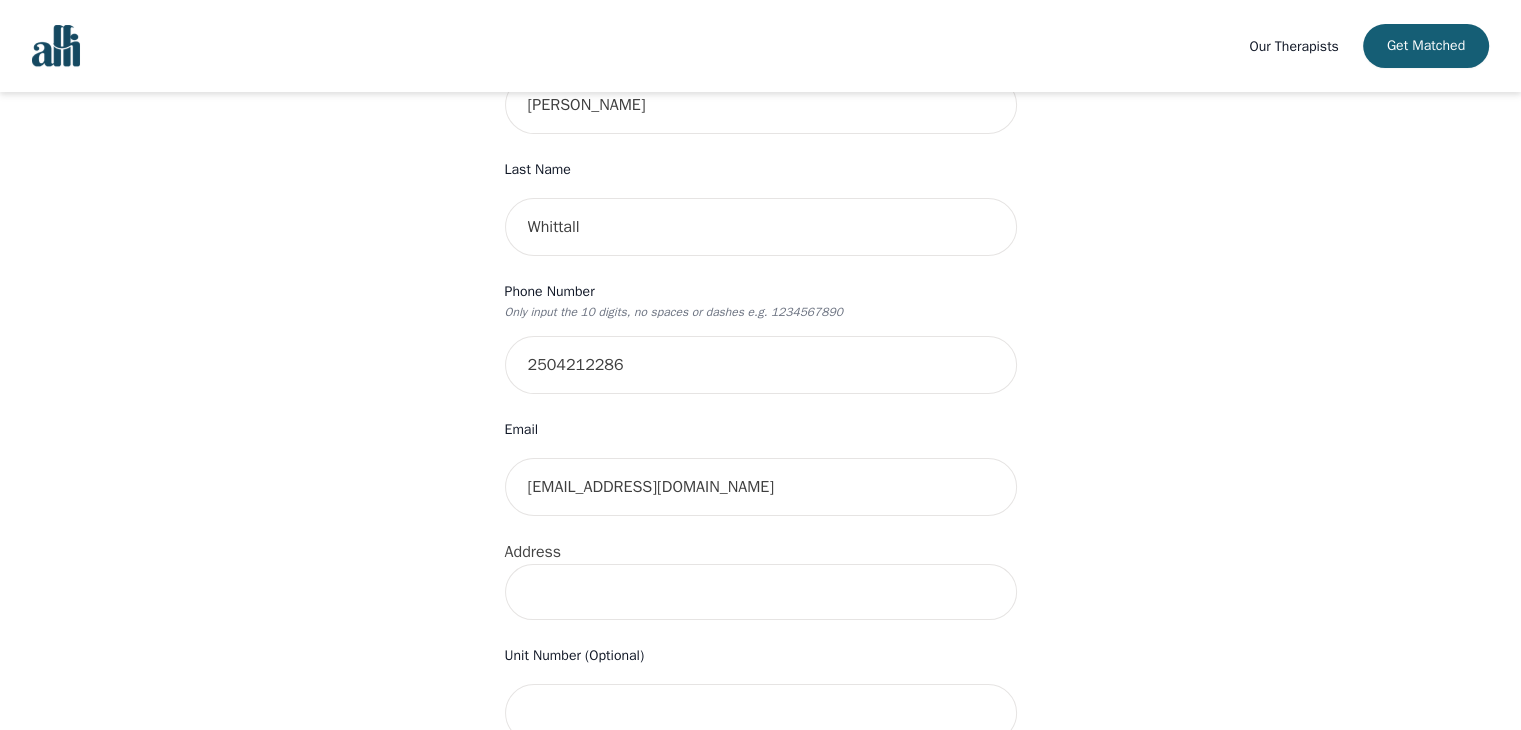 click at bounding box center (761, 592) 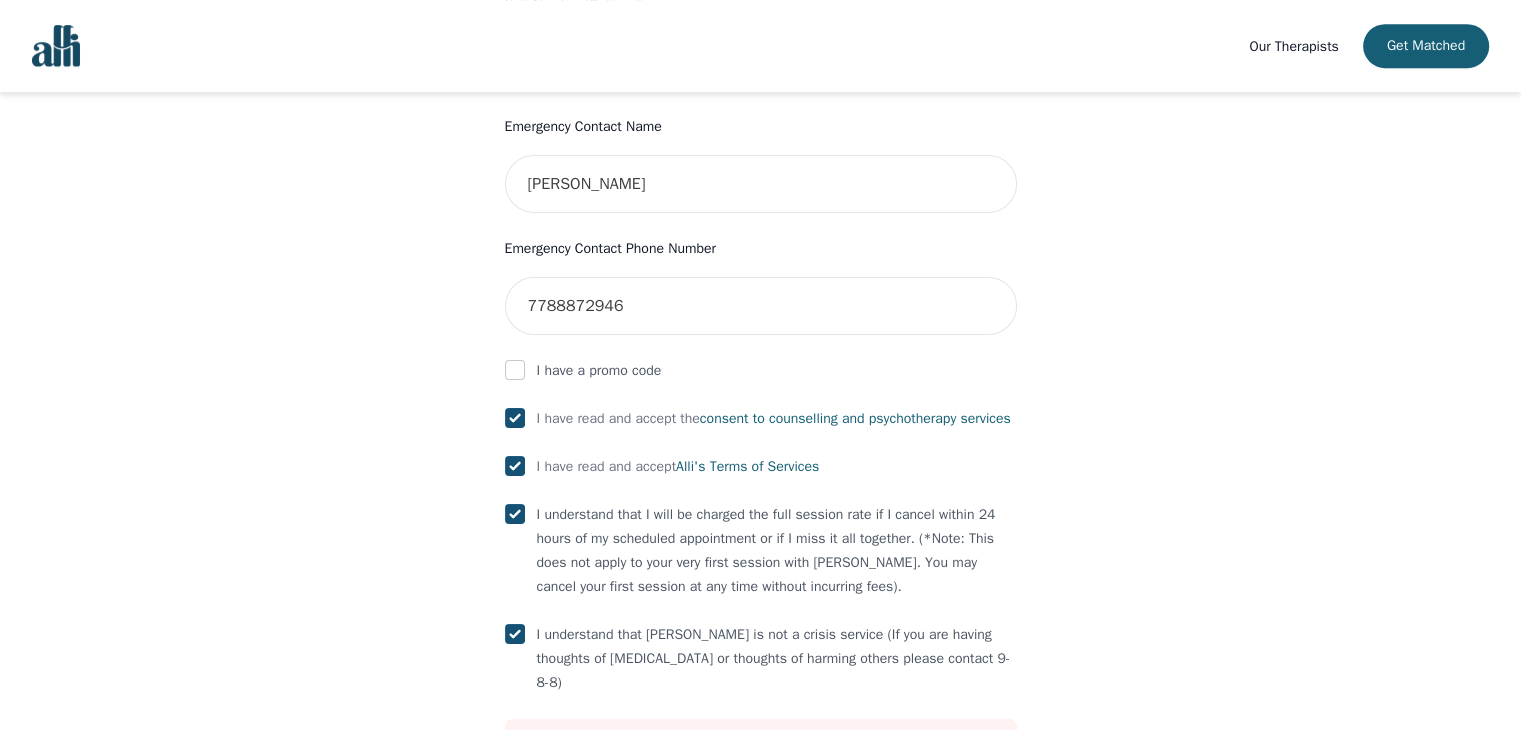scroll, scrollTop: 1144, scrollLeft: 0, axis: vertical 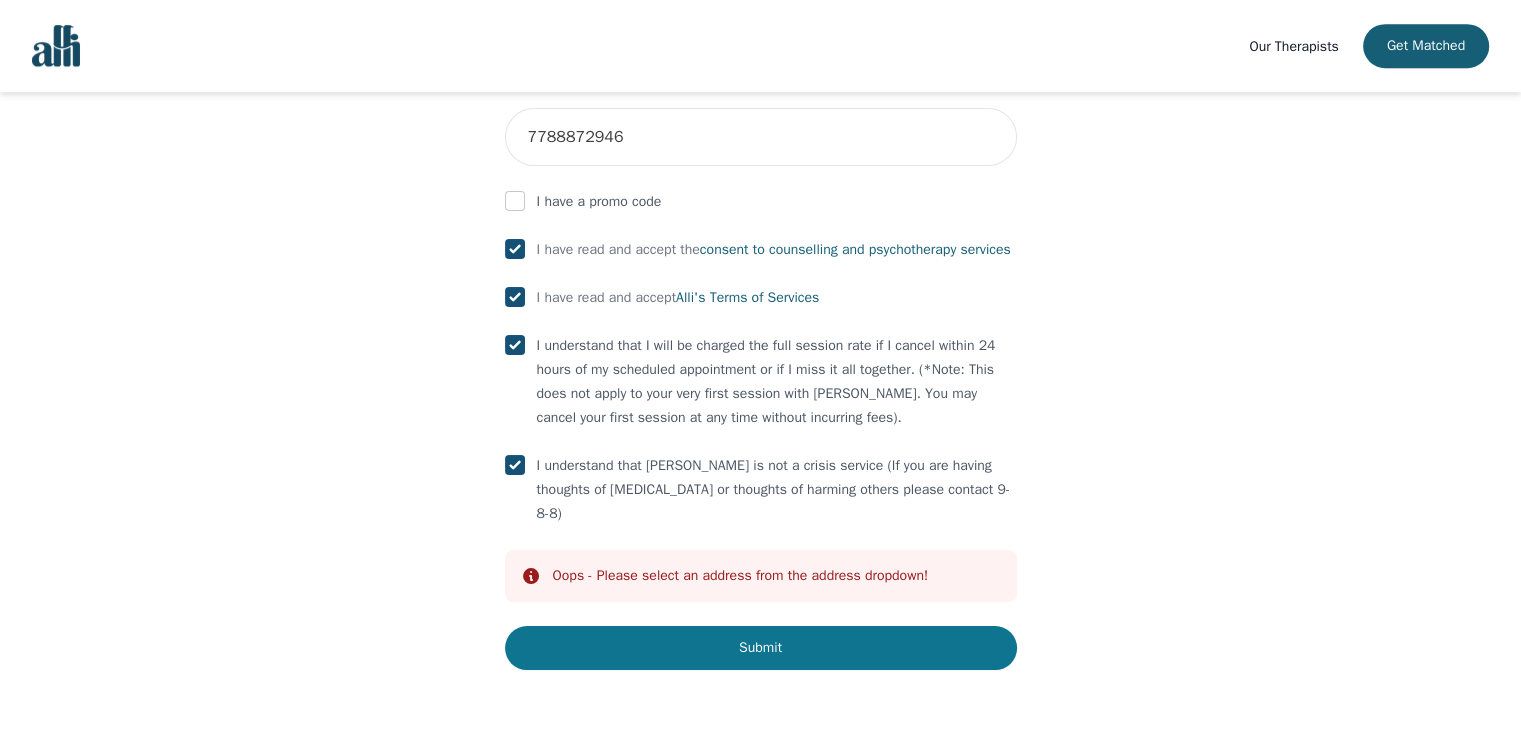 click on "Submit" at bounding box center [761, 648] 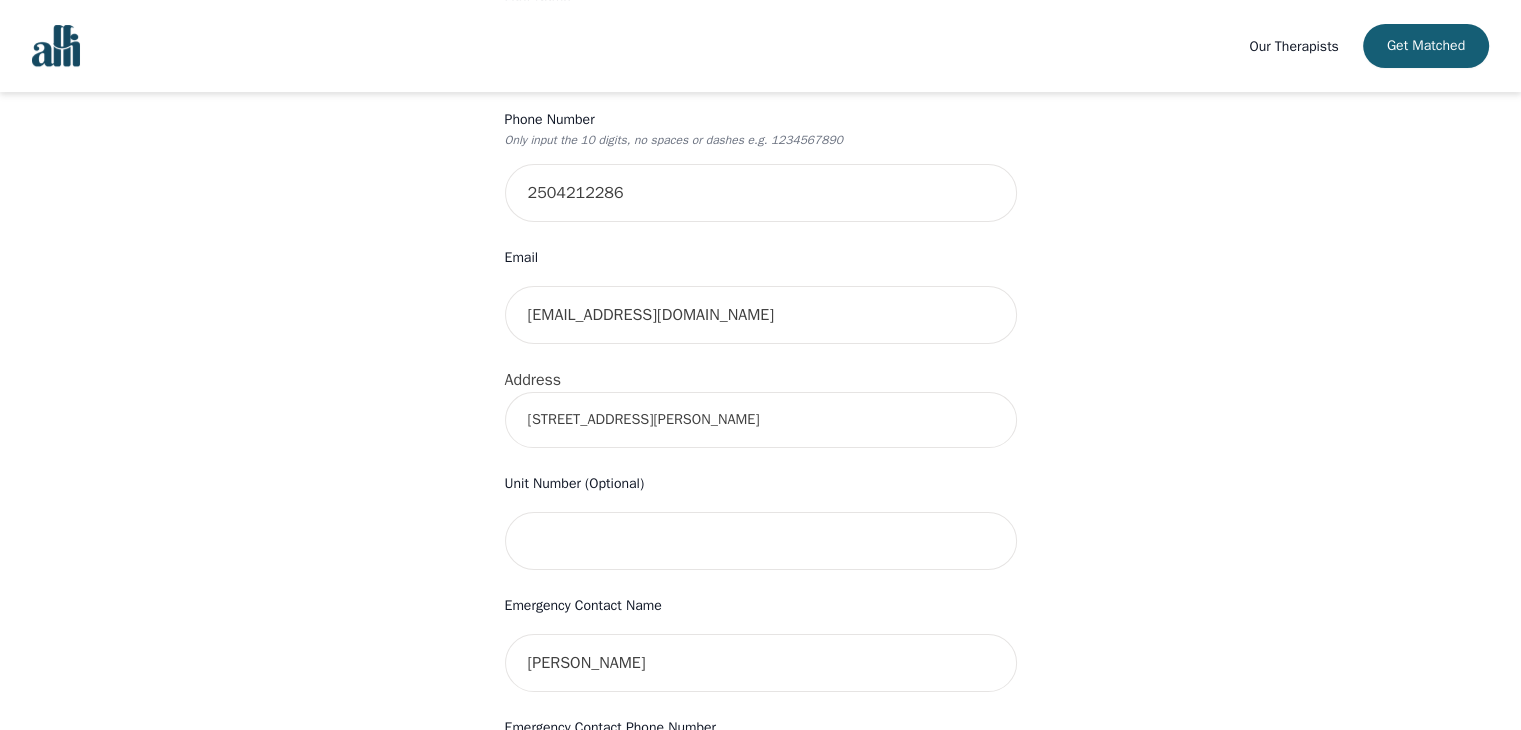 scroll, scrollTop: 504, scrollLeft: 0, axis: vertical 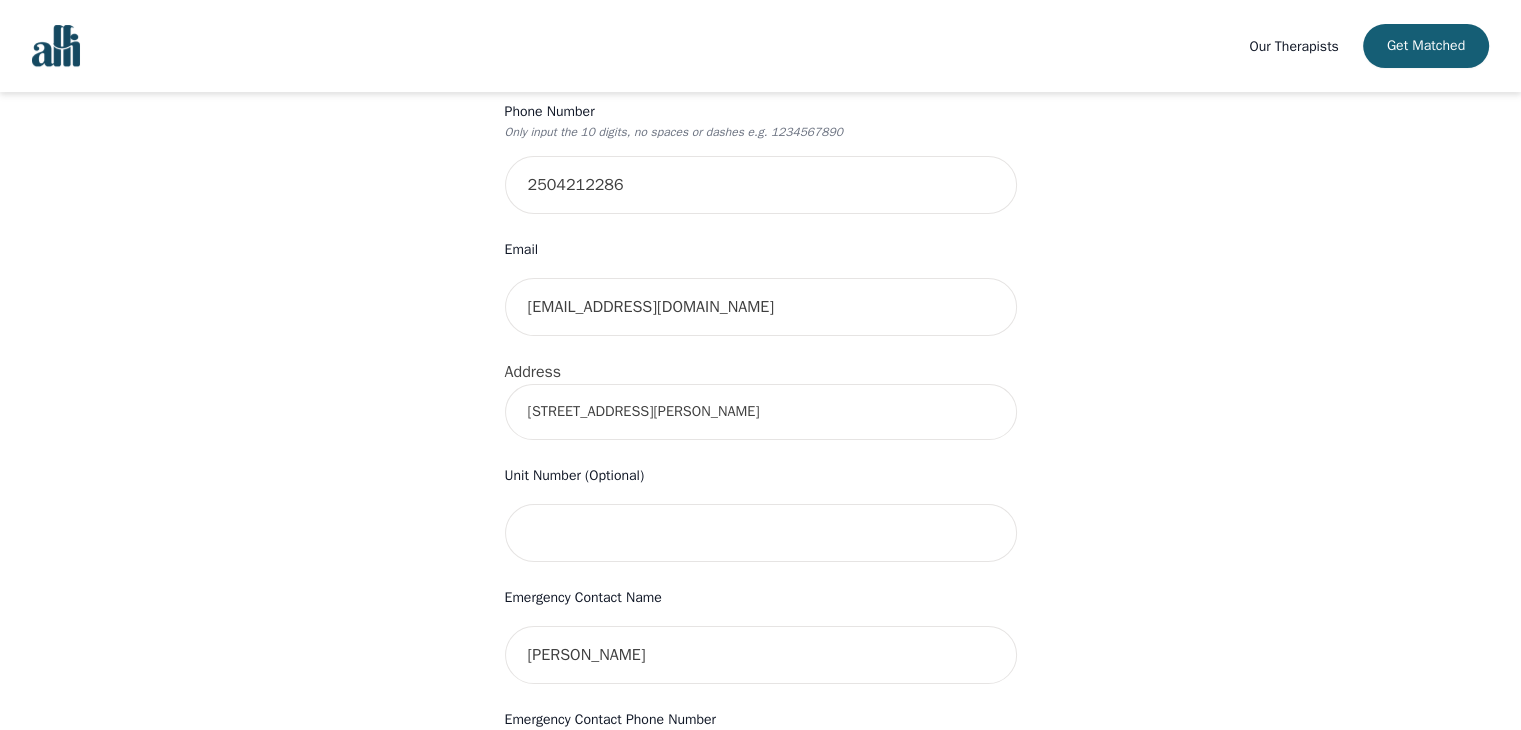 click on "7428 Brana Rd" at bounding box center (761, 412) 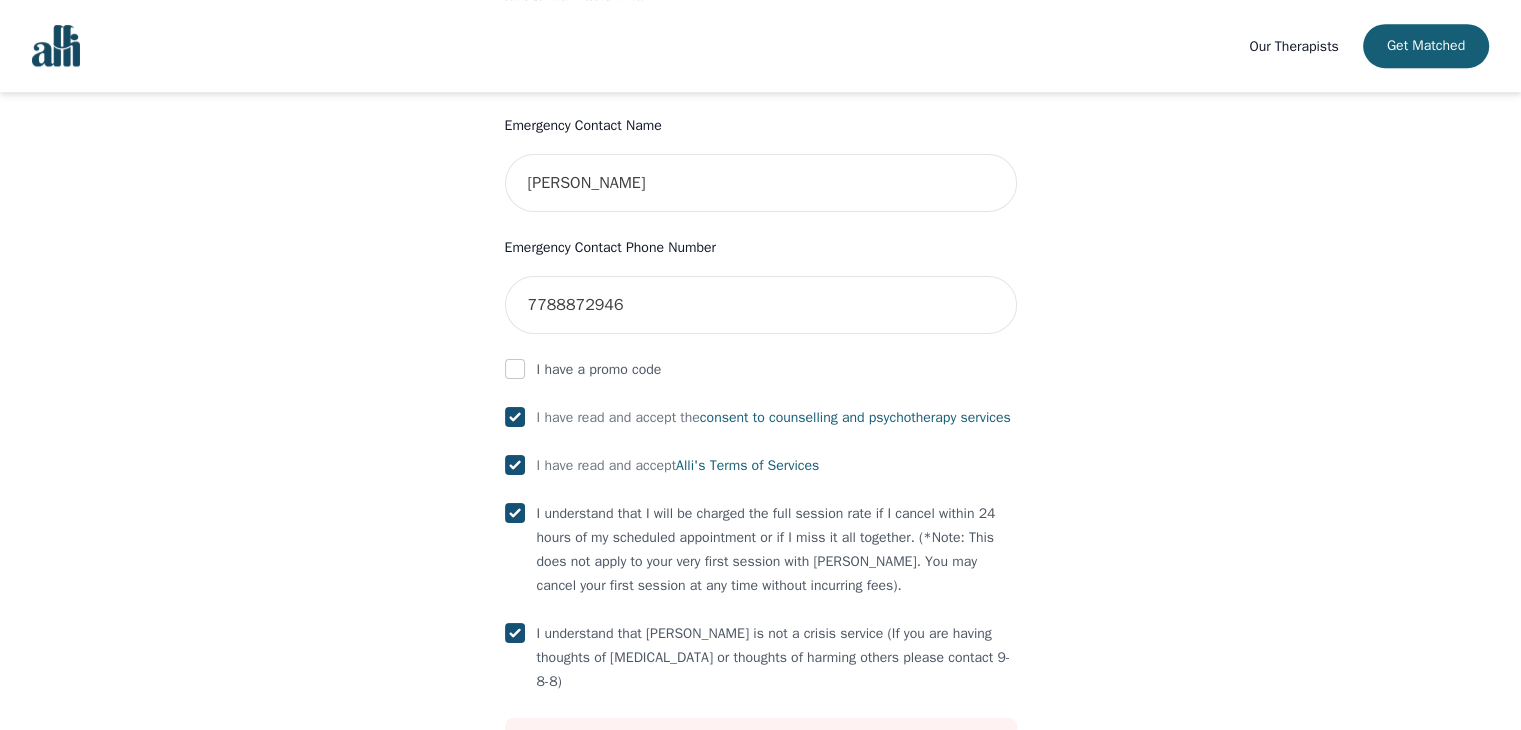 scroll, scrollTop: 1144, scrollLeft: 0, axis: vertical 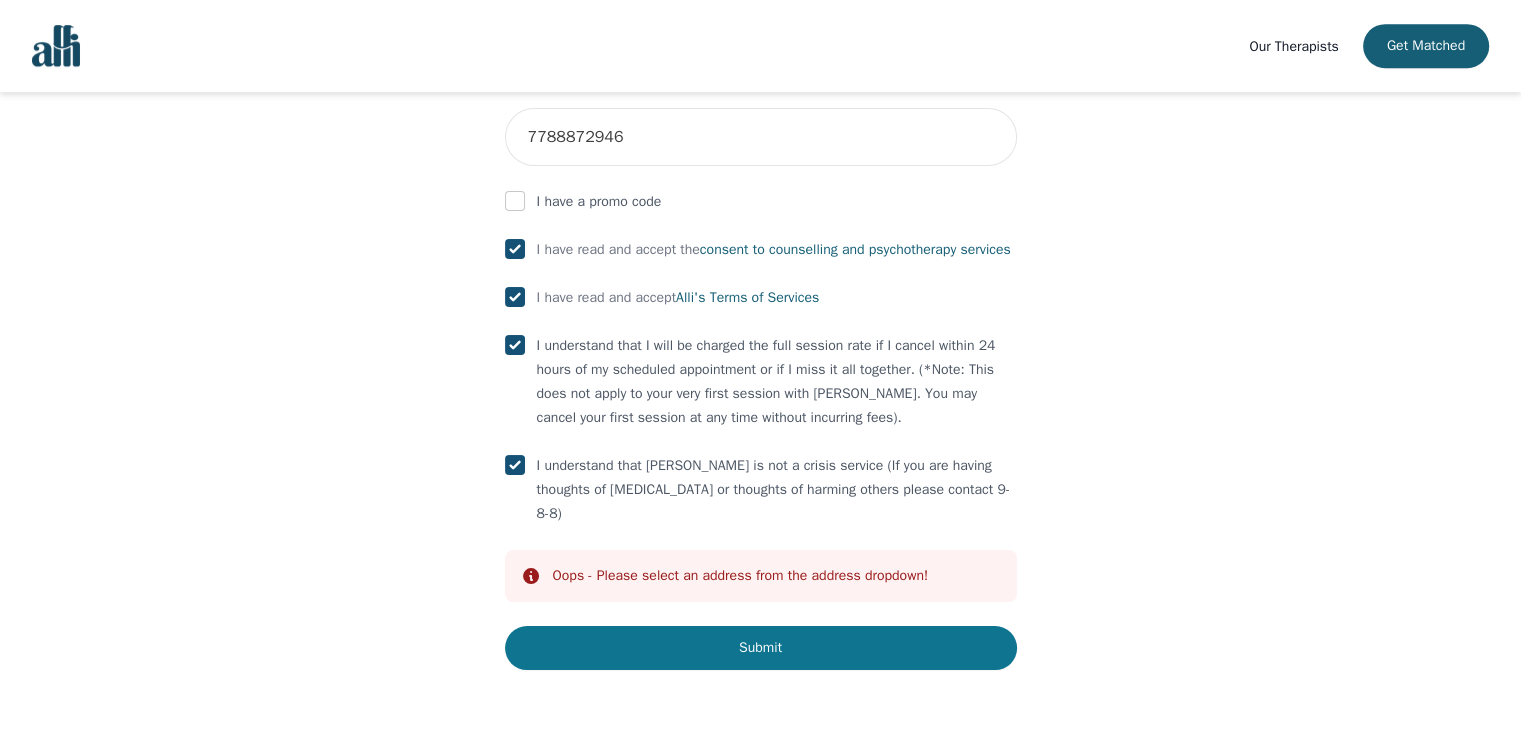 click on "Submit" at bounding box center [761, 648] 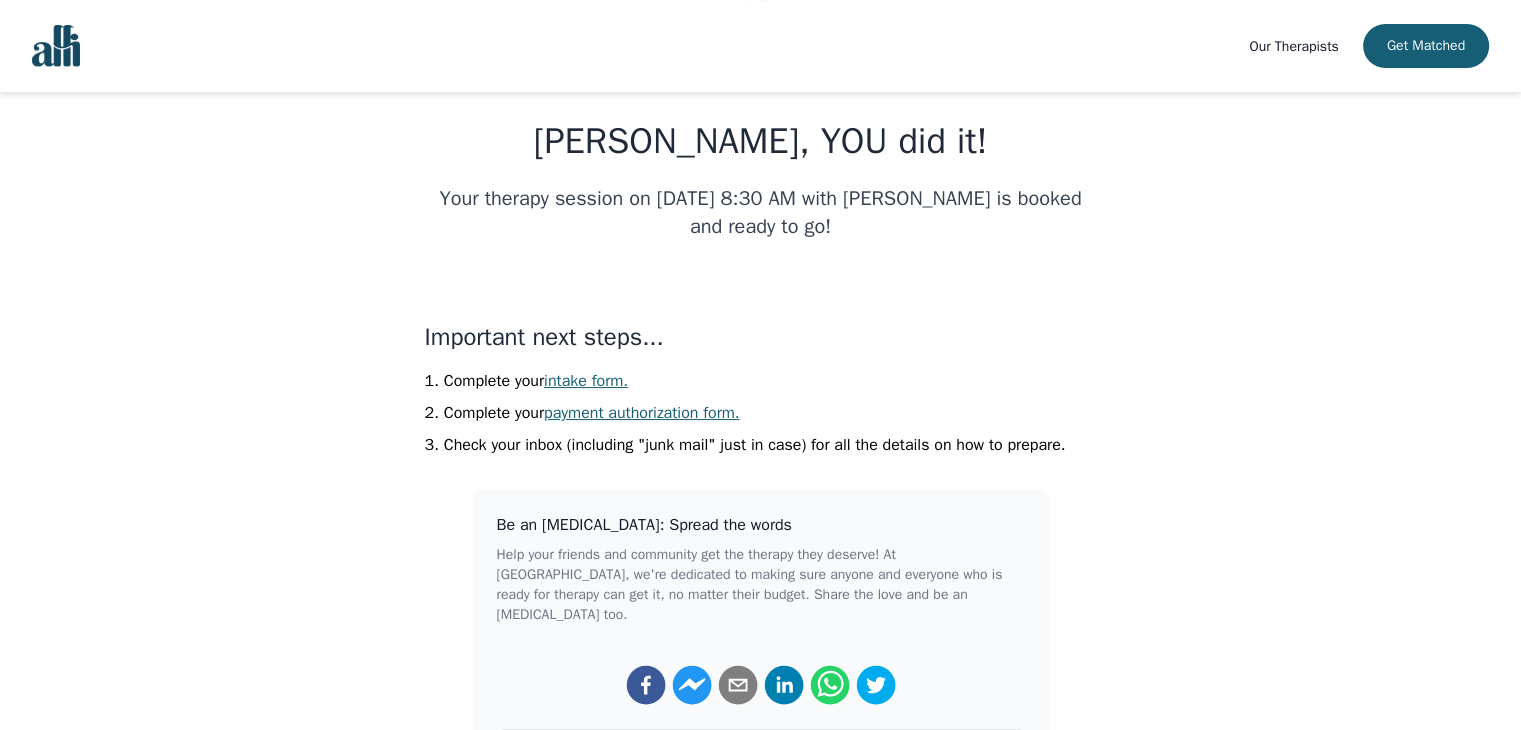 scroll, scrollTop: 260, scrollLeft: 0, axis: vertical 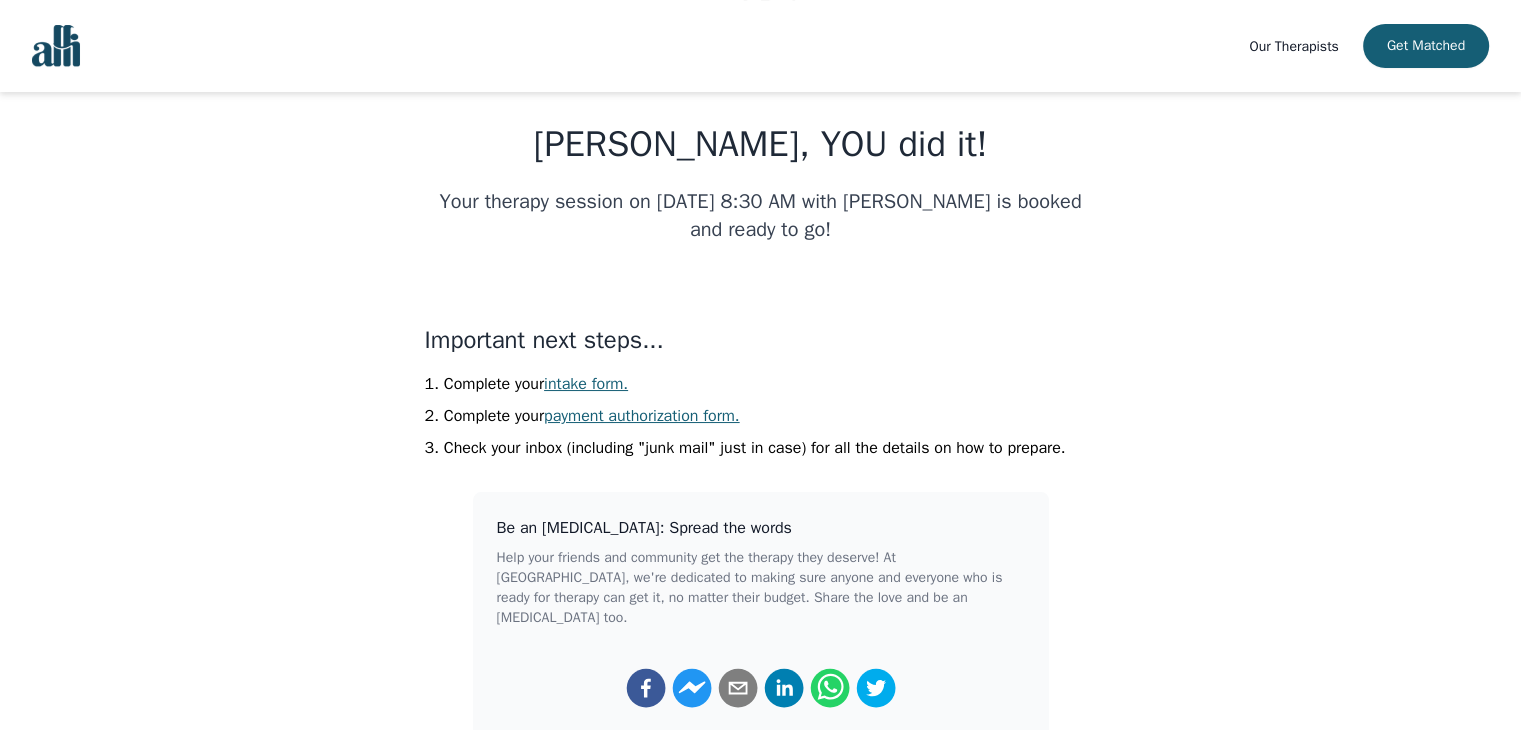 click on "intake form." at bounding box center (586, 384) 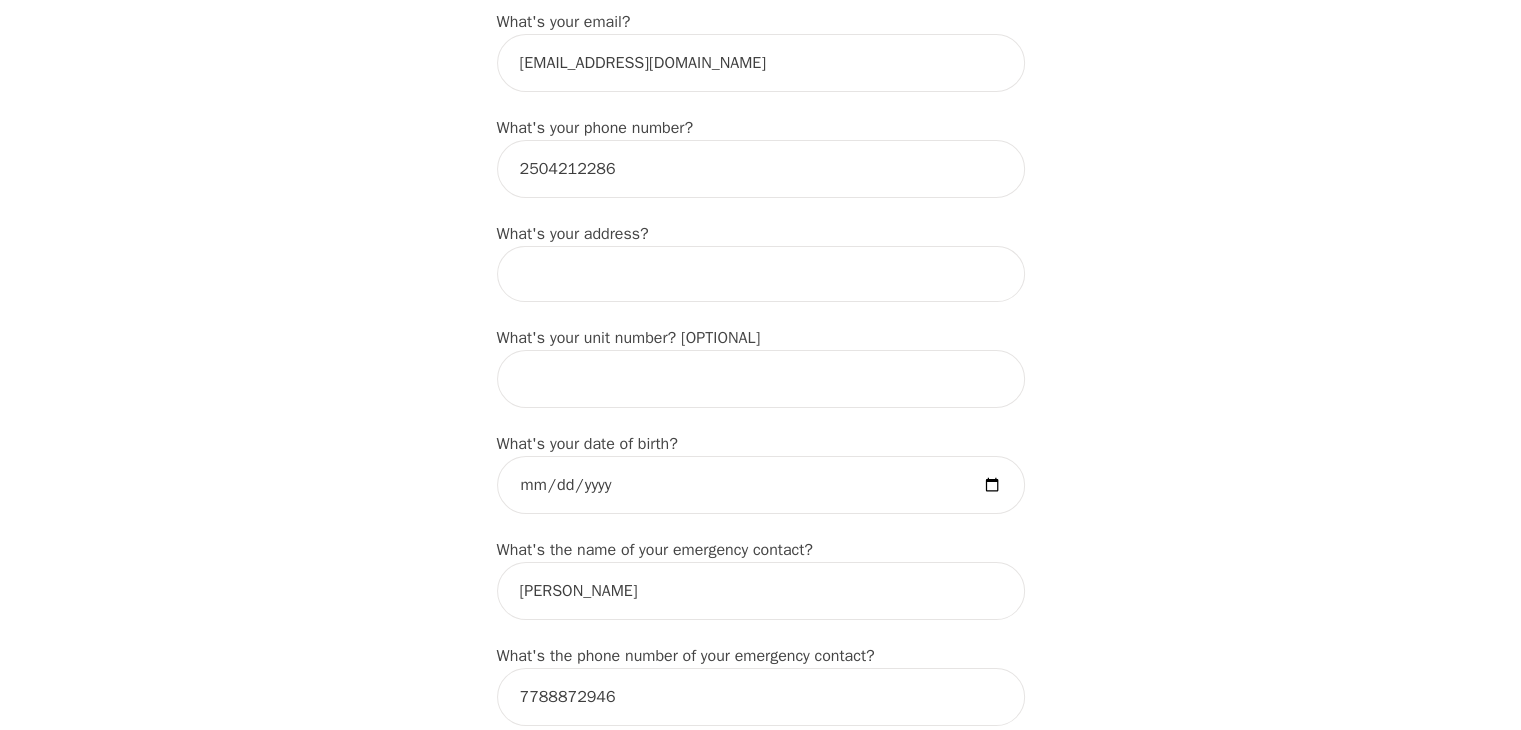 scroll, scrollTop: 628, scrollLeft: 0, axis: vertical 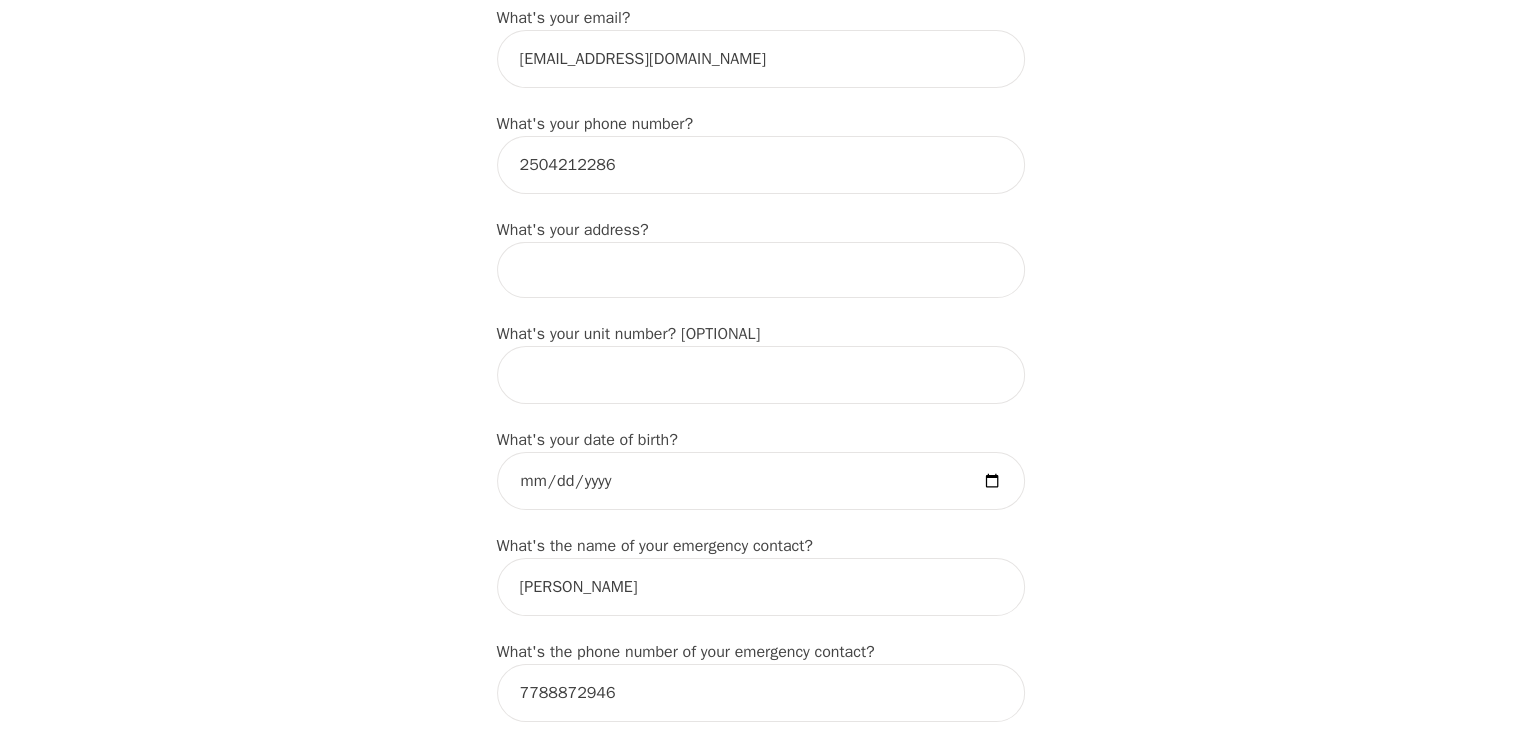 click at bounding box center [761, 270] 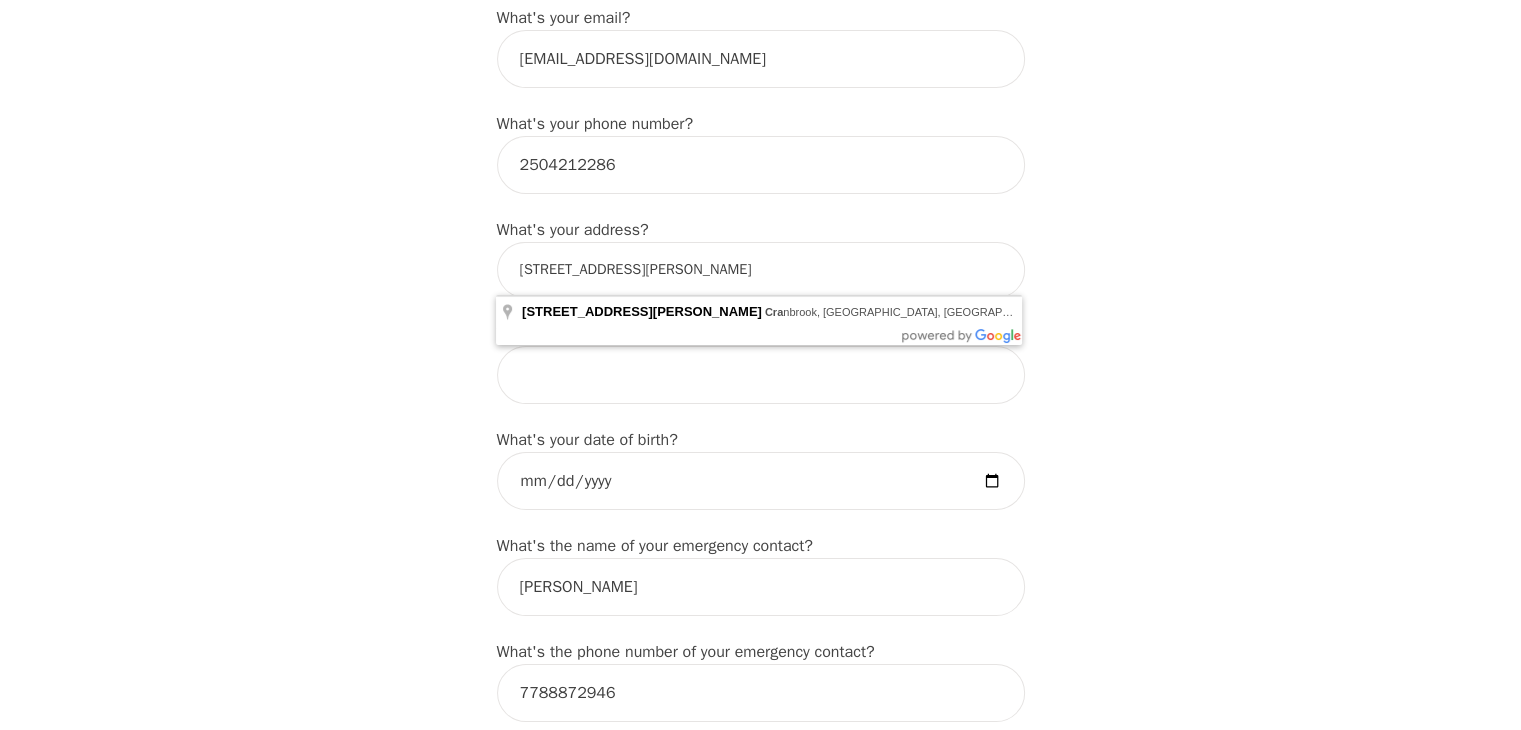 click on "Intake Assessment for Taylor Whittall Part 1 of 2: Tell Us About Yourself Please complete the following information before your initial session. This step is crucial to kickstart your therapeutic journey with your therapist: What's your first name? (This will be the name on your insurance receipt) Taylor What's your last name? Whittall What's your preferred name? [OPTIONAL] What's your email? tmwhittall@gmail.com What's your phone number? 2504212286 What's your address? 7428 Brana Rd cra What's your unit number? [OPTIONAL] What's your date of birth? What's the name of your emergency contact? Ben Leask What's the phone number of your emergency contact? 7788872946 What's the full name of your primary care physician? What's the phone number of your primary care physician? Below are optional questions - Please tell us more about yourself: What is your gender? -Select- male female non-binary transgender intersex prefer_not_to_say What are your preferred pronouns? -Select- he/him she/her they/them ze/zir xe/xem e/e" at bounding box center [760, 881] 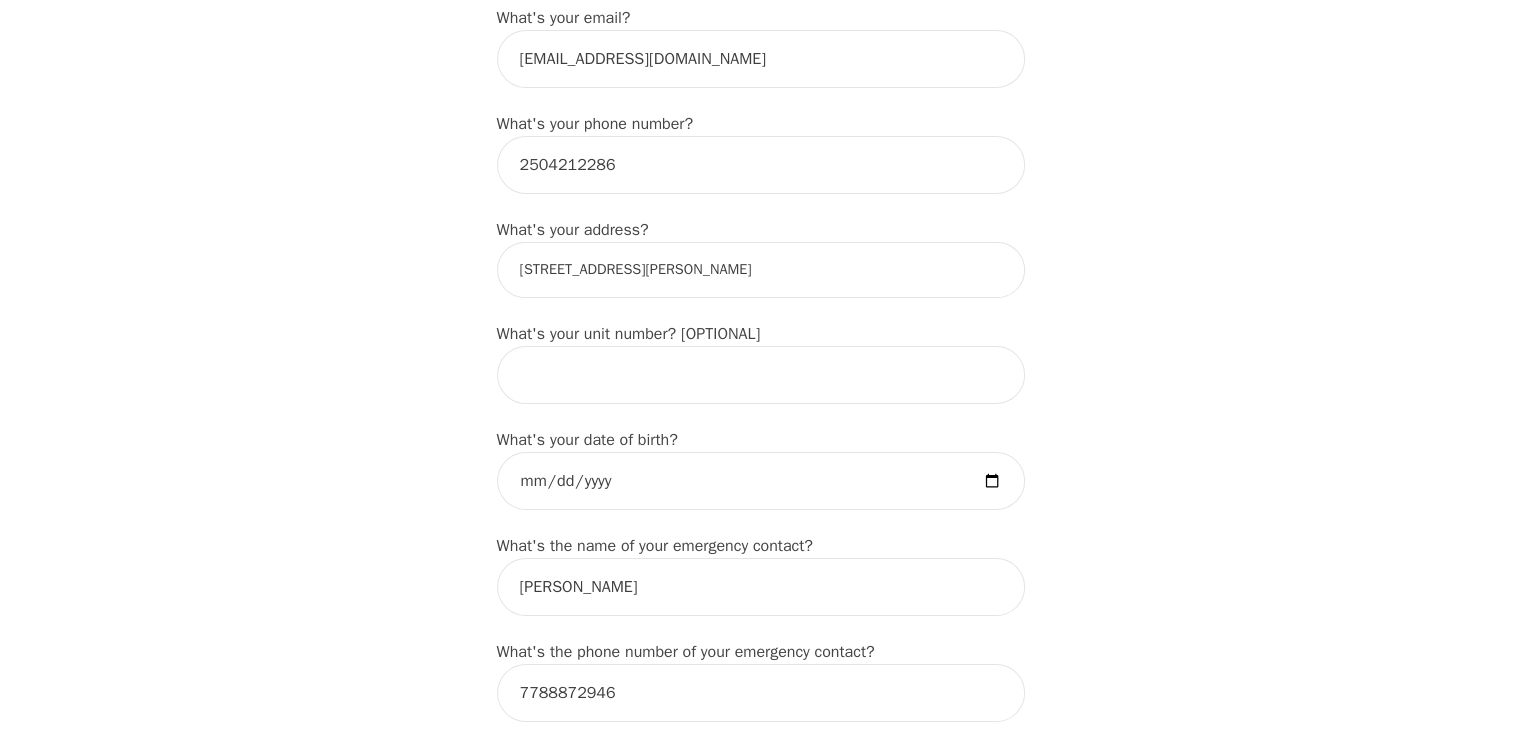 type on "7428 Brana Rd, Cranbrook, BC V1C 6X1, Canada" 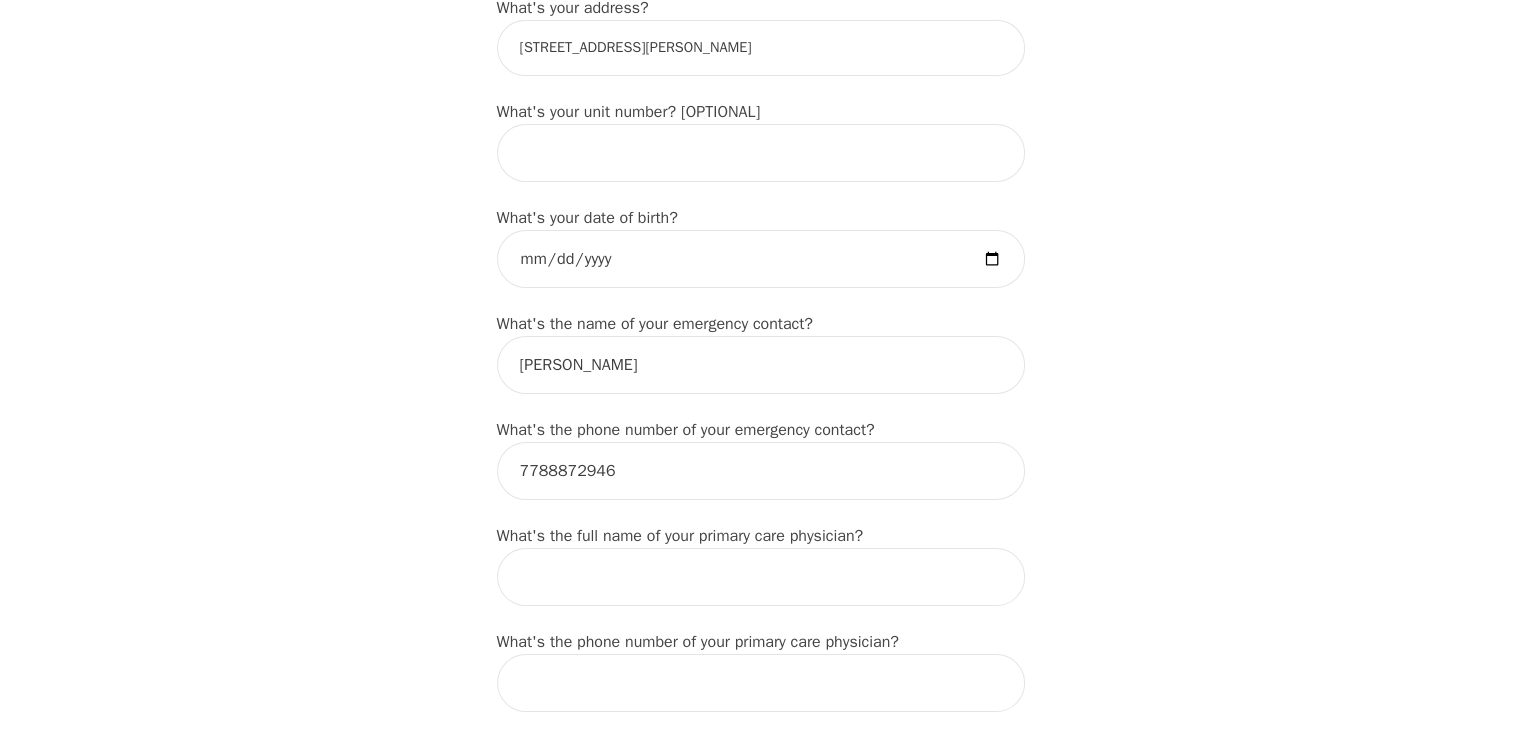 scroll, scrollTop: 854, scrollLeft: 0, axis: vertical 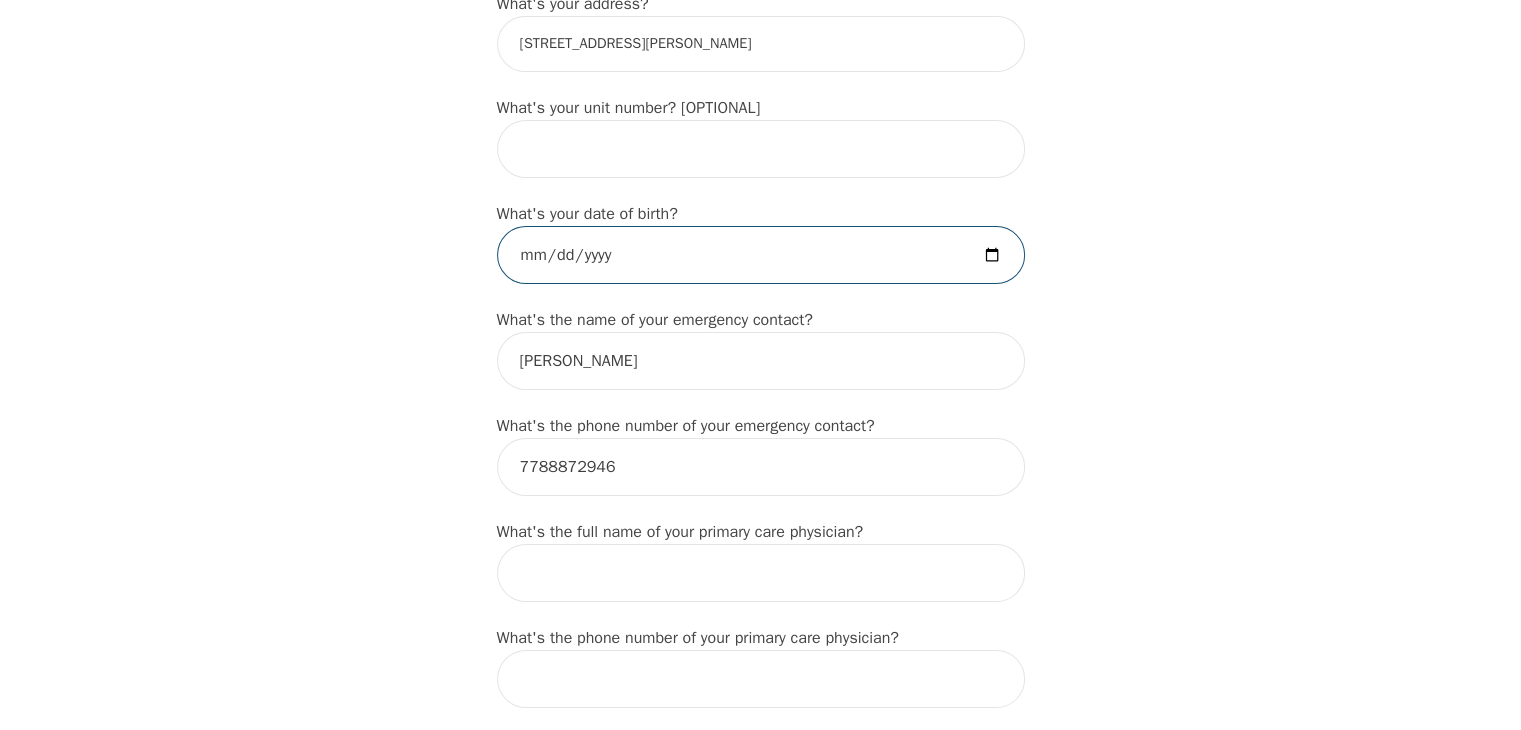 click at bounding box center [761, 255] 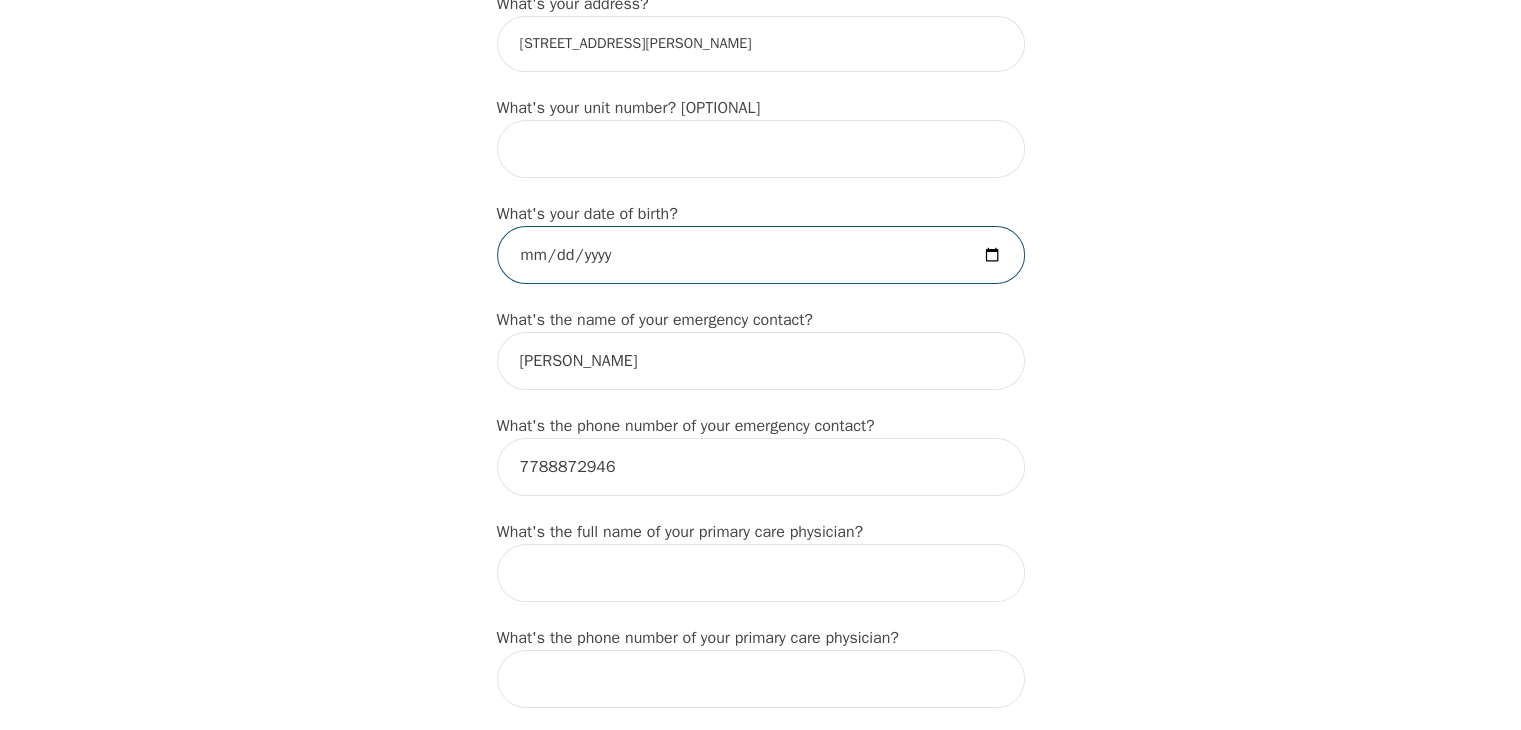 type on "1999-06-15" 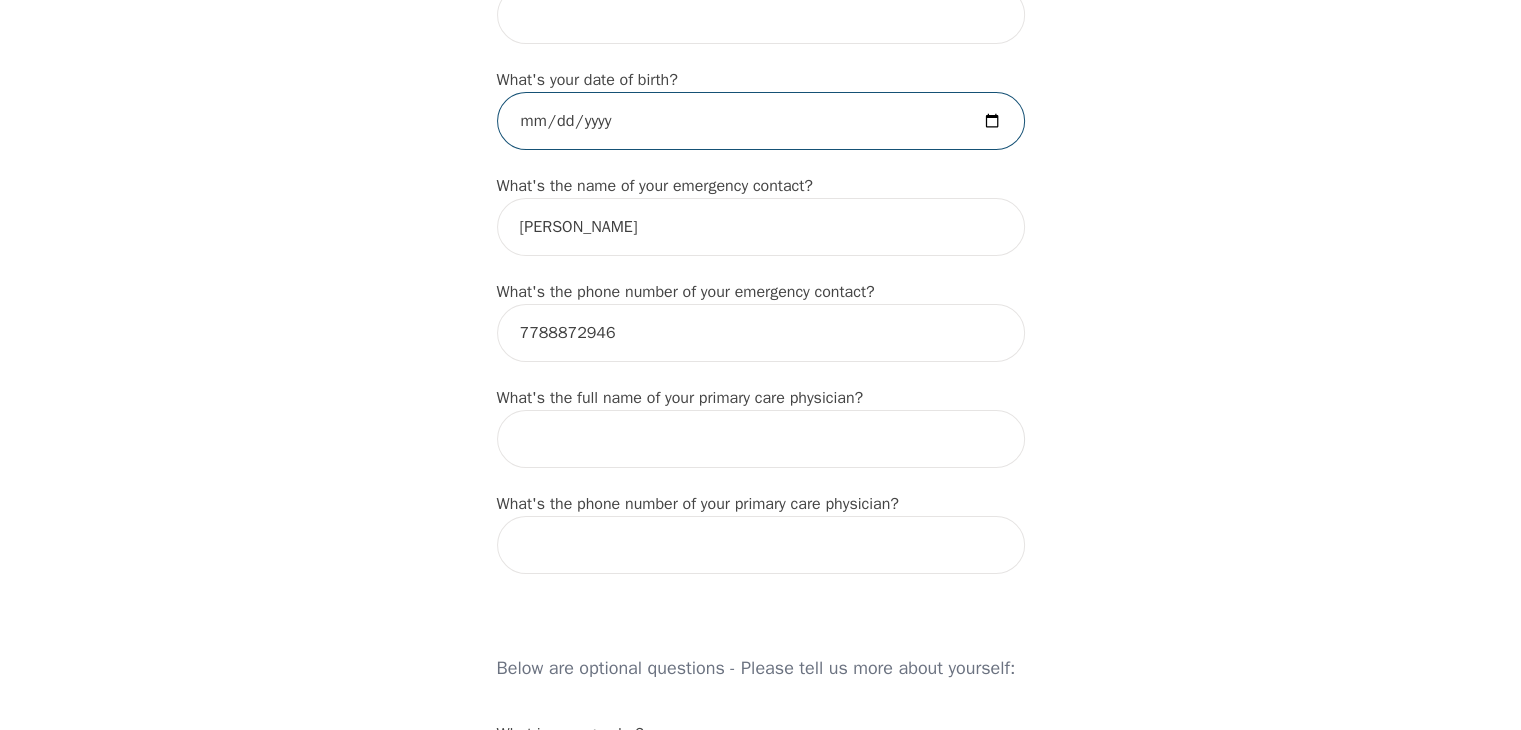 scroll, scrollTop: 990, scrollLeft: 0, axis: vertical 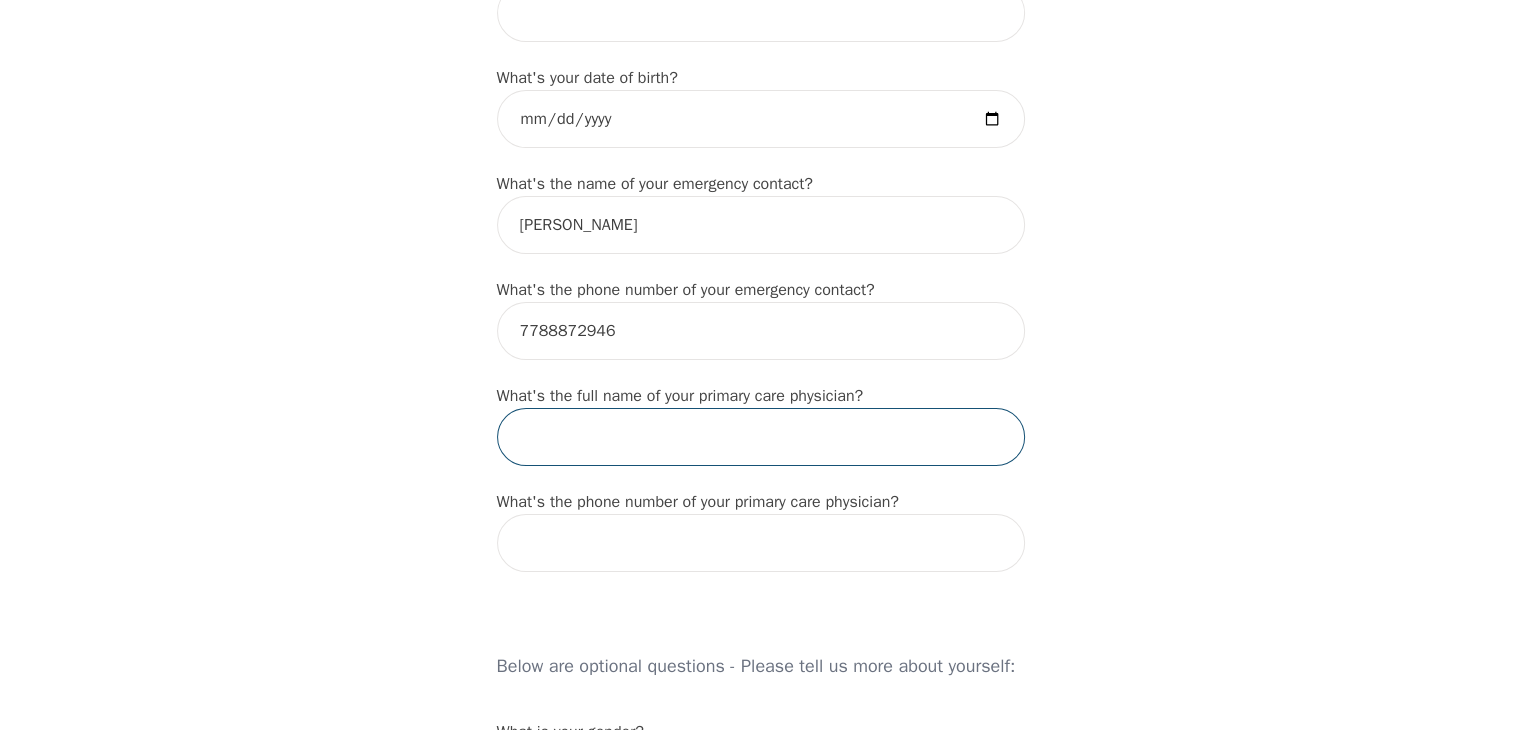 click at bounding box center (761, 437) 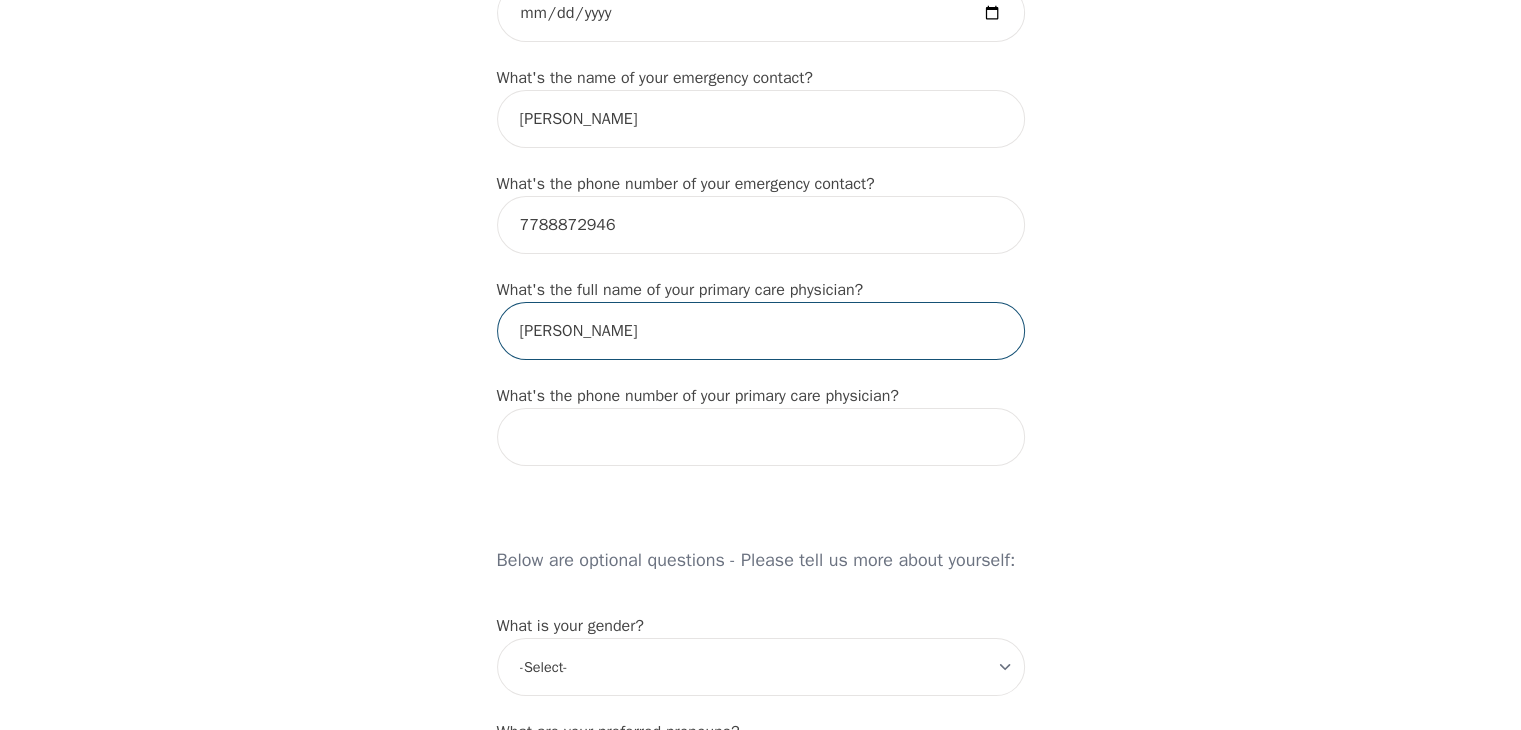 scroll, scrollTop: 1094, scrollLeft: 0, axis: vertical 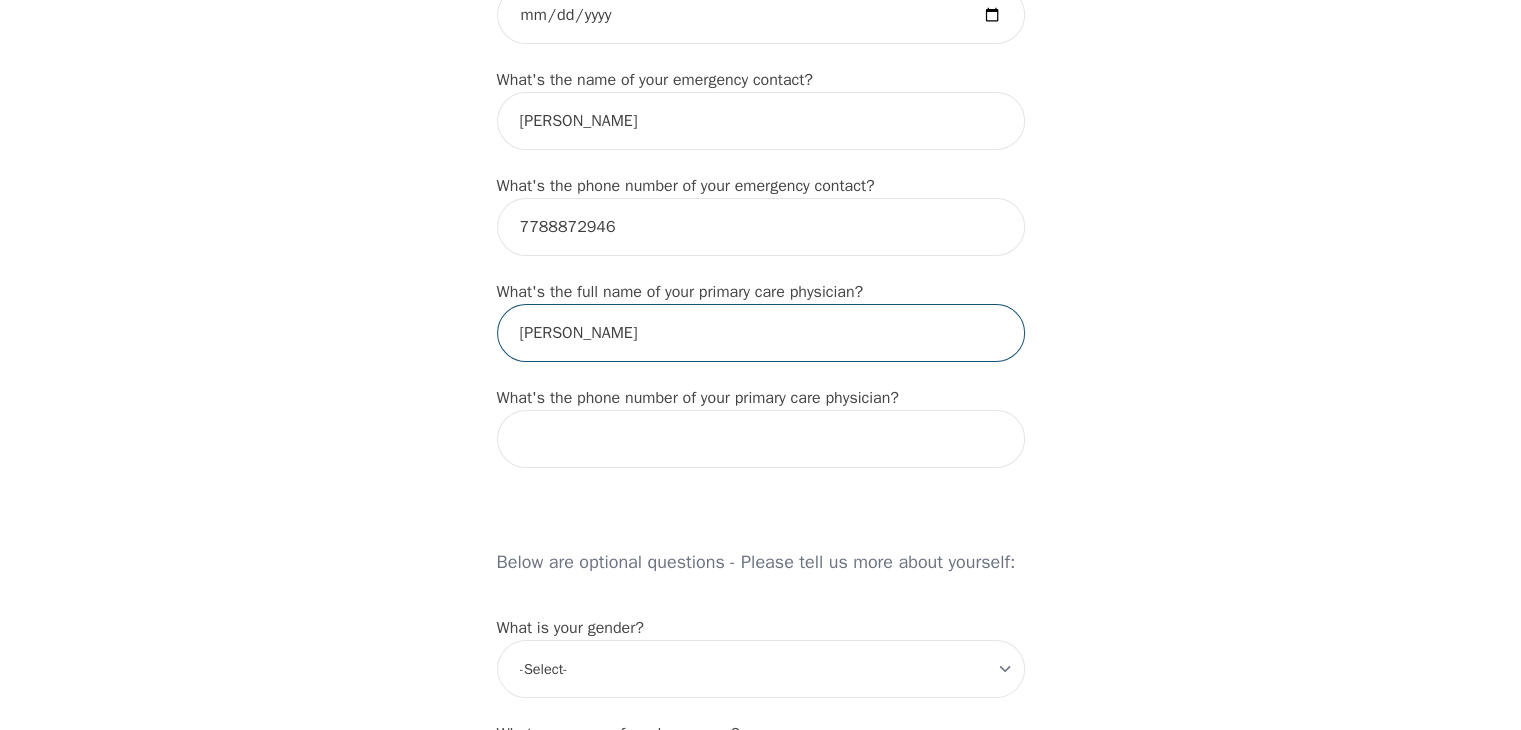 type on "Adam Paish" 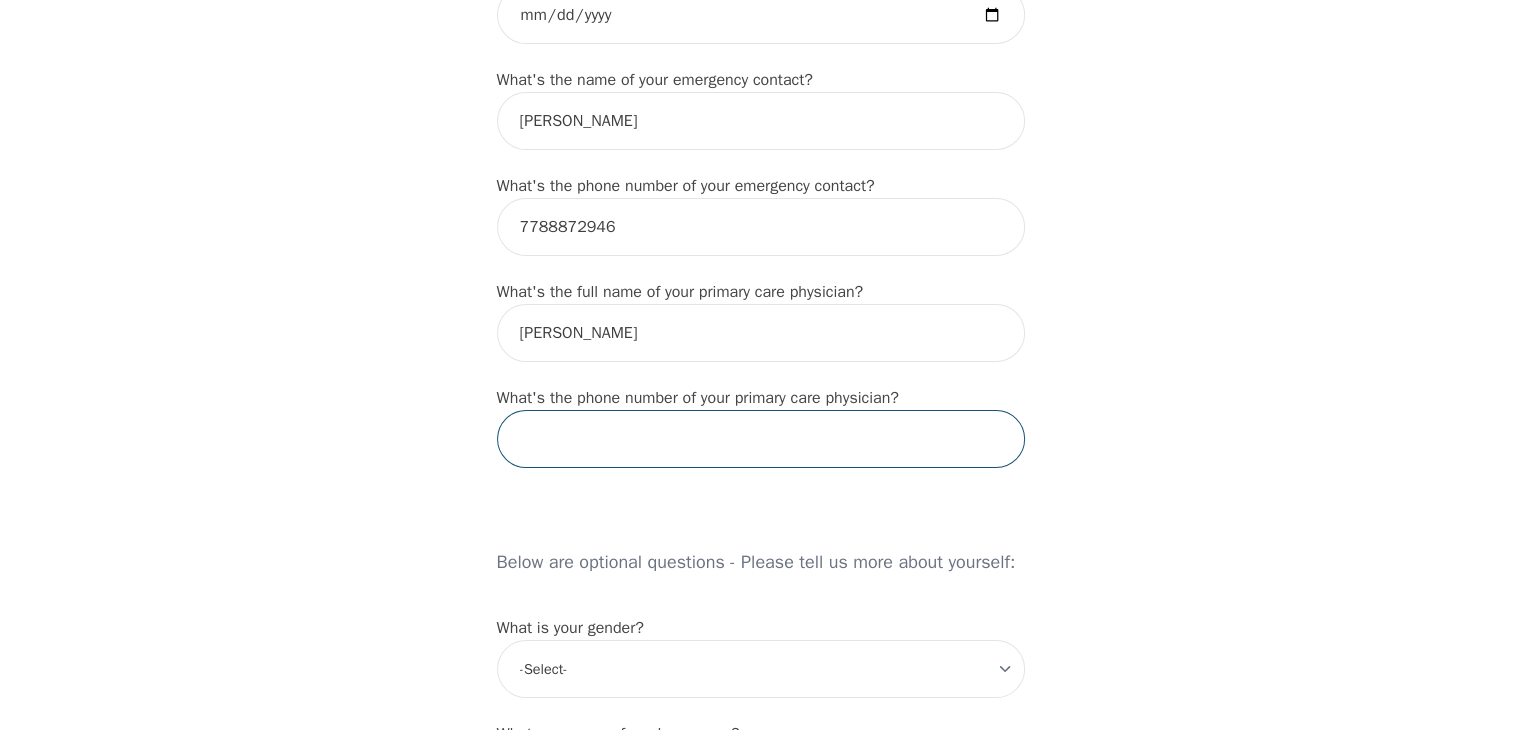 click at bounding box center [761, 439] 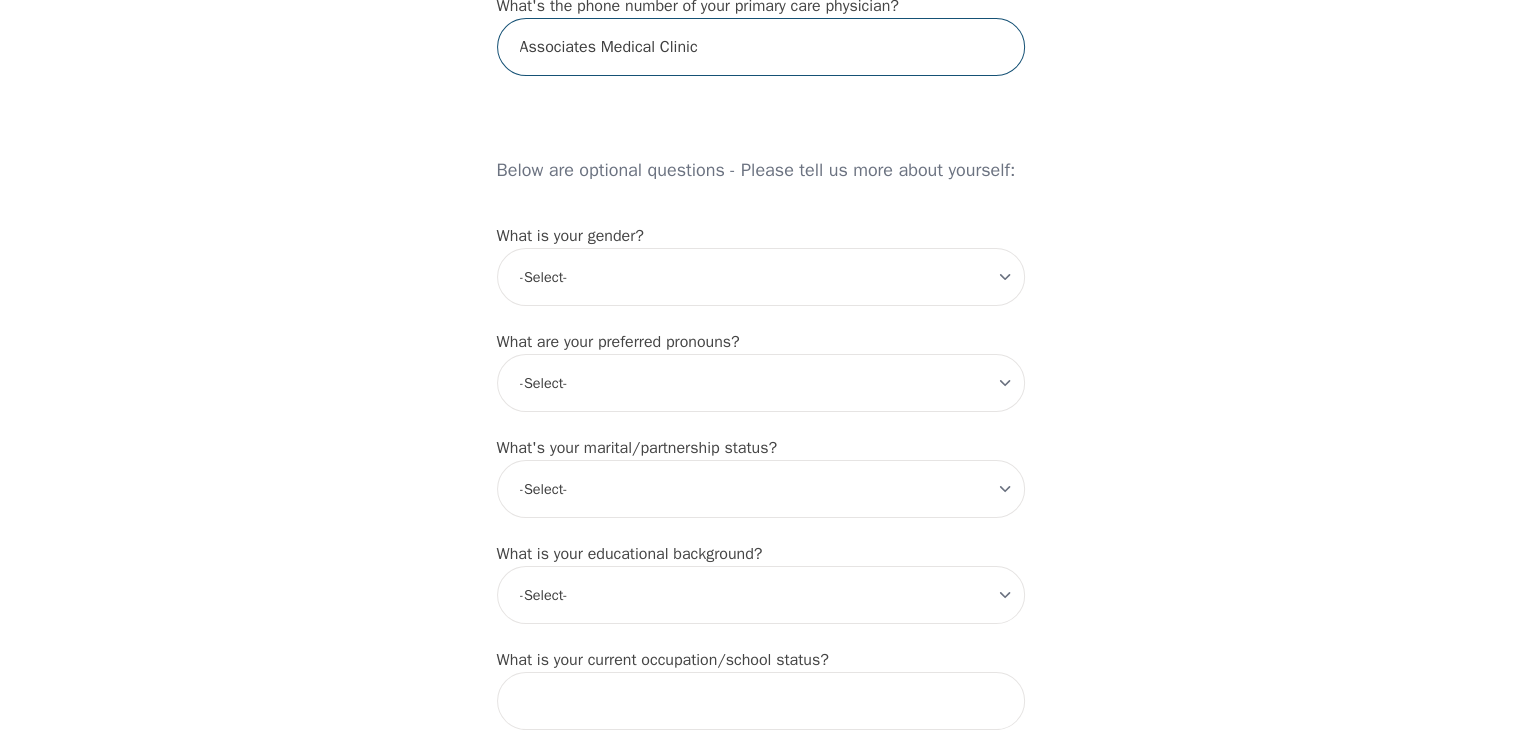 scroll, scrollTop: 1488, scrollLeft: 0, axis: vertical 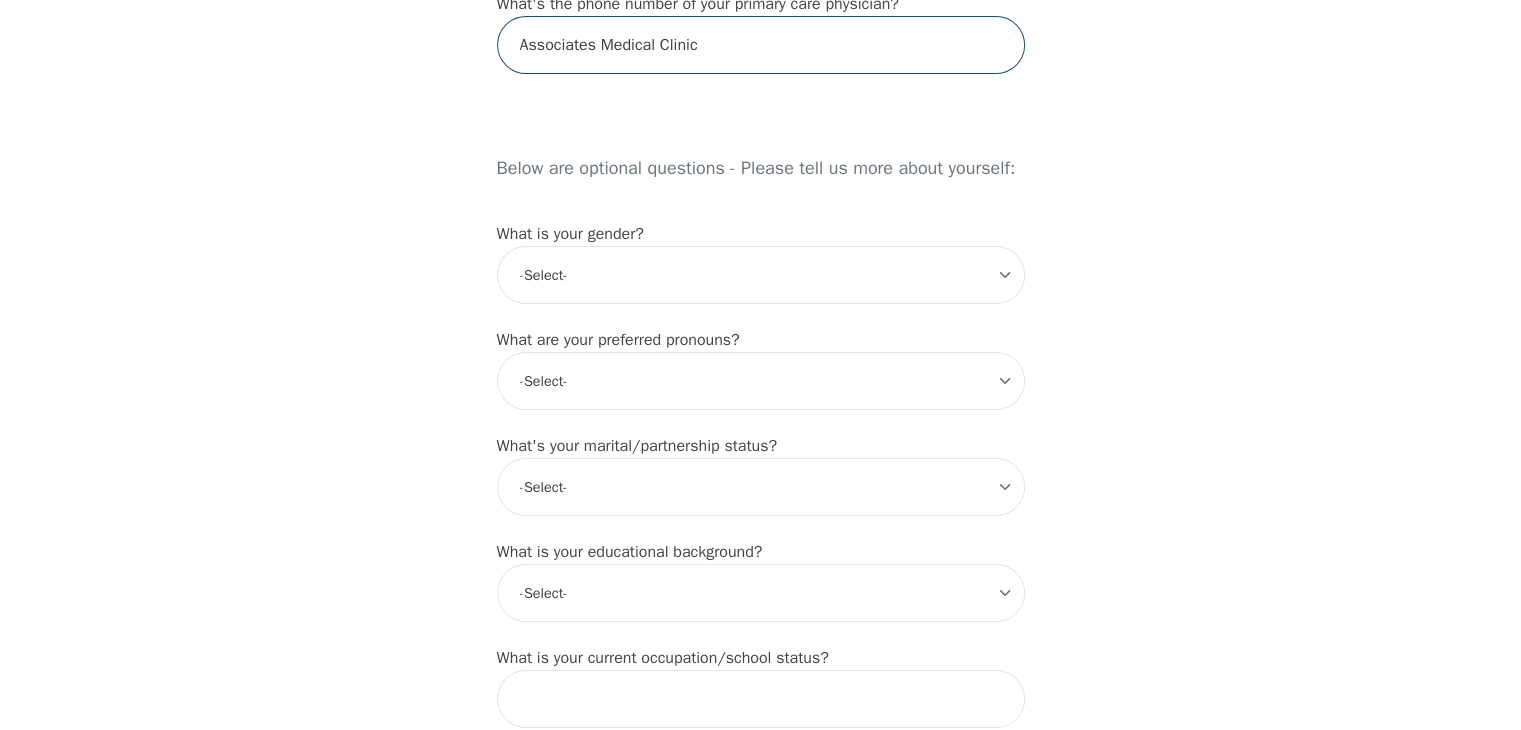 type on "Associates Medical Clinic" 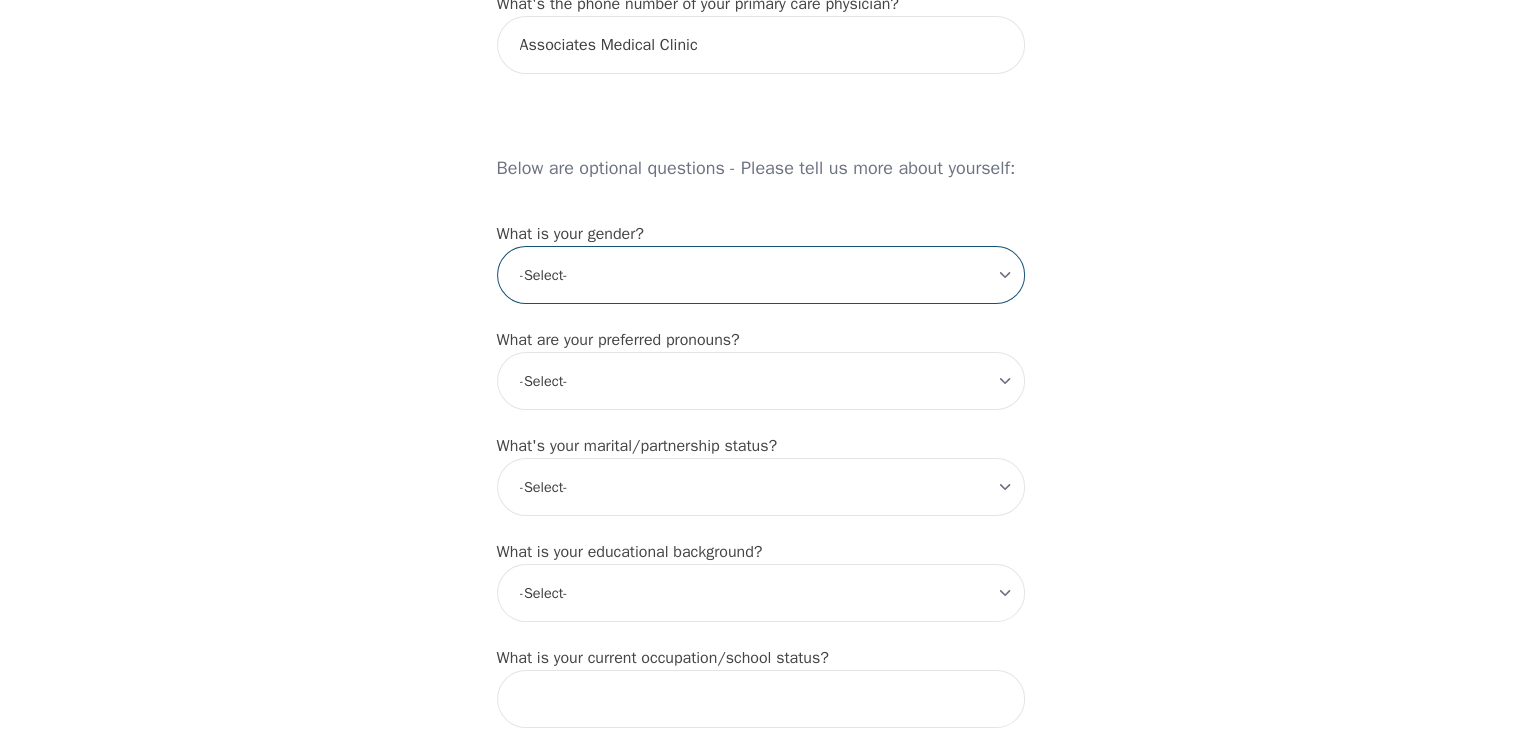 click on "-Select- male female non-binary transgender intersex prefer_not_to_say" at bounding box center [761, 275] 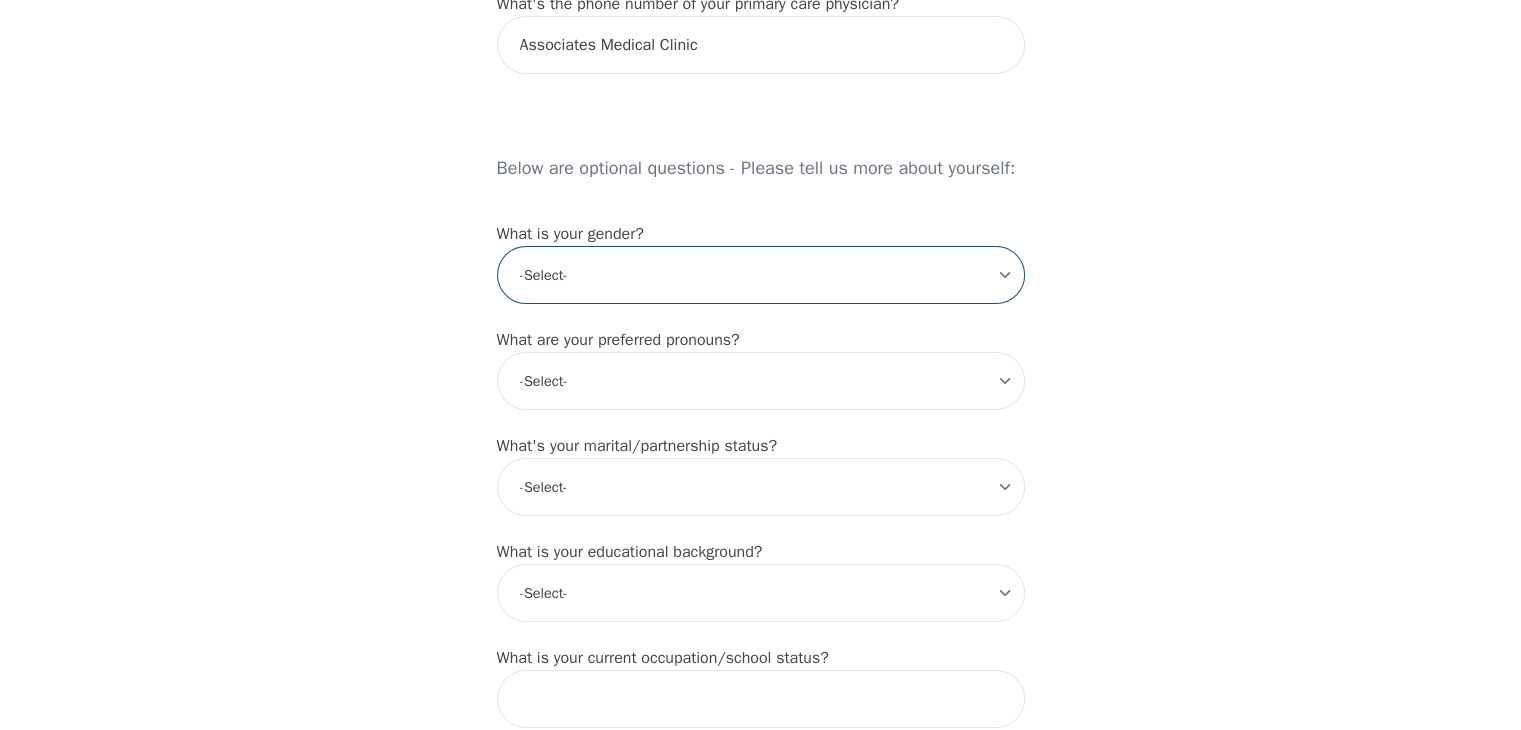 select on "female" 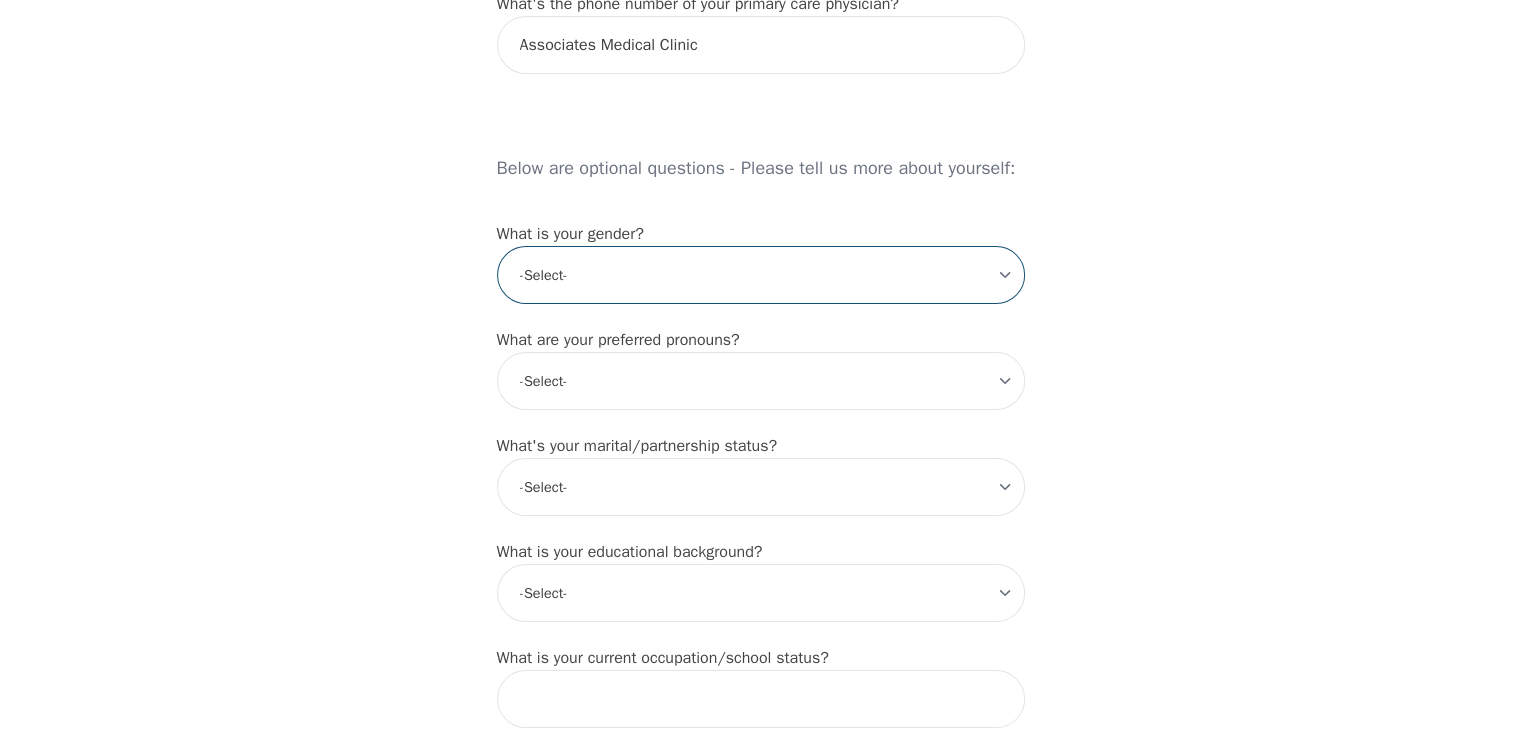 click on "-Select- male female non-binary transgender intersex prefer_not_to_say" at bounding box center (761, 275) 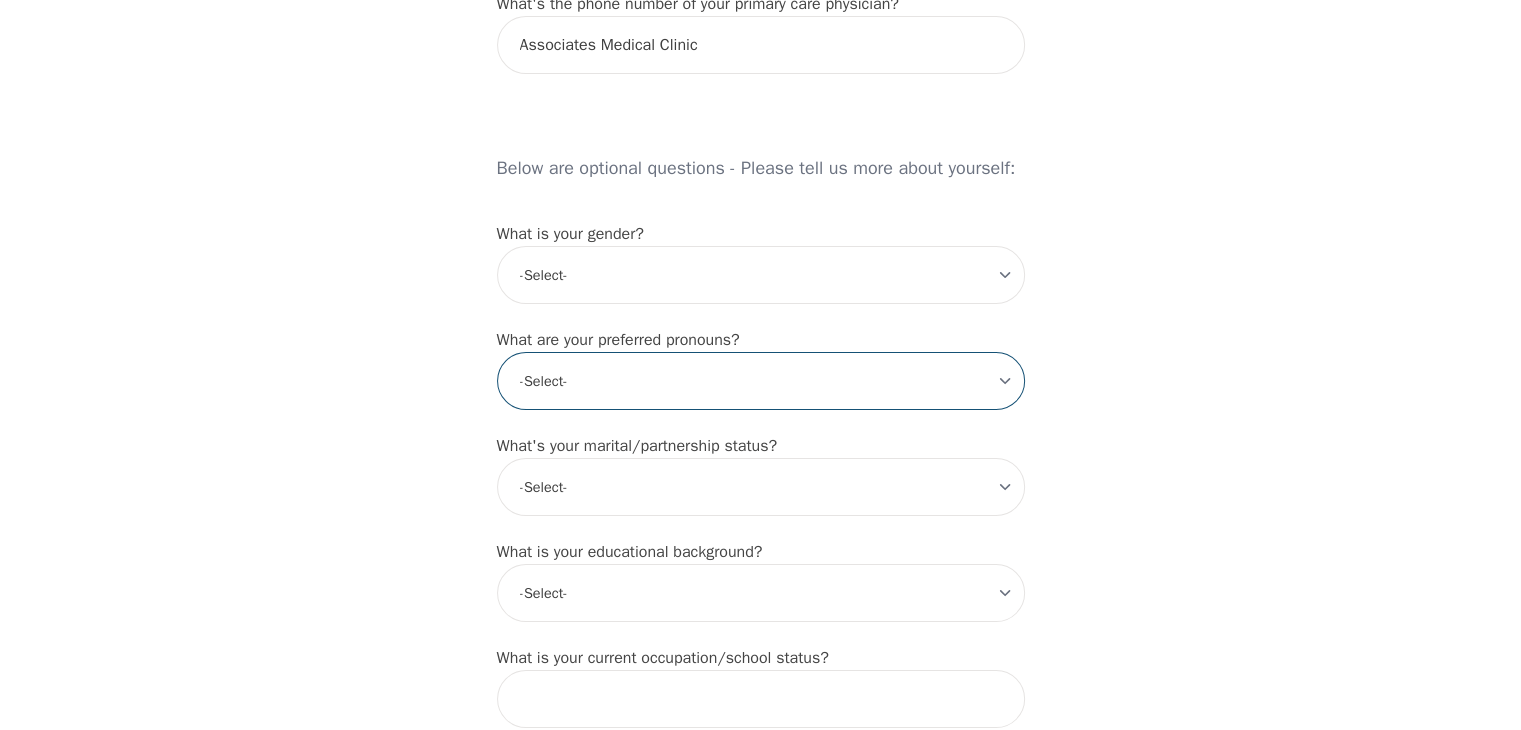 click on "-Select- he/him she/her they/them ze/zir xe/xem ey/em ve/ver tey/ter e/e per/per prefer_not_to_say" at bounding box center (761, 381) 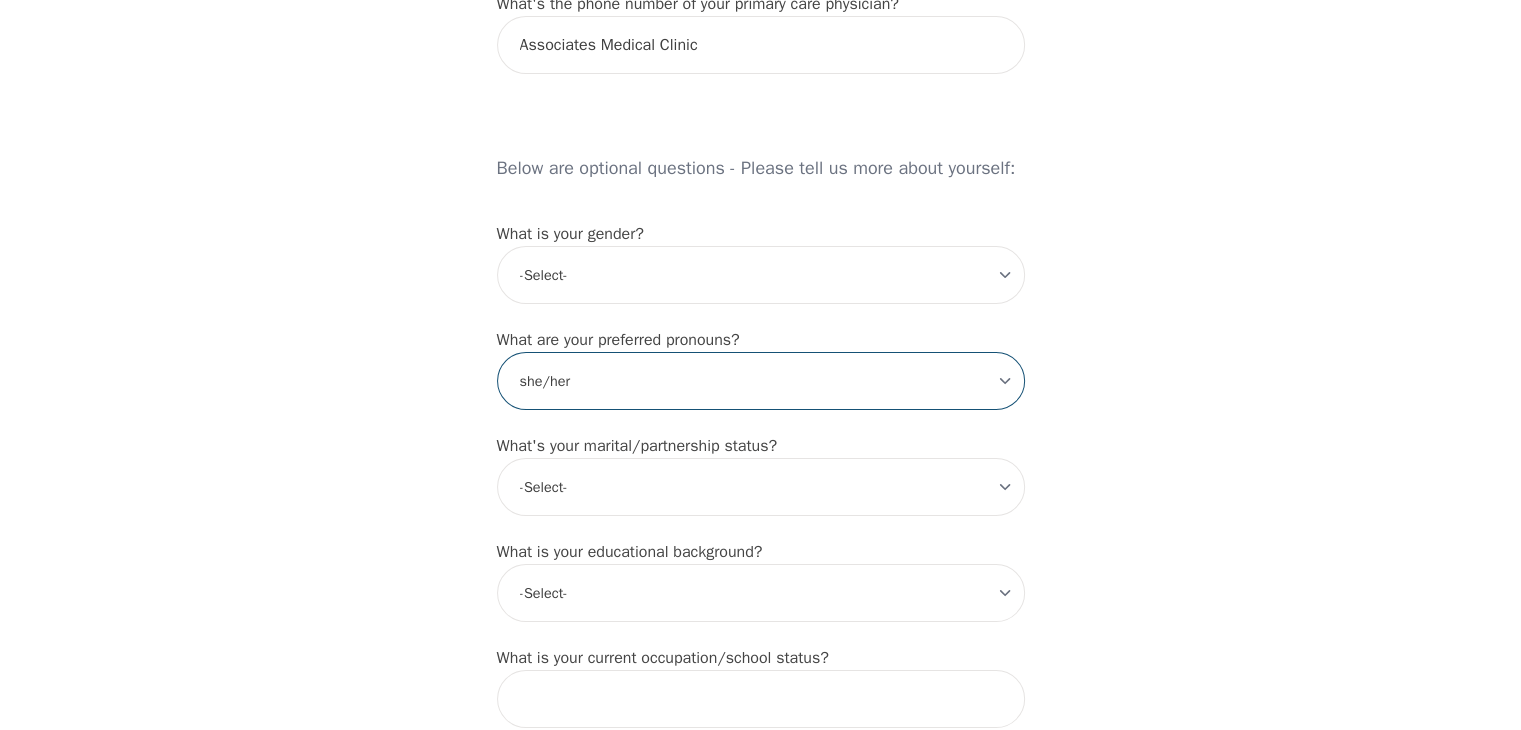 click on "-Select- he/him she/her they/them ze/zir xe/xem ey/em ve/ver tey/ter e/e per/per prefer_not_to_say" at bounding box center (761, 381) 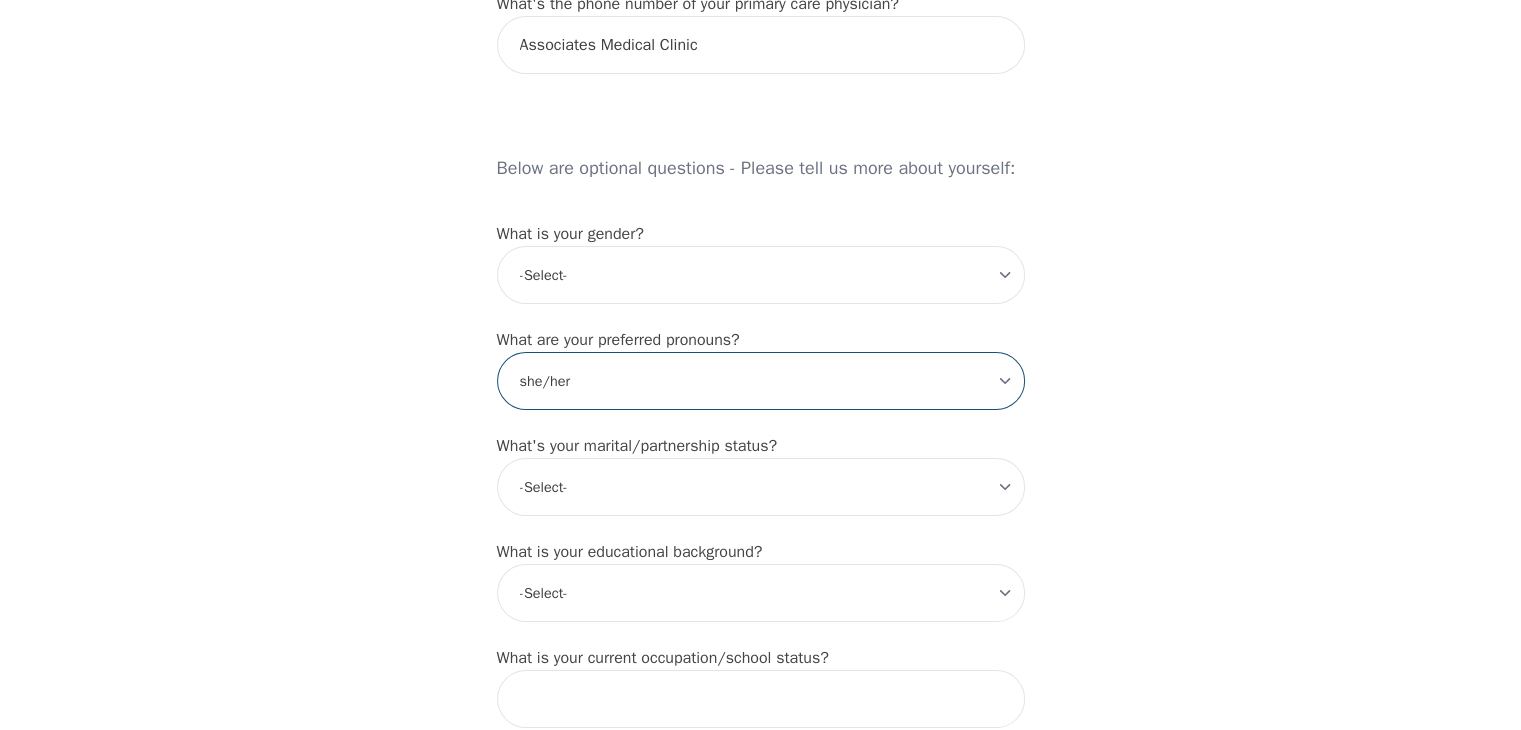 scroll, scrollTop: 1491, scrollLeft: 0, axis: vertical 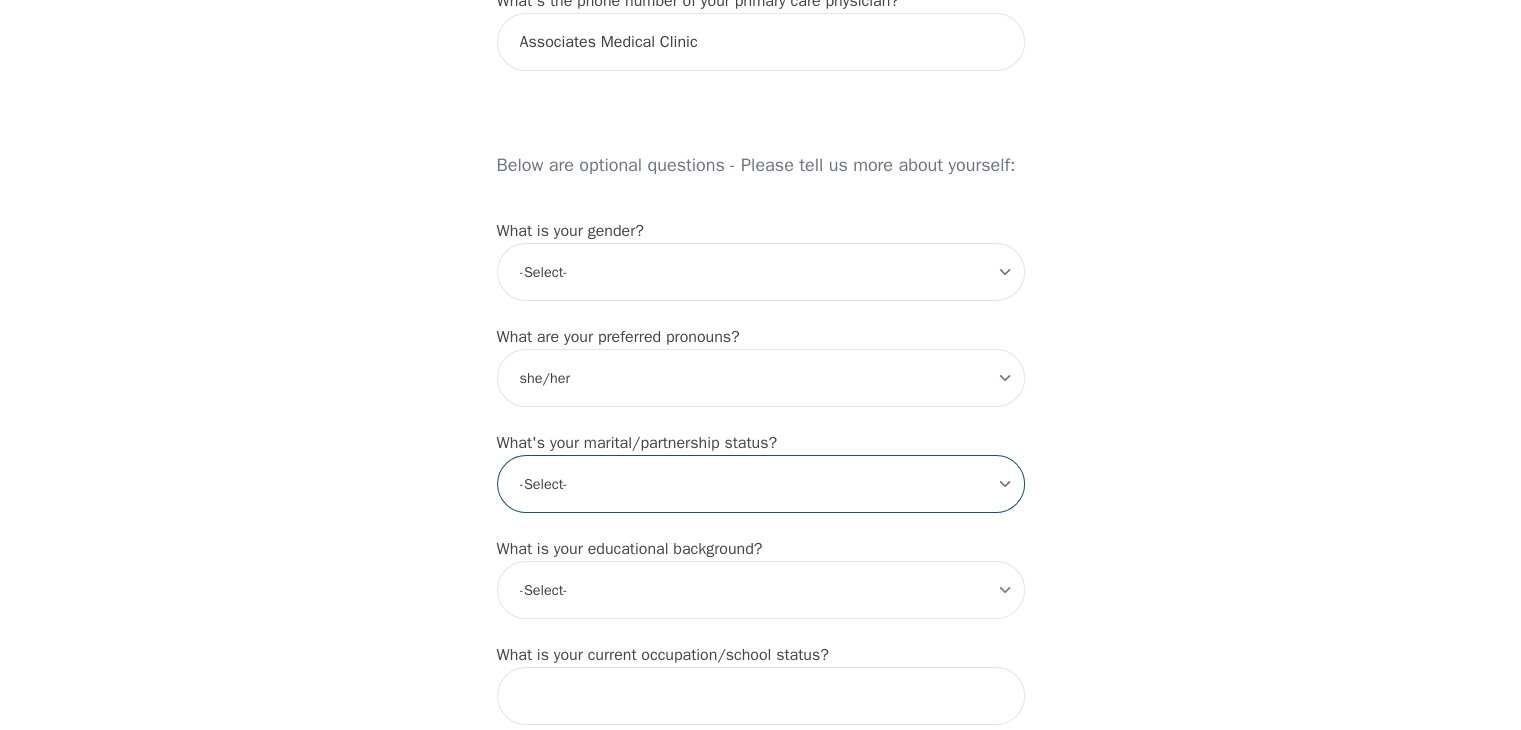 click on "-Select- Single Partnered Married Common Law Widowed Separated Divorced" at bounding box center (761, 484) 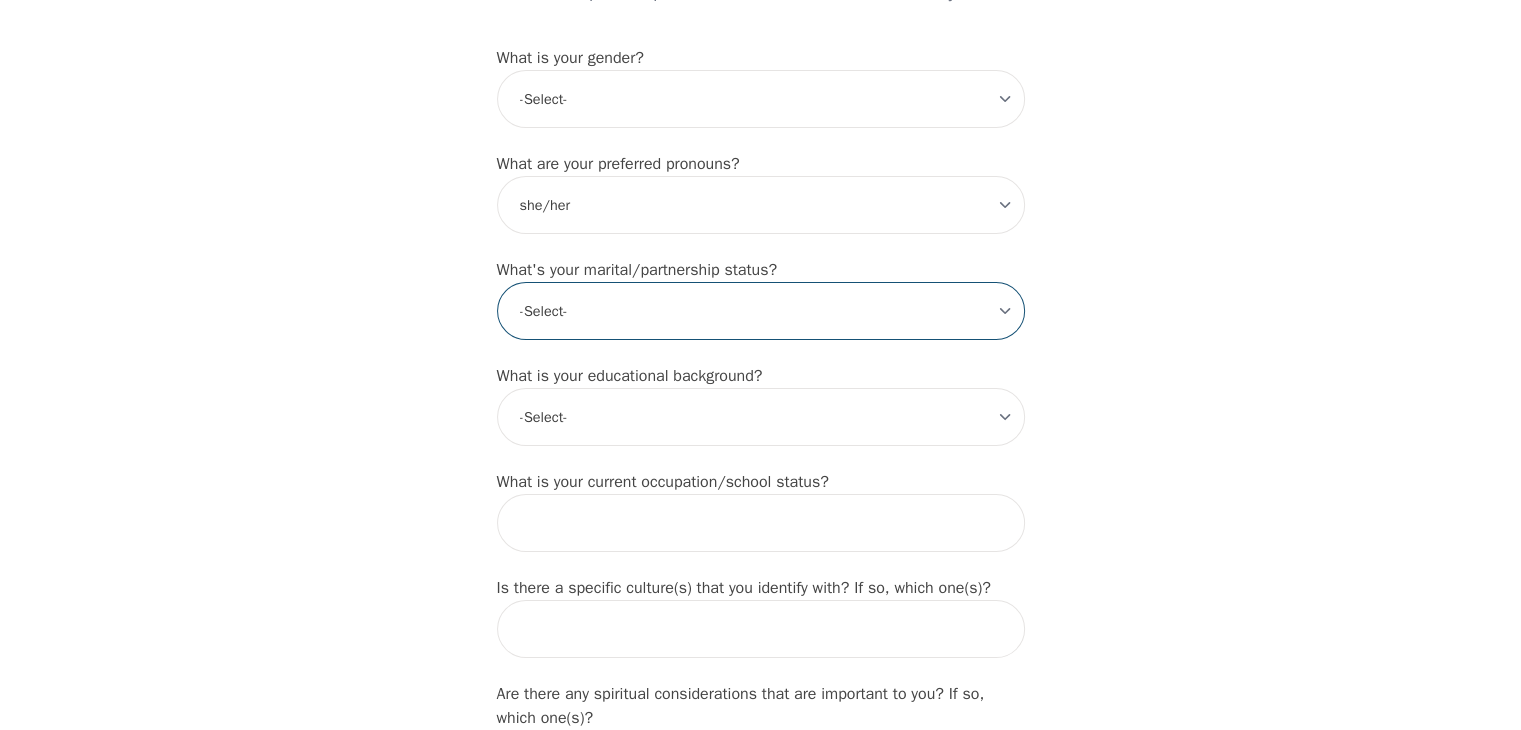 scroll, scrollTop: 1664, scrollLeft: 0, axis: vertical 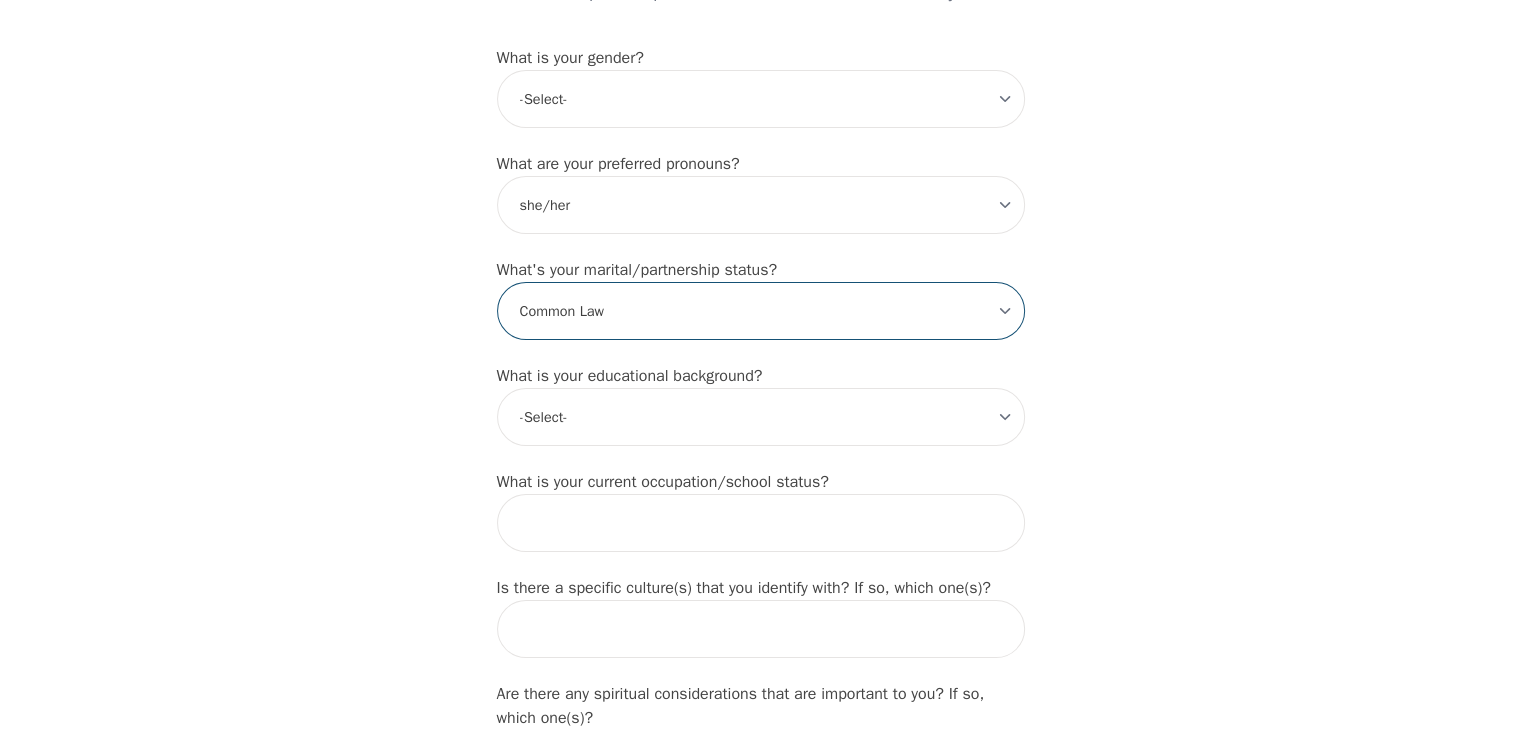 click on "-Select- Single Partnered Married Common Law Widowed Separated Divorced" at bounding box center (761, 311) 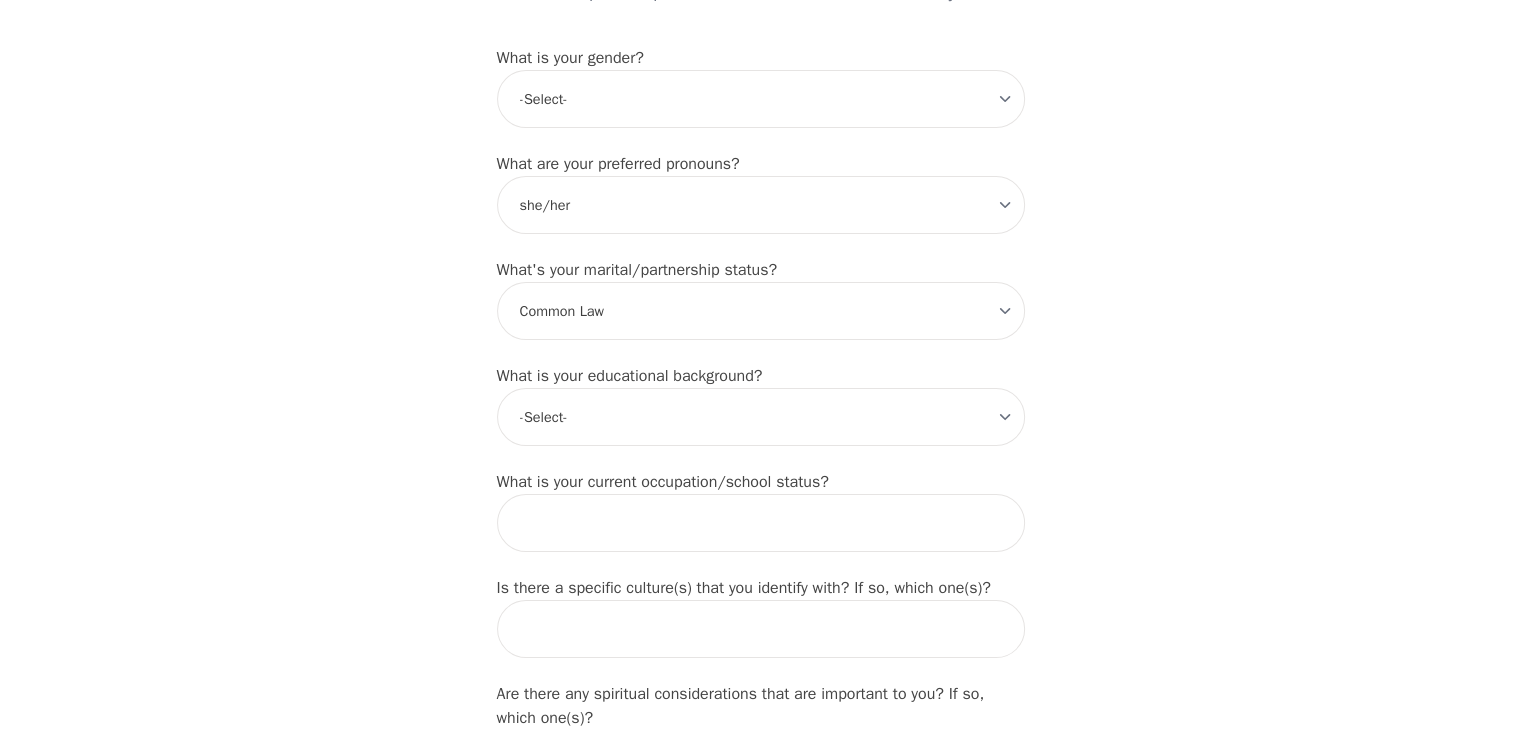 click on "Intake Assessment for Taylor Whittall Part 1 of 2: Tell Us About Yourself Please complete the following information before your initial session. This step is crucial to kickstart your therapeutic journey with your therapist: What's your first name? (This will be the name on your insurance receipt) Taylor What's your last name? Whittall What's your preferred name? [OPTIONAL] What's your email? tmwhittall@gmail.com What's your phone number? 2504212286 What's your address? 7428 Brana Rd, Cranbrook, BC V1C 6X1, Canada What's your unit number? [OPTIONAL] What's your date of birth? 1999-06-15 What's the name of your emergency contact? Ben Leask What's the phone number of your emergency contact? 7788872946 What's the full name of your primary care physician? Adam Paish What's the phone number of your primary care physician? Associates Medical Clinic Below are optional questions - Please tell us more about yourself: What is your gender? -Select- male female non-binary transgender intersex prefer_not_to_say -Select-" at bounding box center [760, -155] 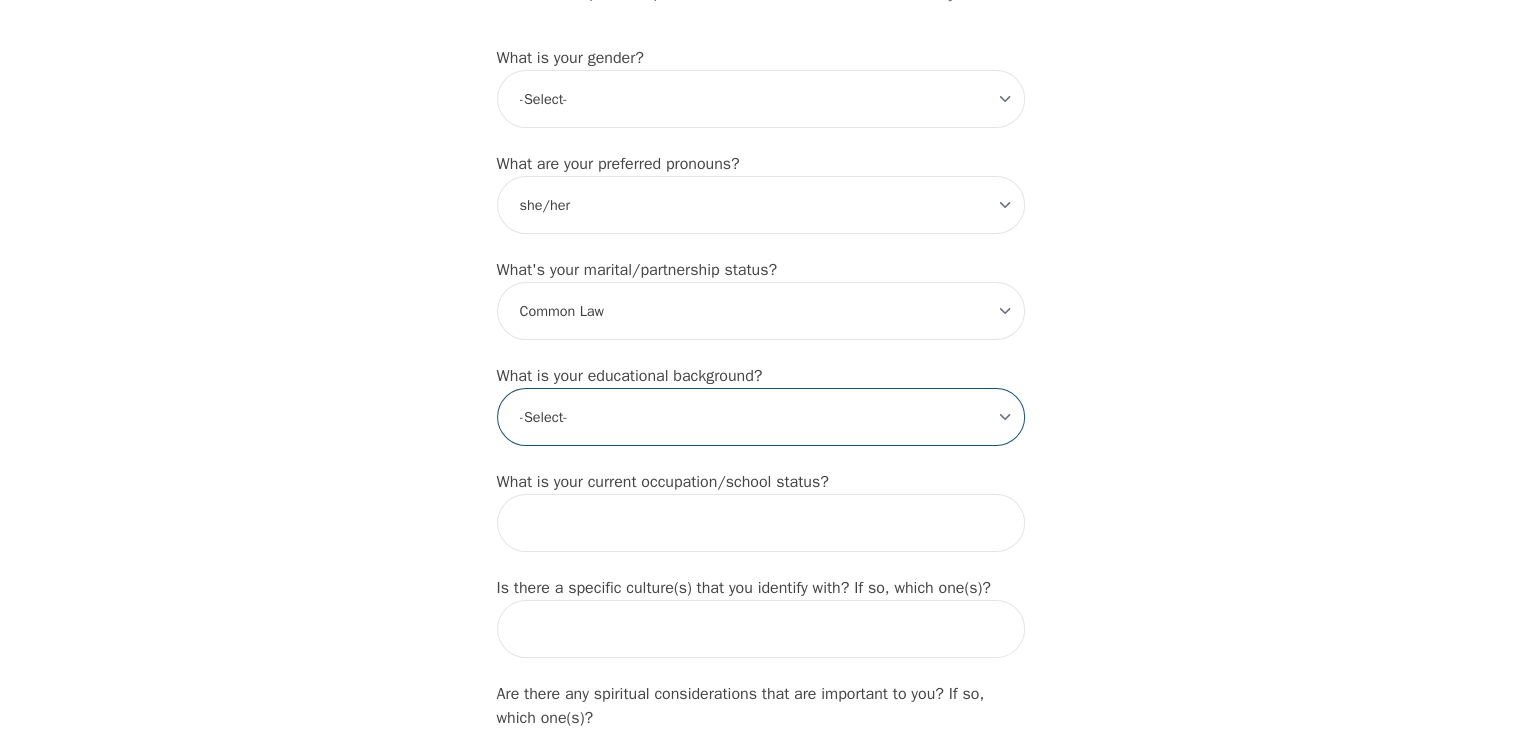 click on "-Select- Less than high school High school Associate degree Bachelor degree Master's degree Professional degree Doctorial degree" at bounding box center (761, 417) 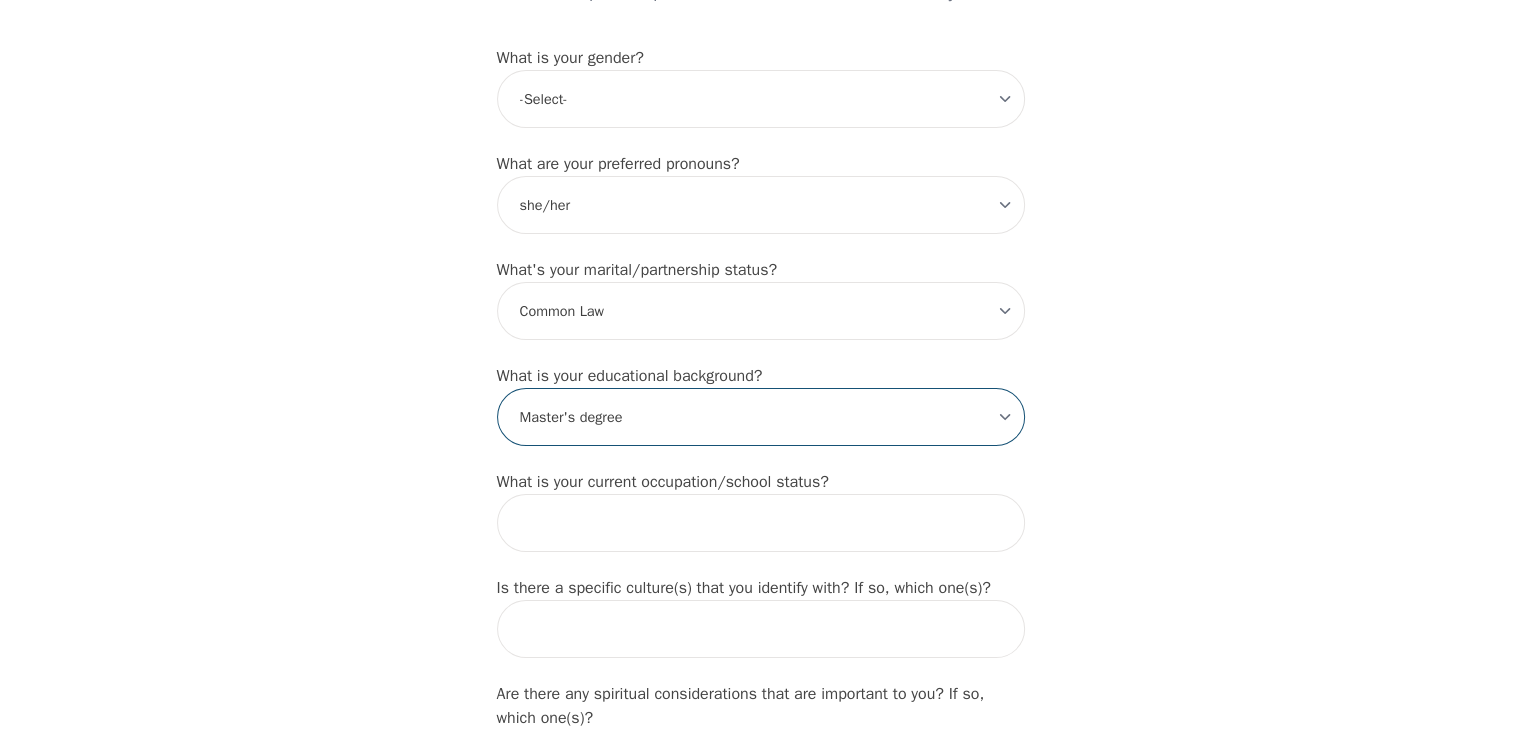 click on "-Select- Less than high school High school Associate degree Bachelor degree Master's degree Professional degree Doctorial degree" at bounding box center [761, 417] 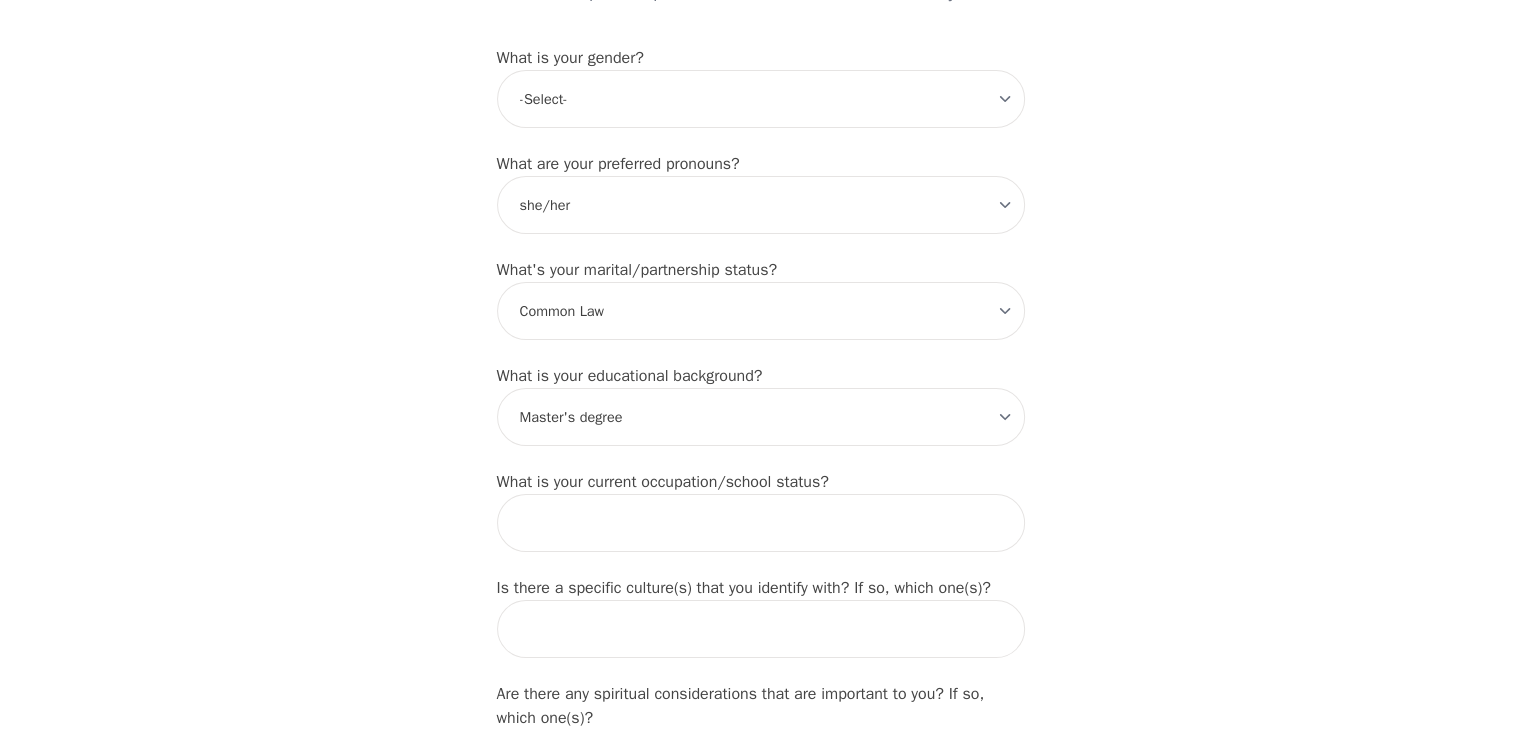 click on "Is there a specific culture(s) that you identify with? If so, which one(s)?" at bounding box center [744, 588] 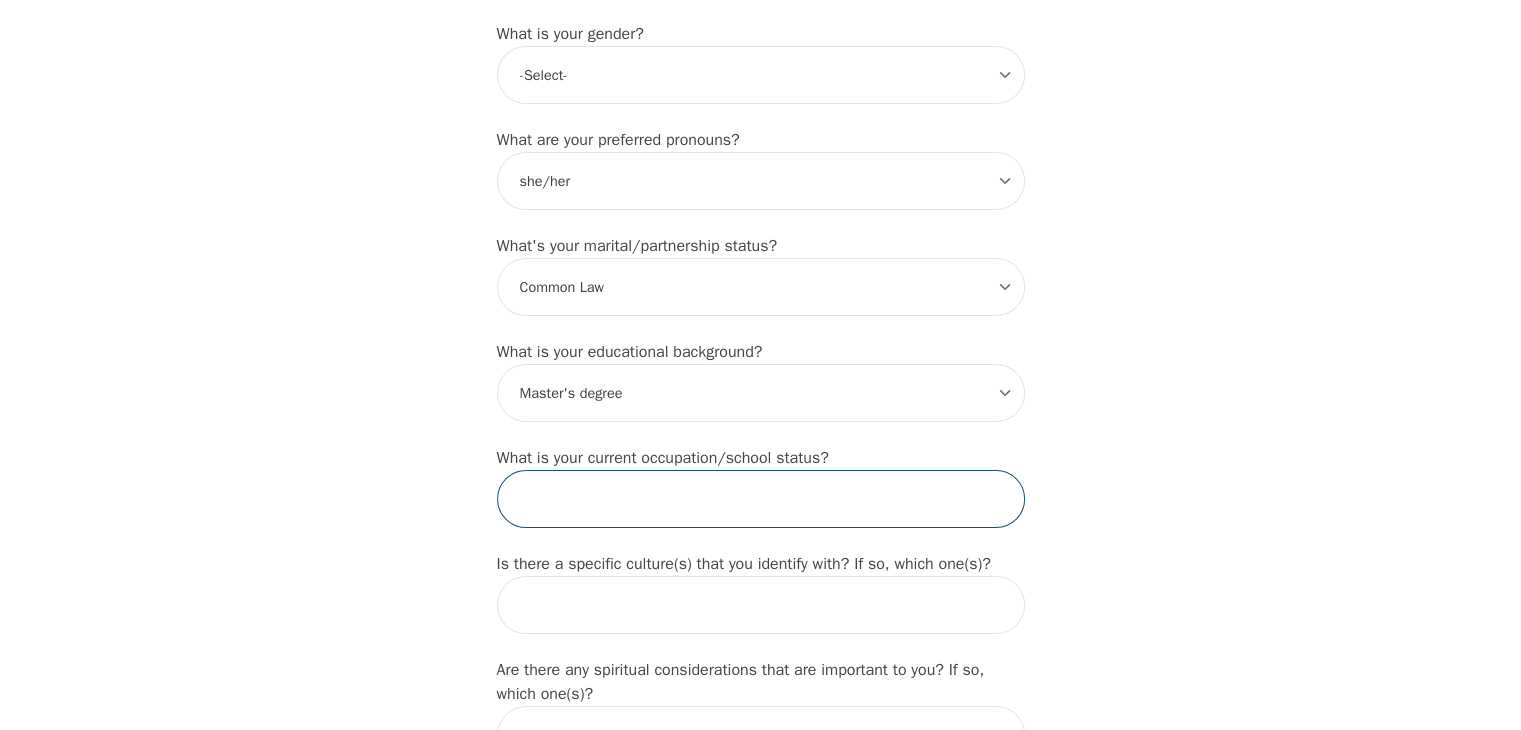 click at bounding box center (761, 499) 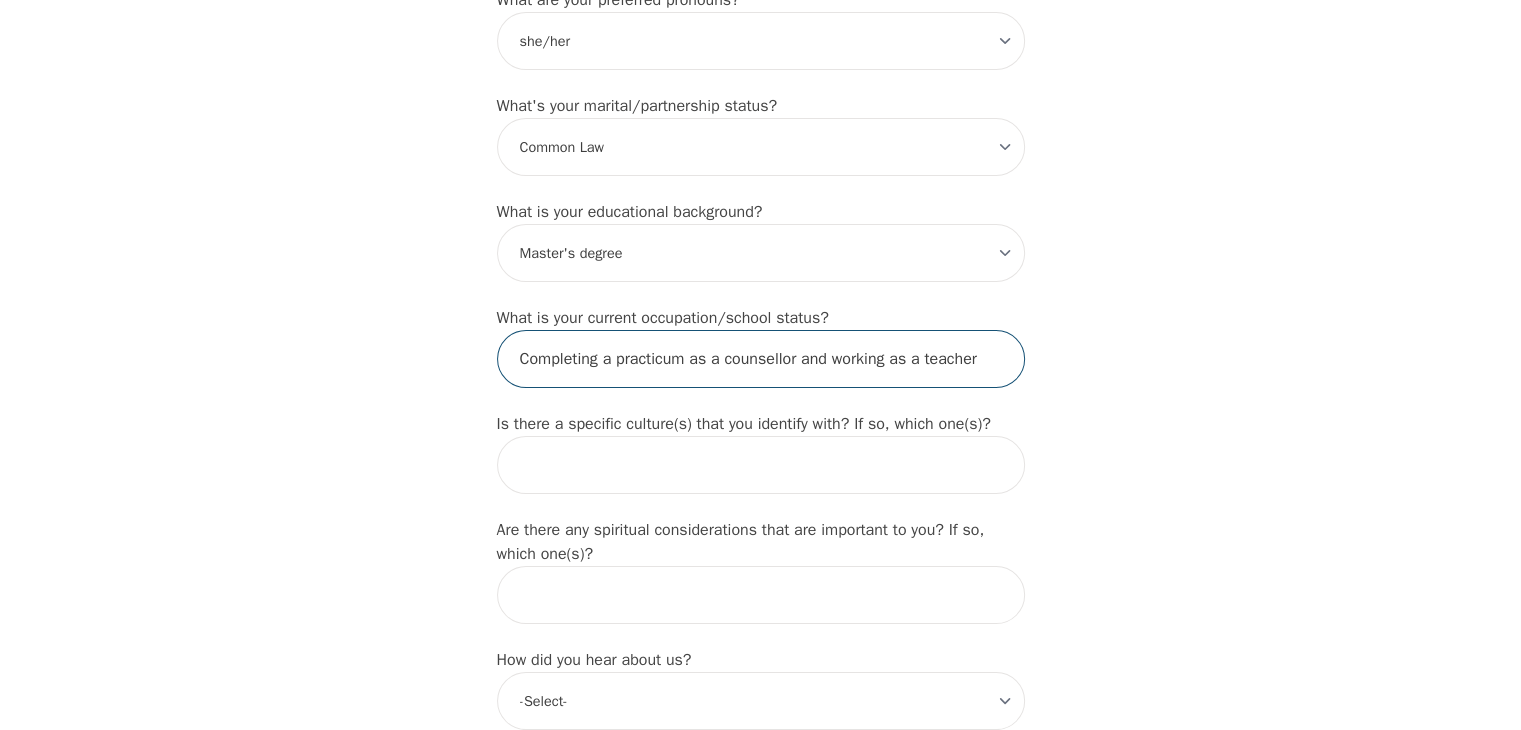 scroll, scrollTop: 1828, scrollLeft: 0, axis: vertical 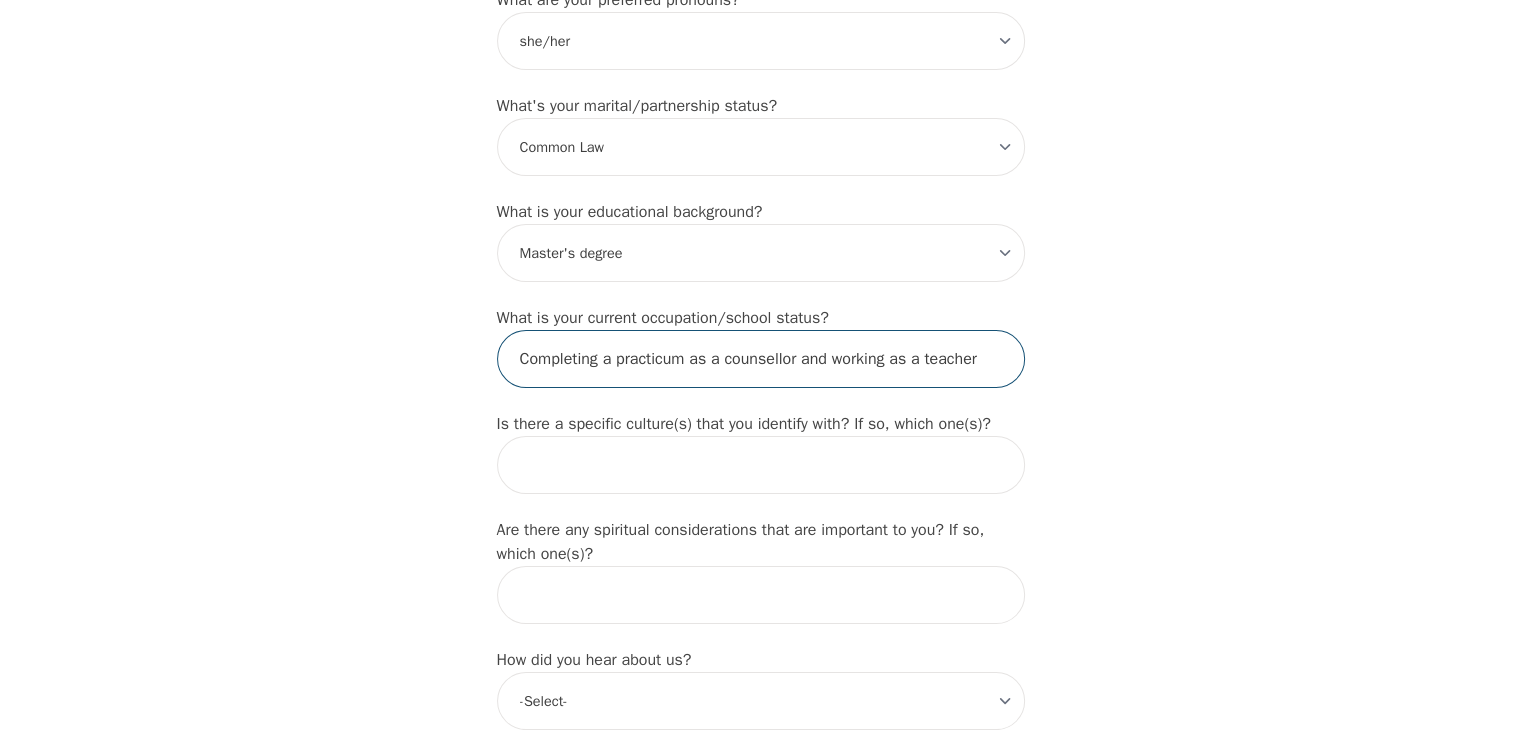 type on "Completing a practicum as a counsellor and working as a teacher" 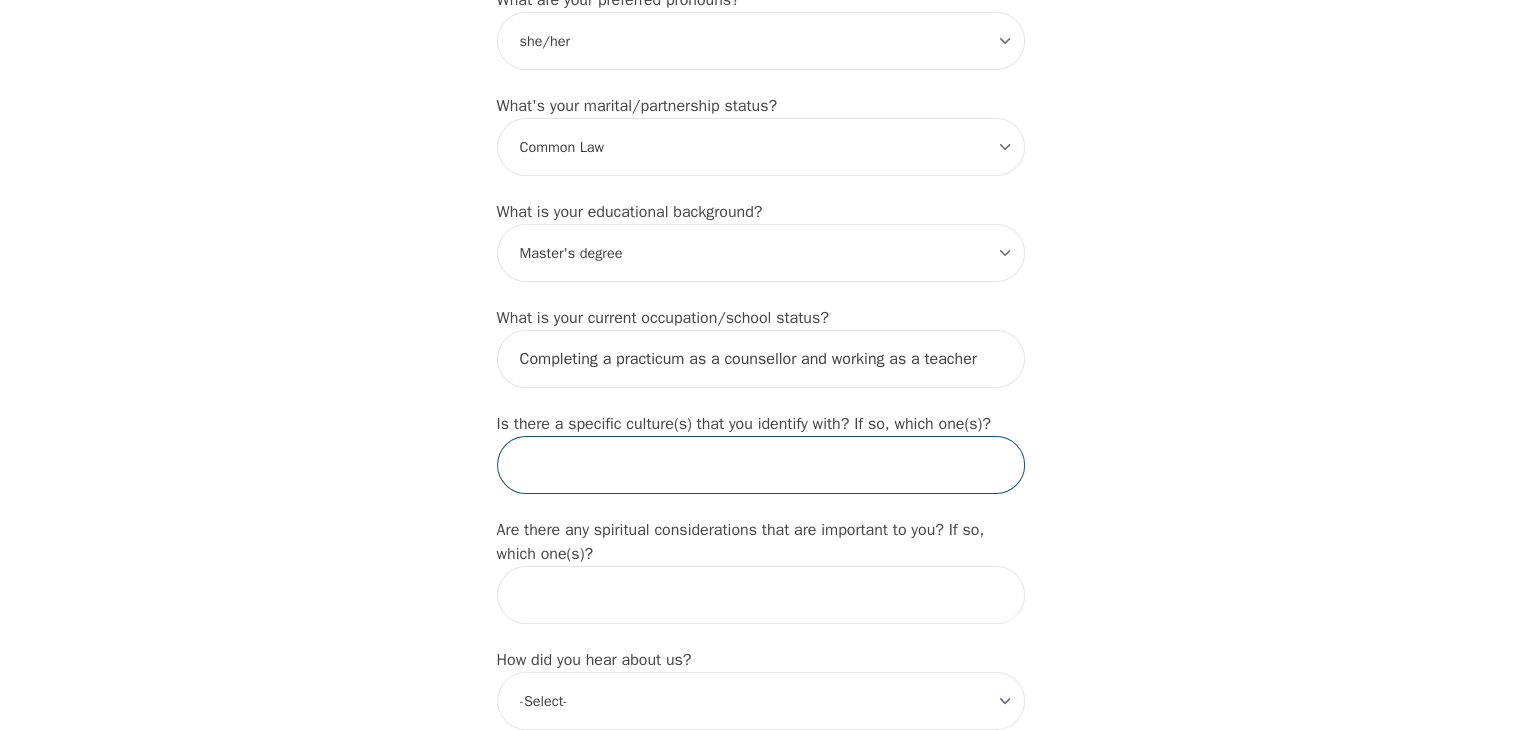 click at bounding box center (761, 465) 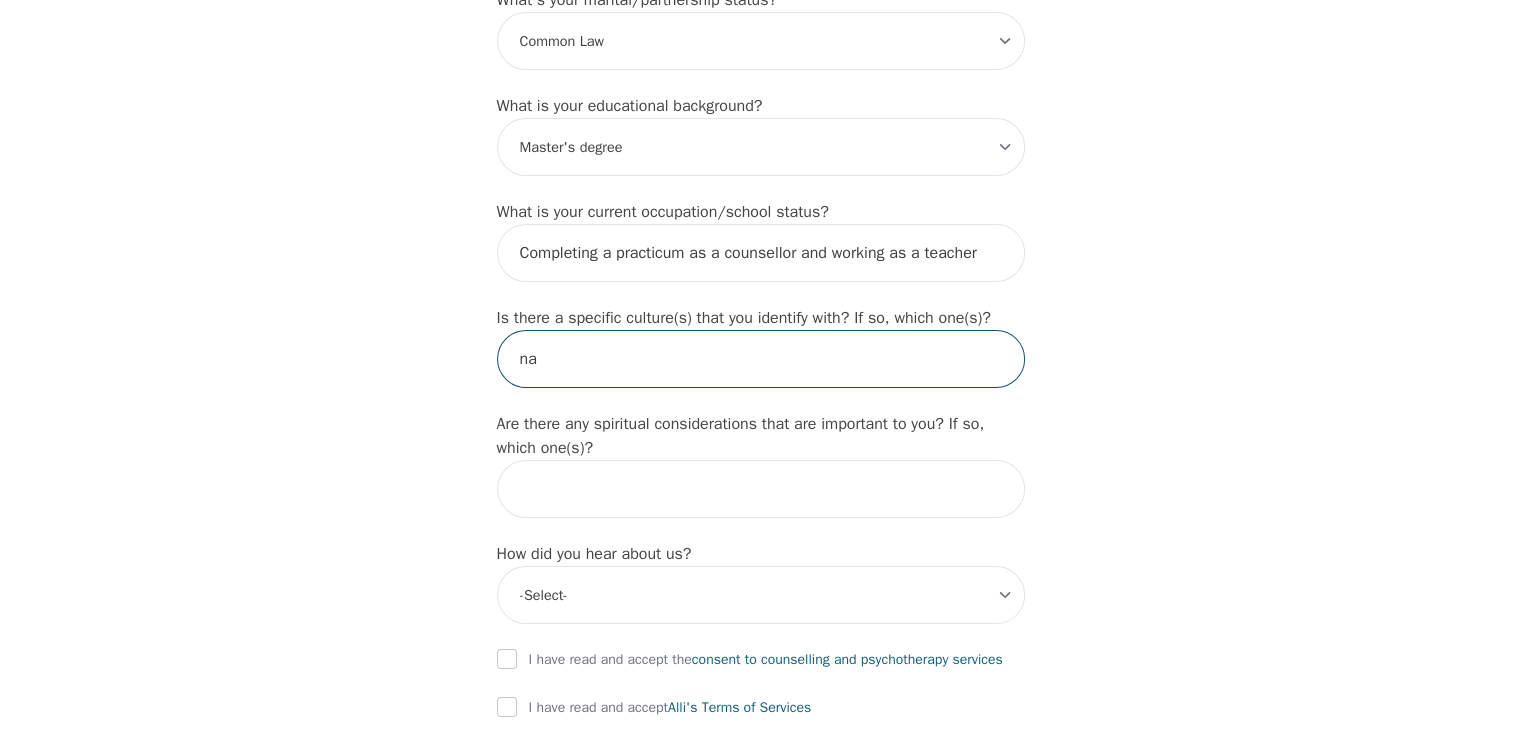 scroll, scrollTop: 1936, scrollLeft: 0, axis: vertical 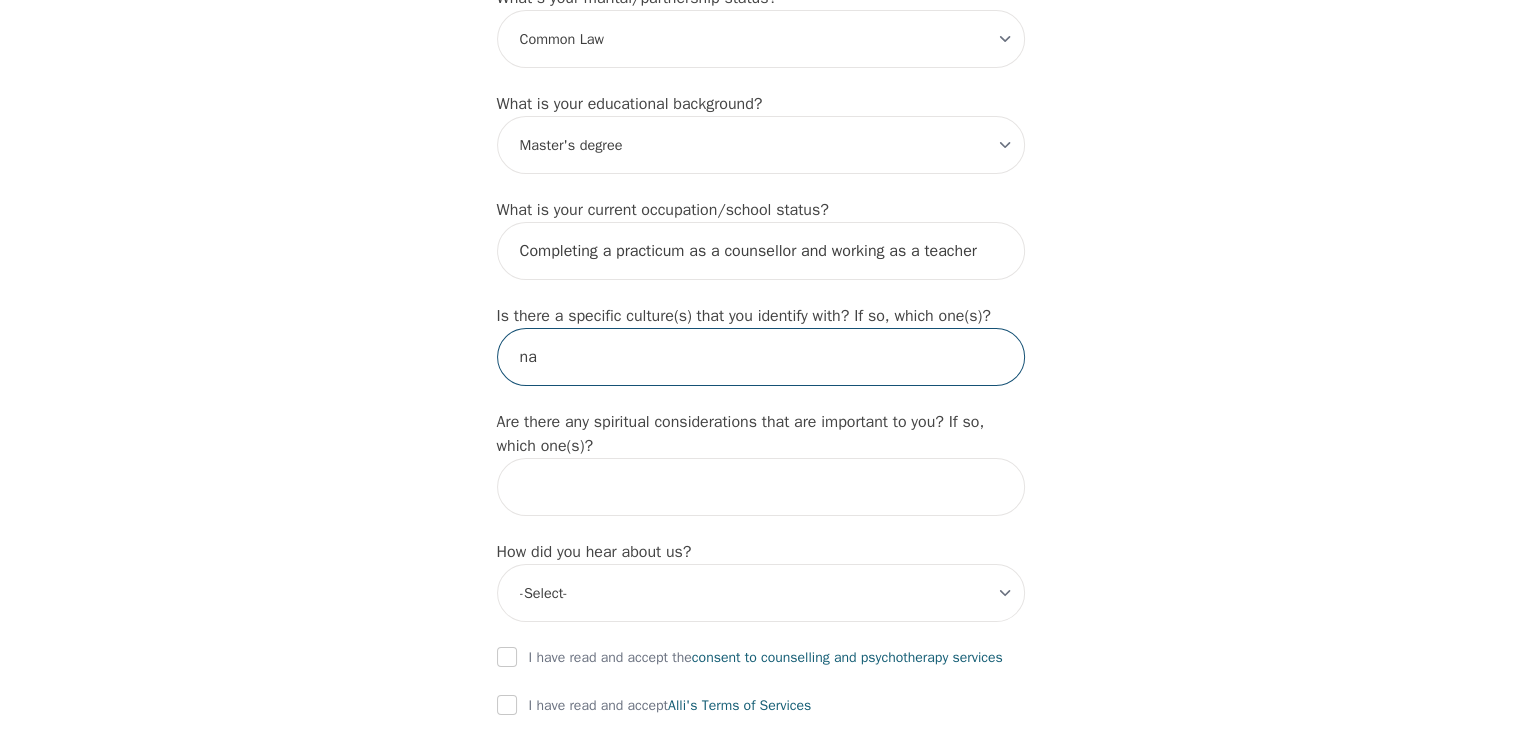 type on "na" 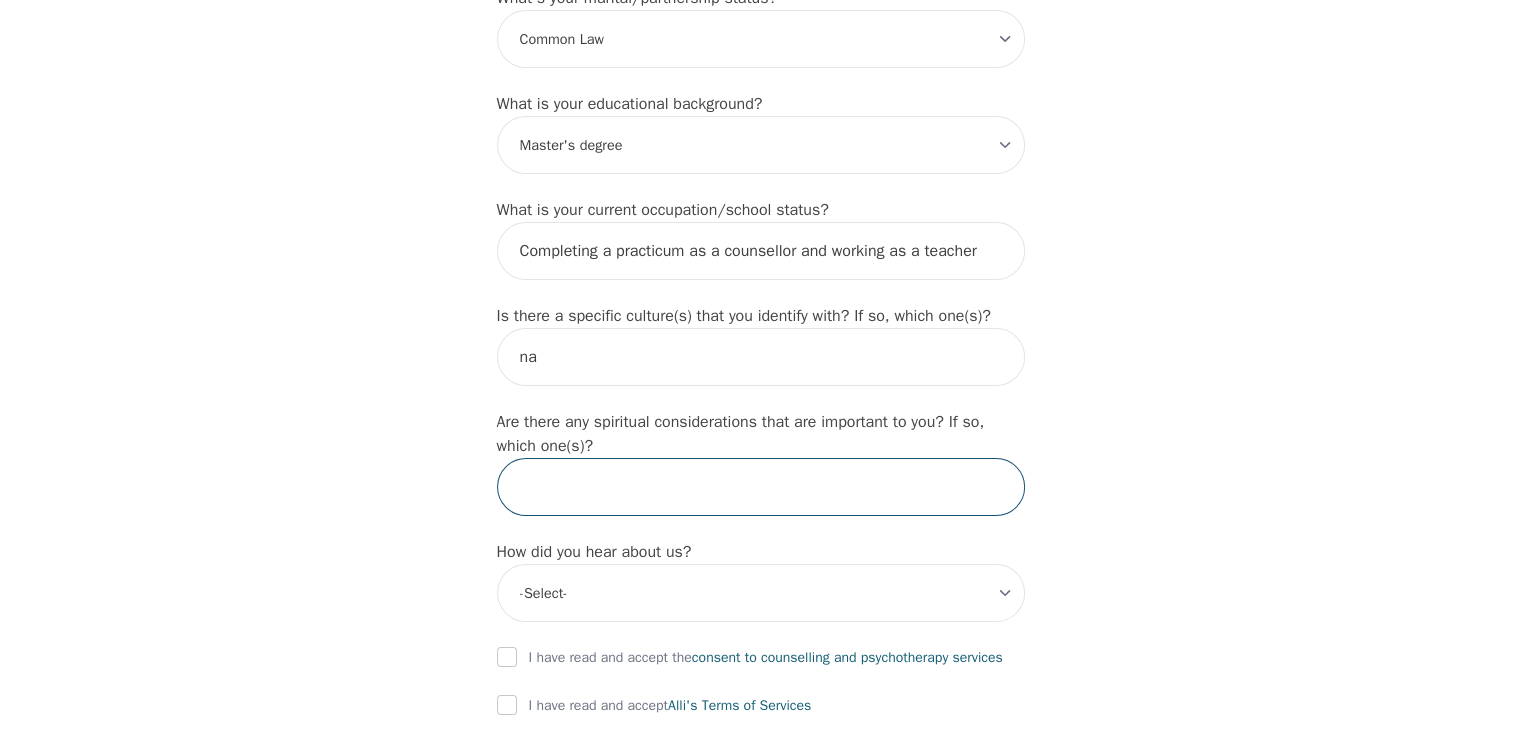 click at bounding box center [761, 487] 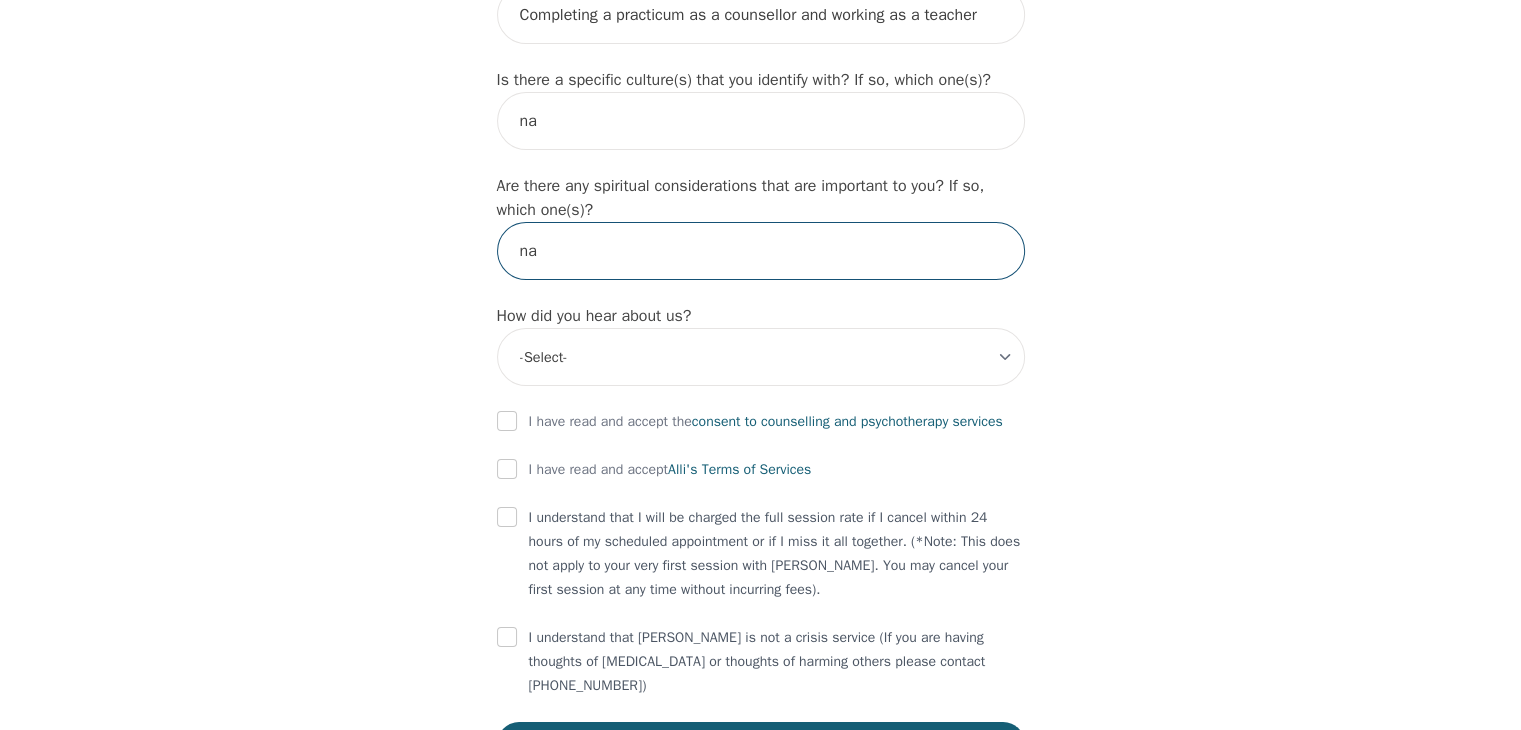 scroll, scrollTop: 2172, scrollLeft: 0, axis: vertical 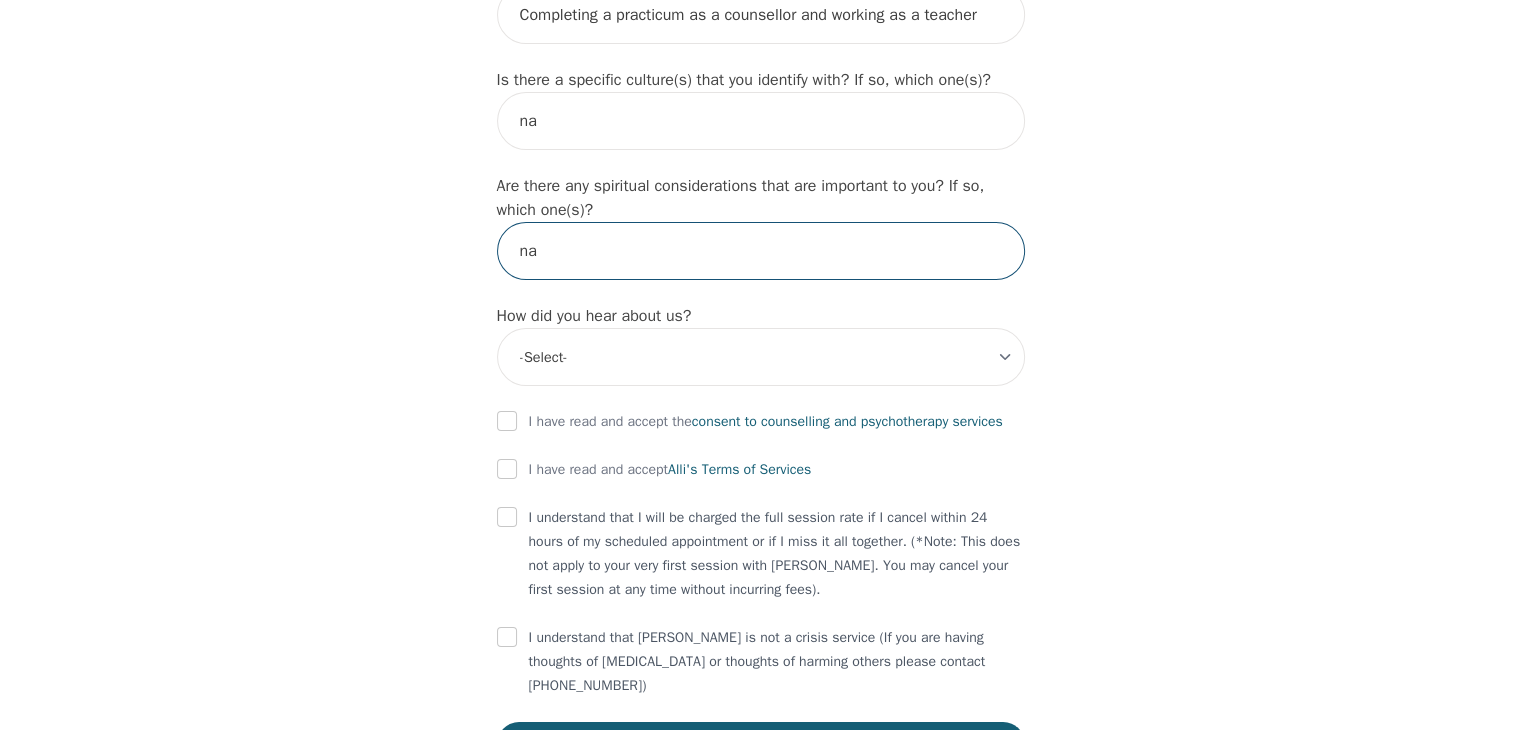 type on "na" 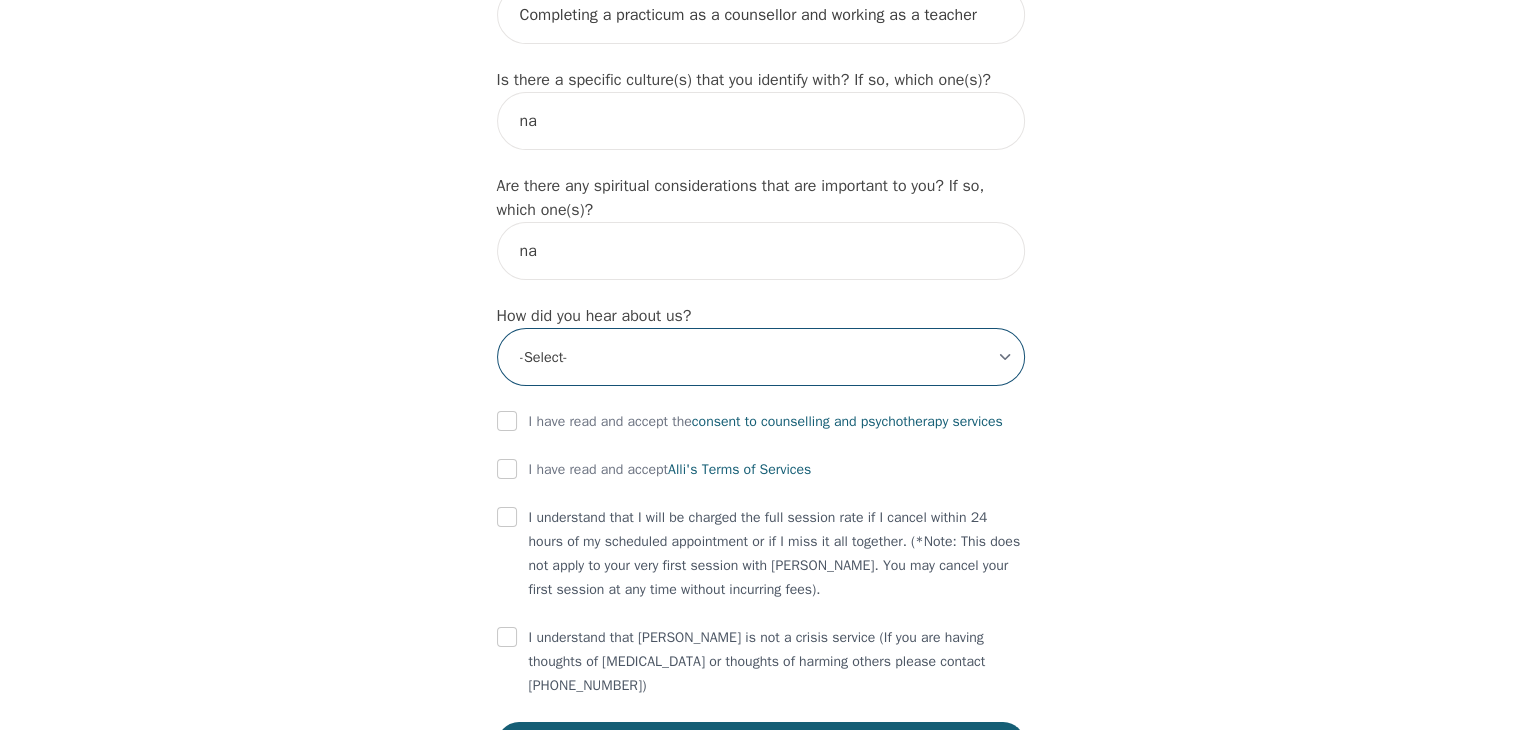 click on "-Select- Physician/Specialist Friend Facebook Instagram Google Search Google Ads Facebook/Instagram Ads Other" at bounding box center (761, 357) 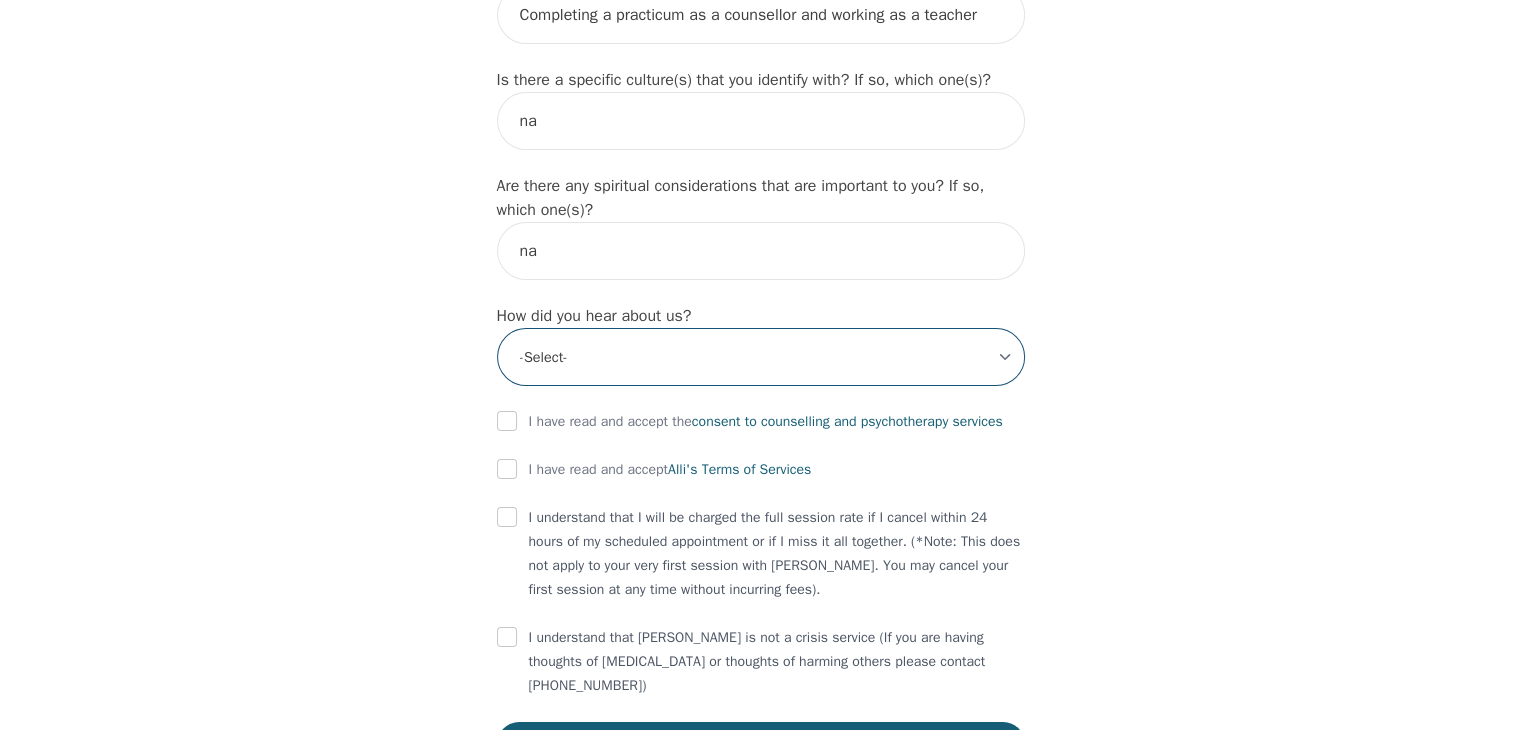 select on "Google Search" 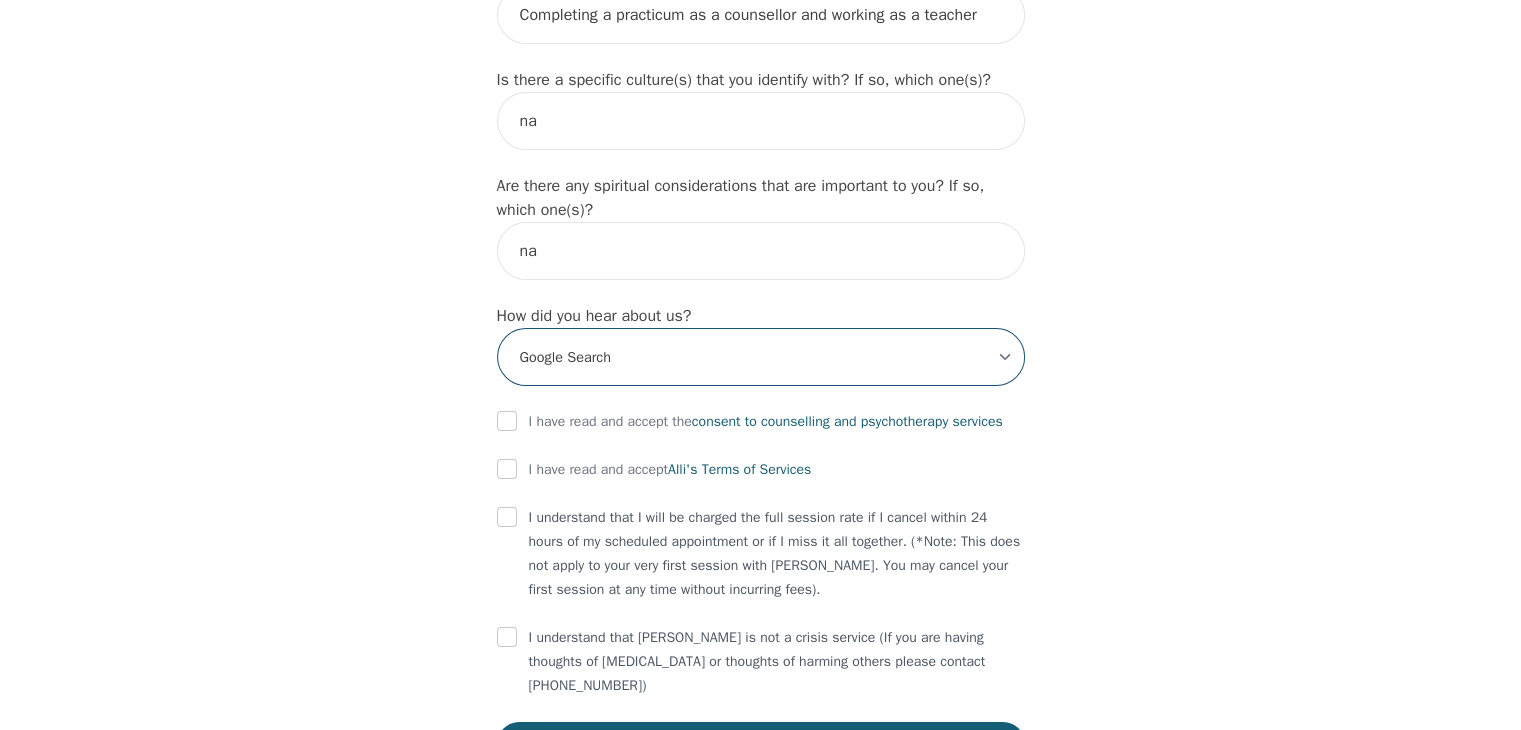 click on "-Select- Physician/Specialist Friend Facebook Instagram Google Search Google Ads Facebook/Instagram Ads Other" at bounding box center [761, 357] 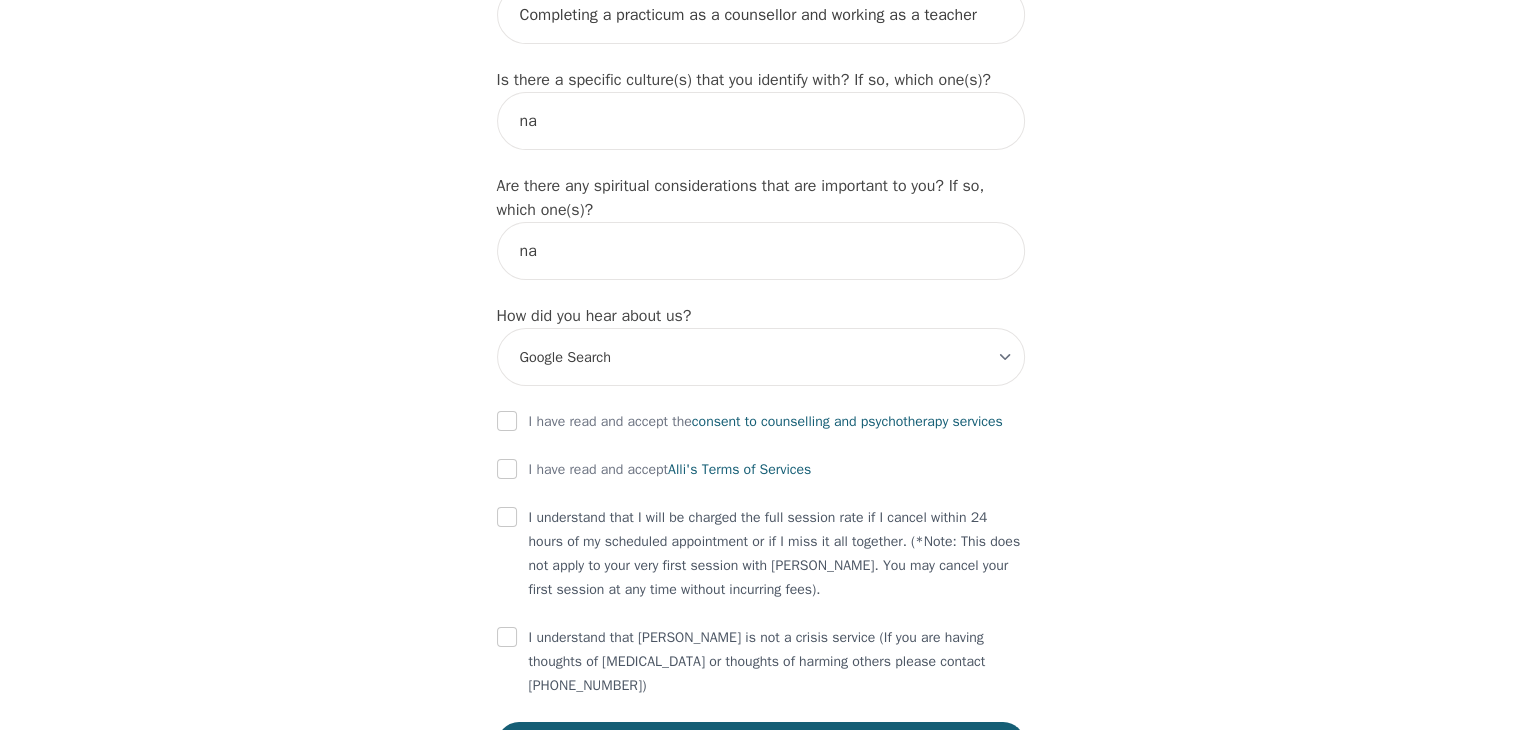 click on "What's your first name? (This will be the name on your insurance receipt) Taylor What's your last name? Whittall What's your preferred name? [OPTIONAL] What's your email? tmwhittall@gmail.com What's your phone number? 2504212286 What's your address? 7428 Brana Rd, Cranbrook, BC V1C 6X1, Canada What's your unit number? [OPTIONAL] What's your date of birth? 1999-06-15 What's the name of your emergency contact? Ben Leask What's the phone number of your emergency contact? 7788872946 What's the full name of your primary care physician? Adam Paish What's the phone number of your primary care physician? Associates Medical Clinic Below are optional questions - Please tell us more about yourself: What is your gender? -Select- male female non-binary transgender intersex prefer_not_to_say What are your preferred pronouns? -Select- he/him she/her they/them ze/zir xe/xem ey/em ve/ver tey/ter e/e per/per prefer_not_to_say What's your marital/partnership status? -Select- Single Partnered Married Common Law Widowed Separated" at bounding box center (761, -557) 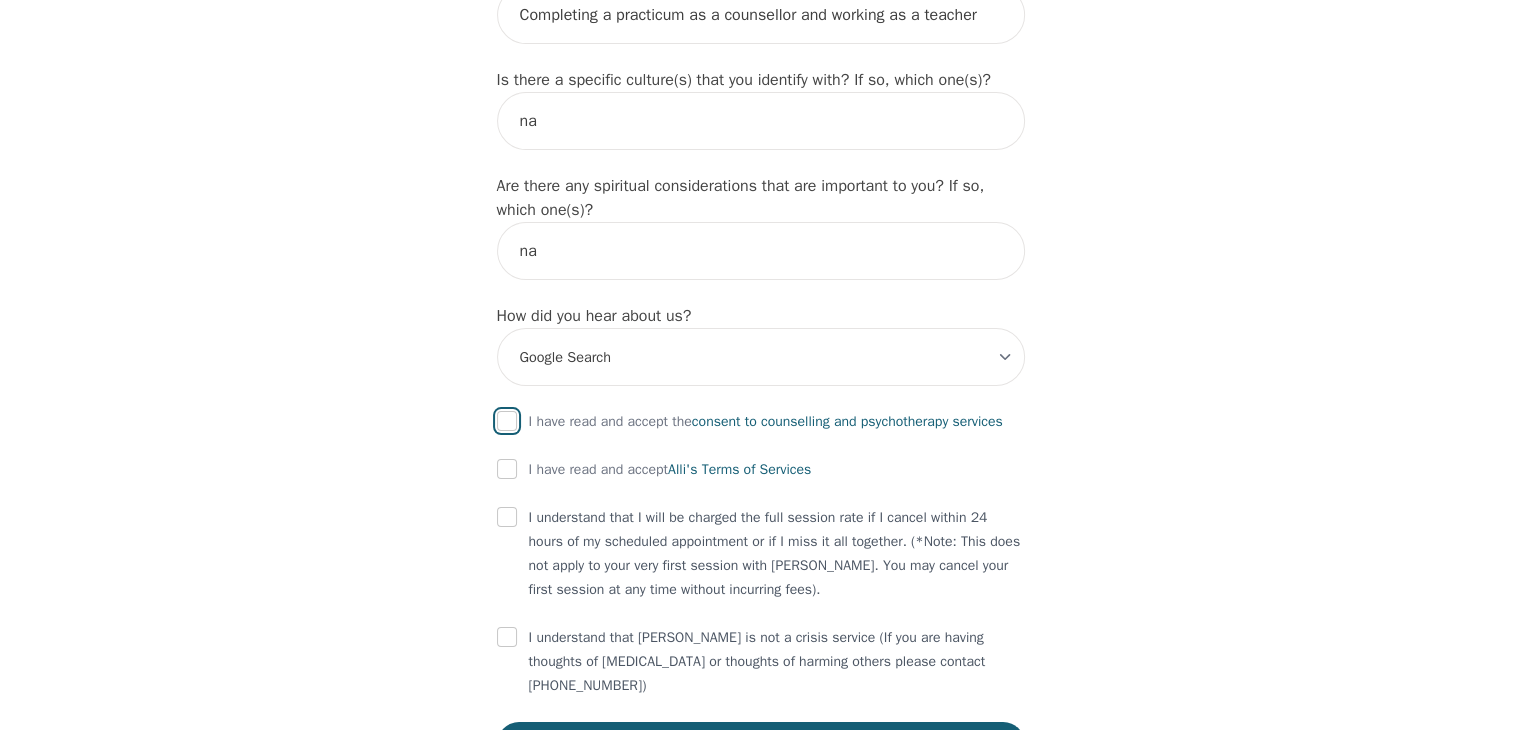 click at bounding box center [507, 421] 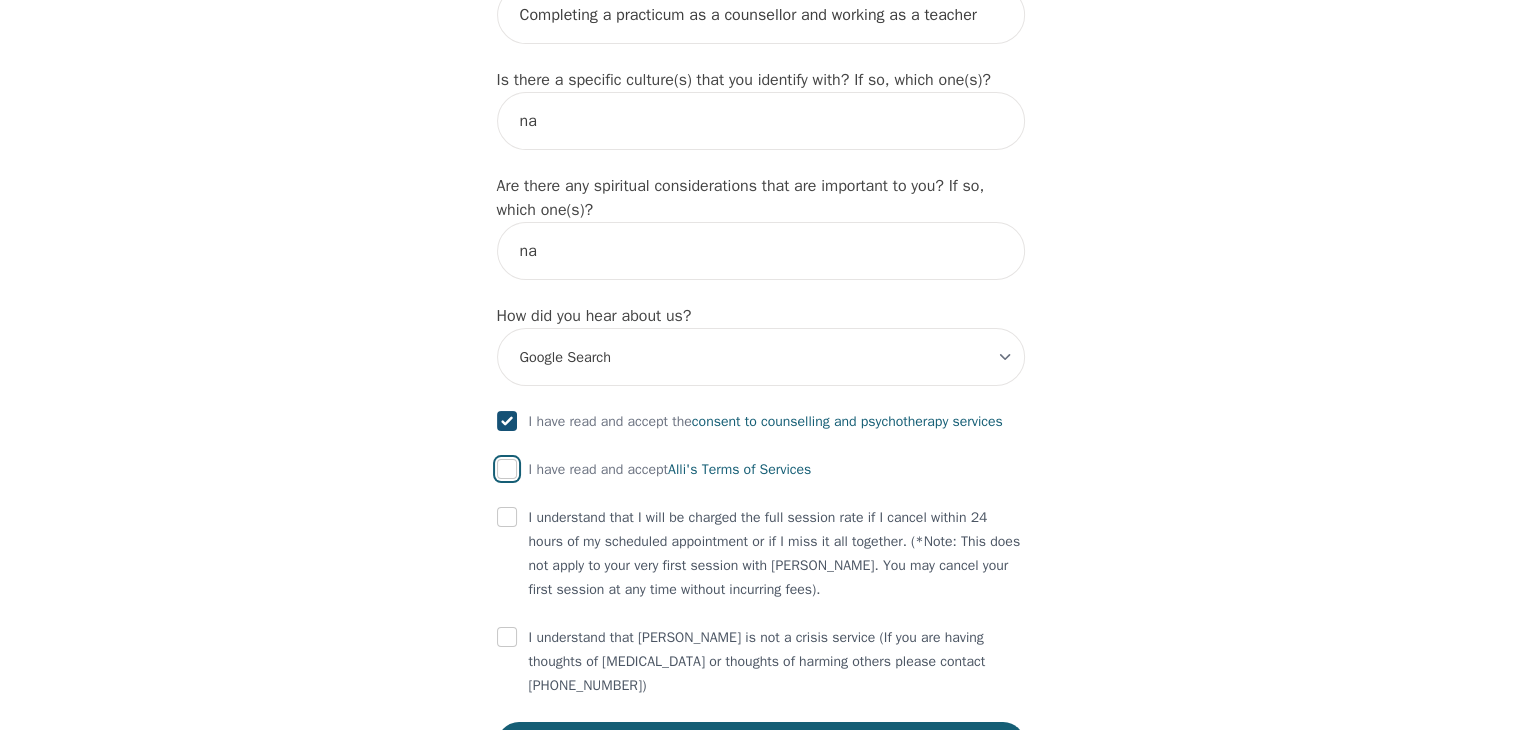 click at bounding box center (507, 469) 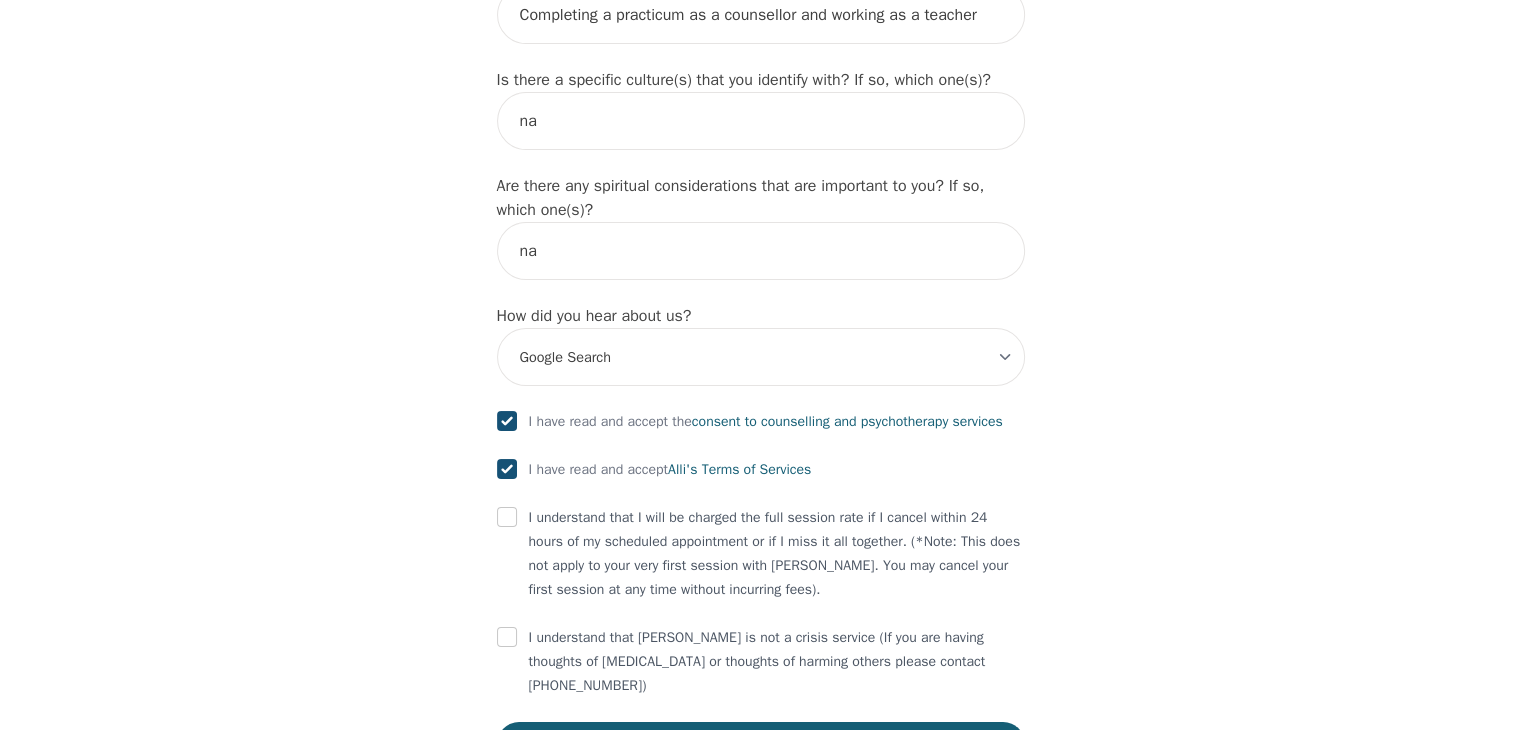 click at bounding box center (507, 518) 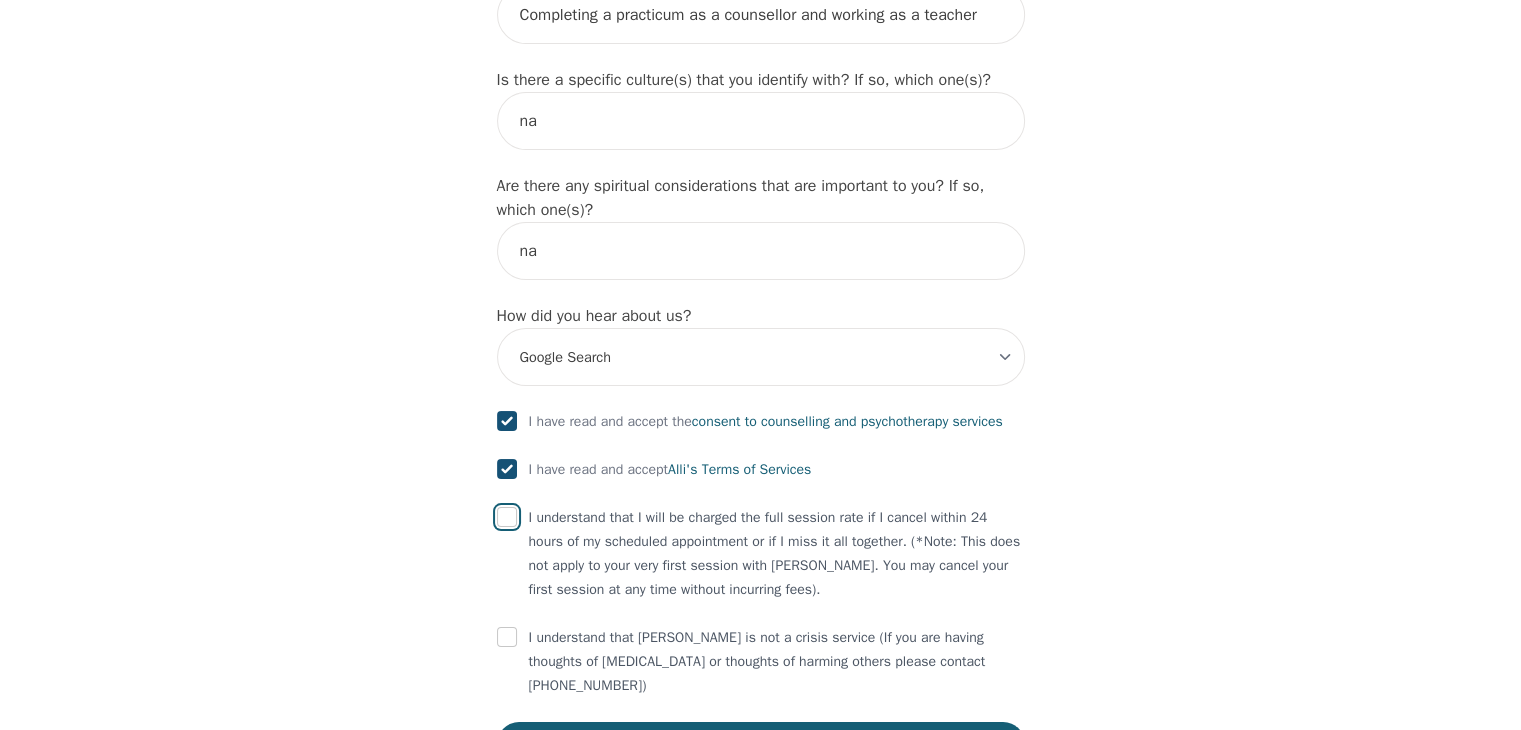 click at bounding box center (507, 517) 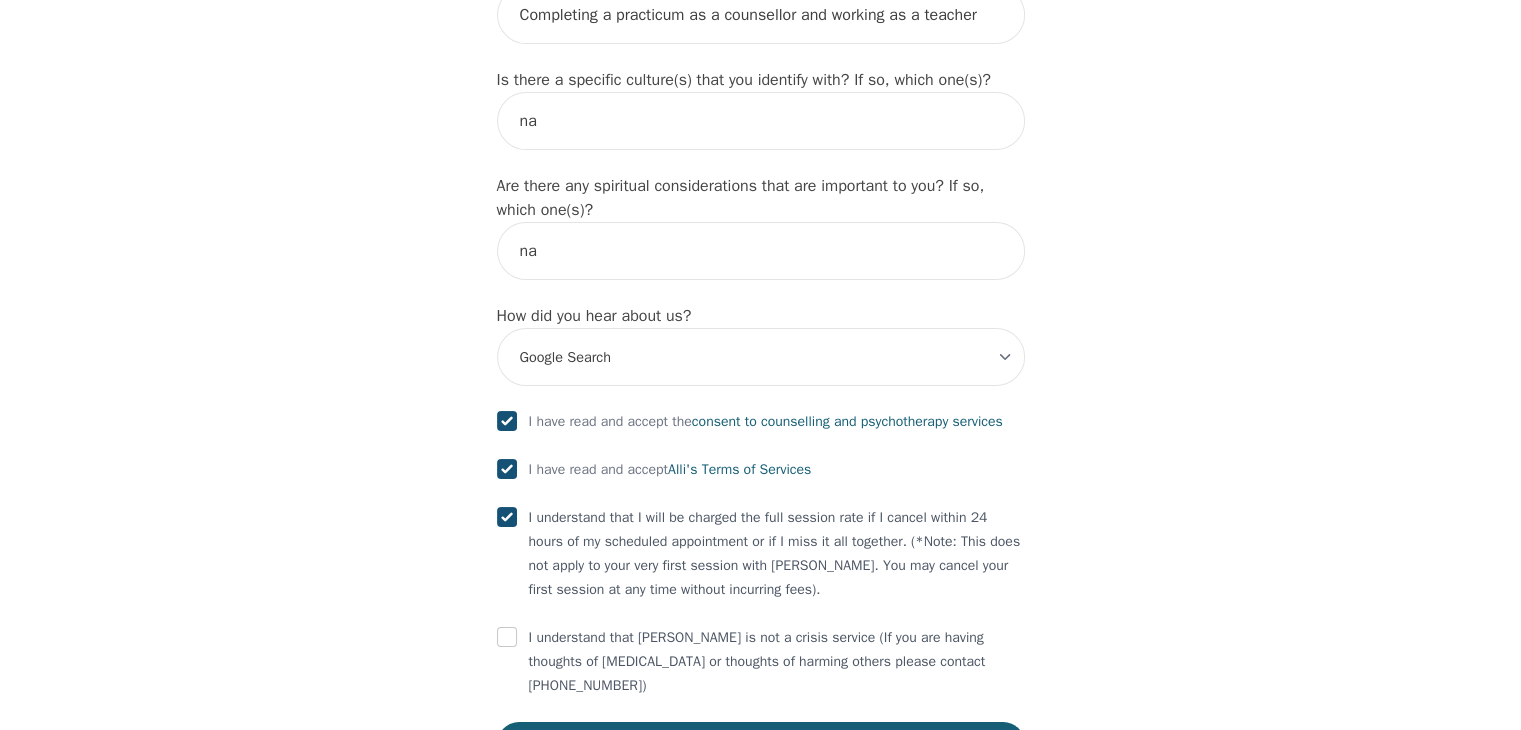checkbox on "true" 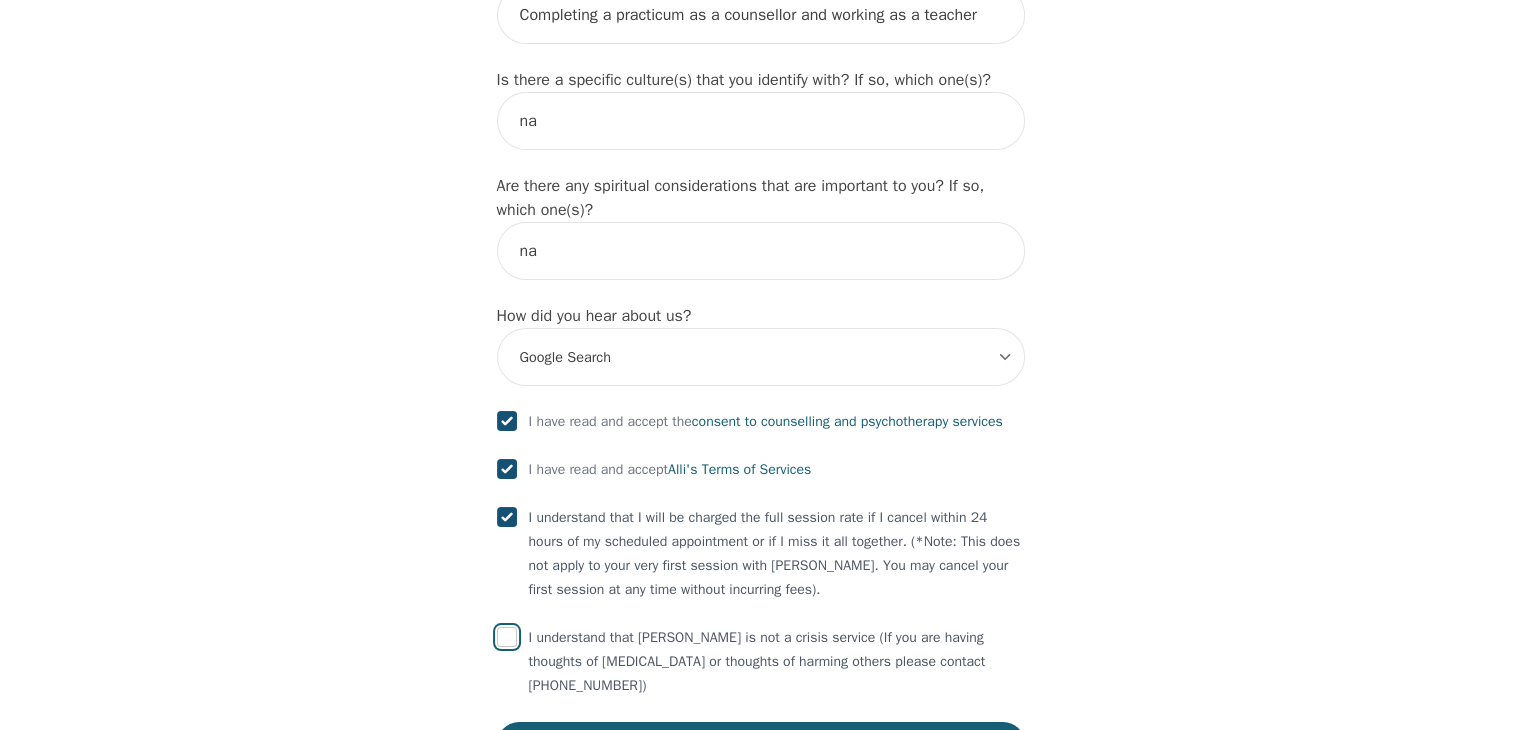 click at bounding box center (507, 637) 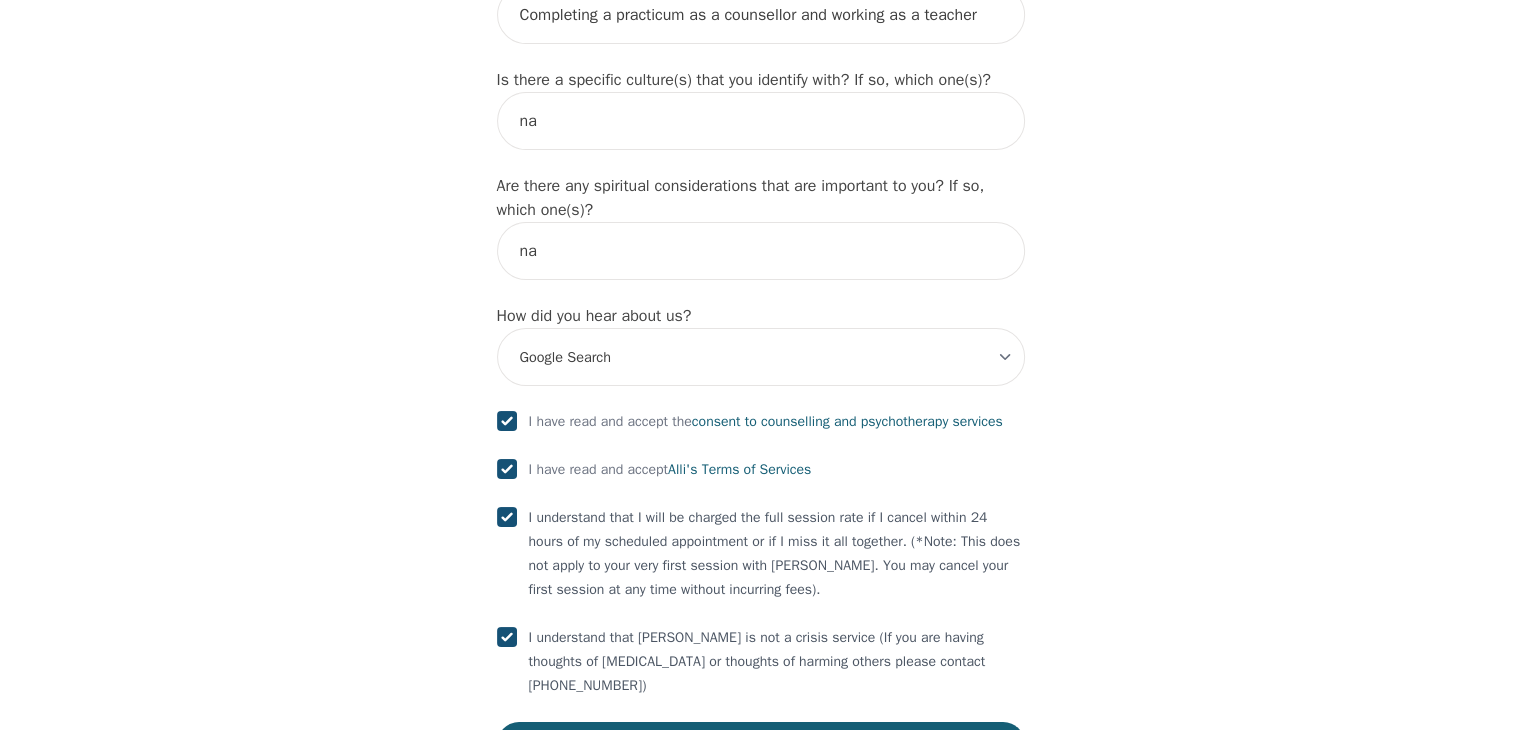 checkbox on "true" 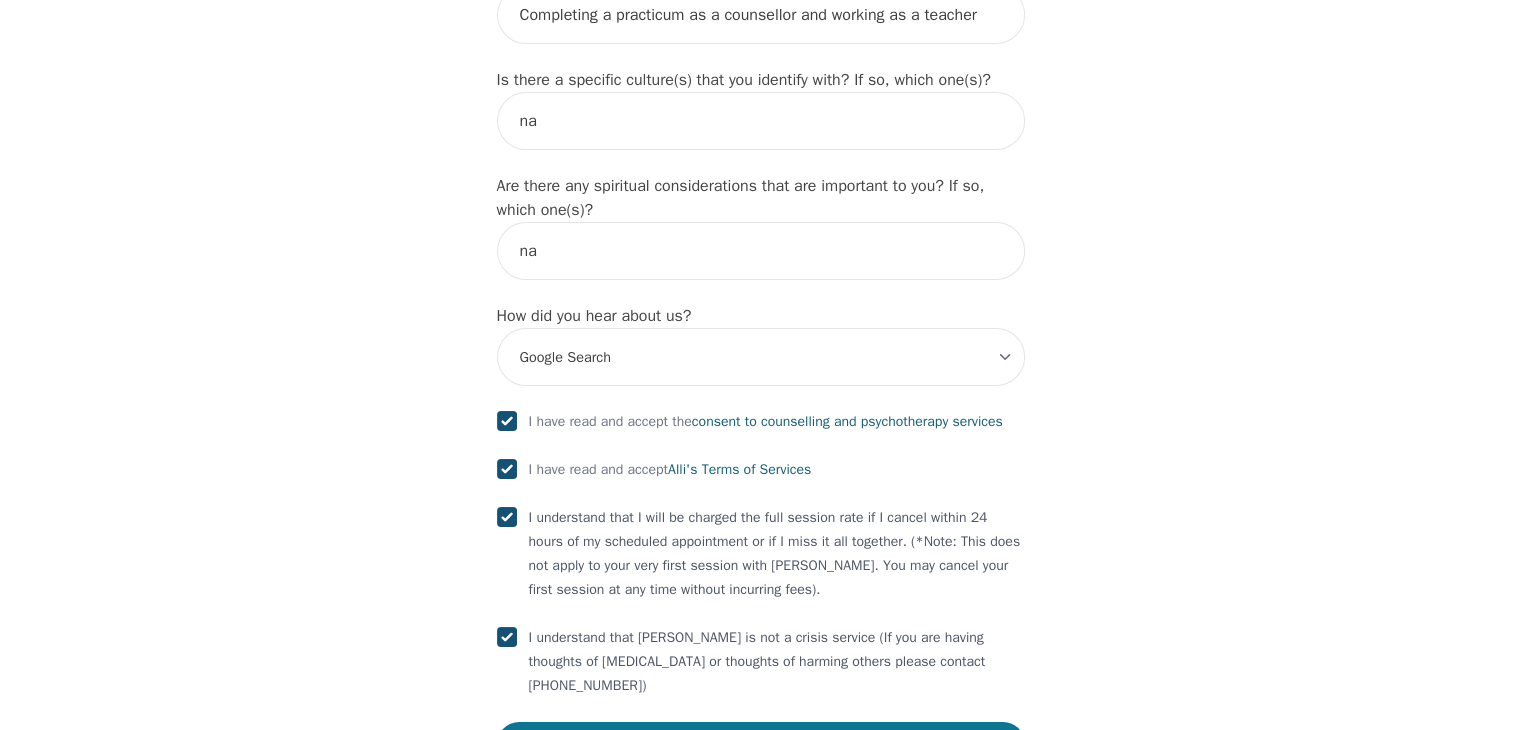 click on "Save and Continue" at bounding box center [761, 744] 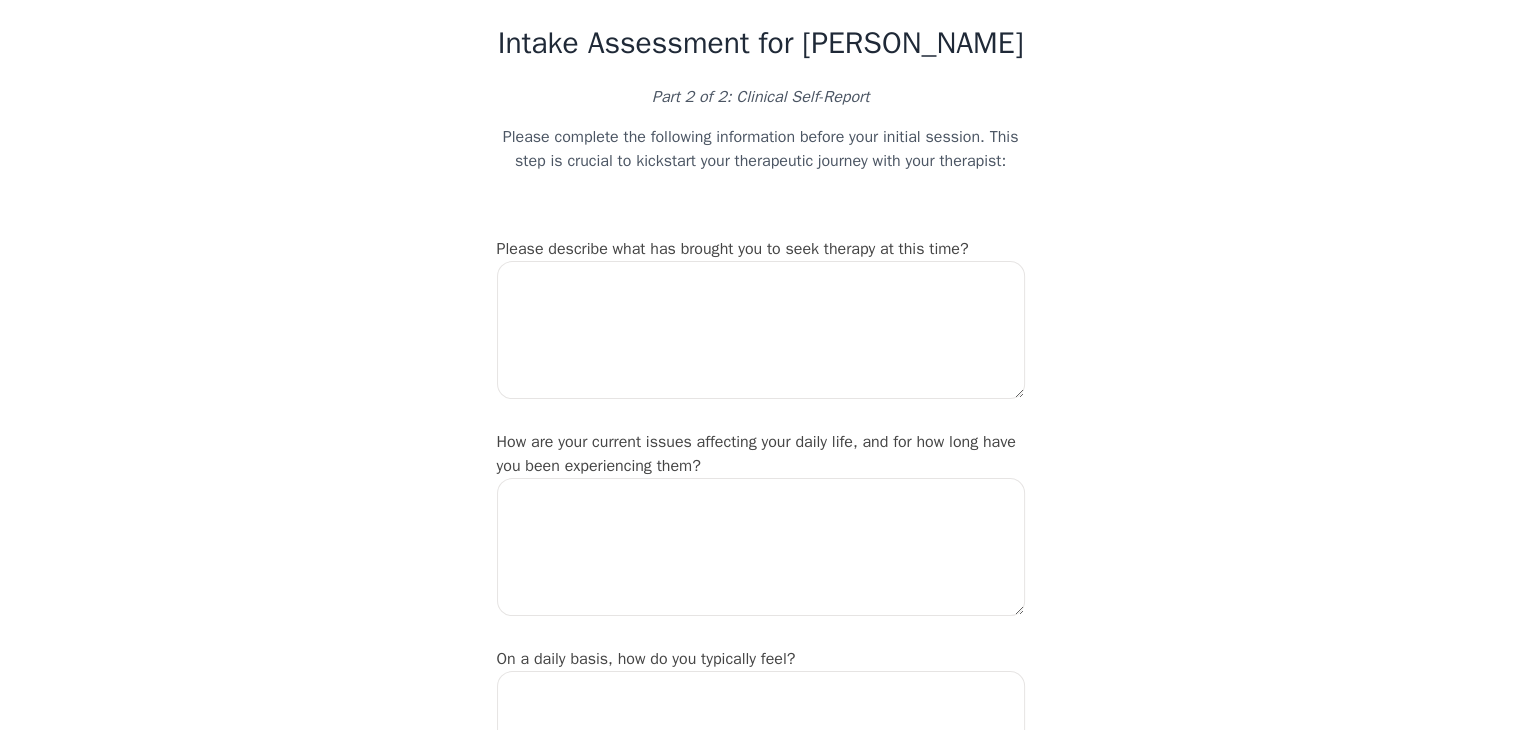scroll, scrollTop: 56, scrollLeft: 0, axis: vertical 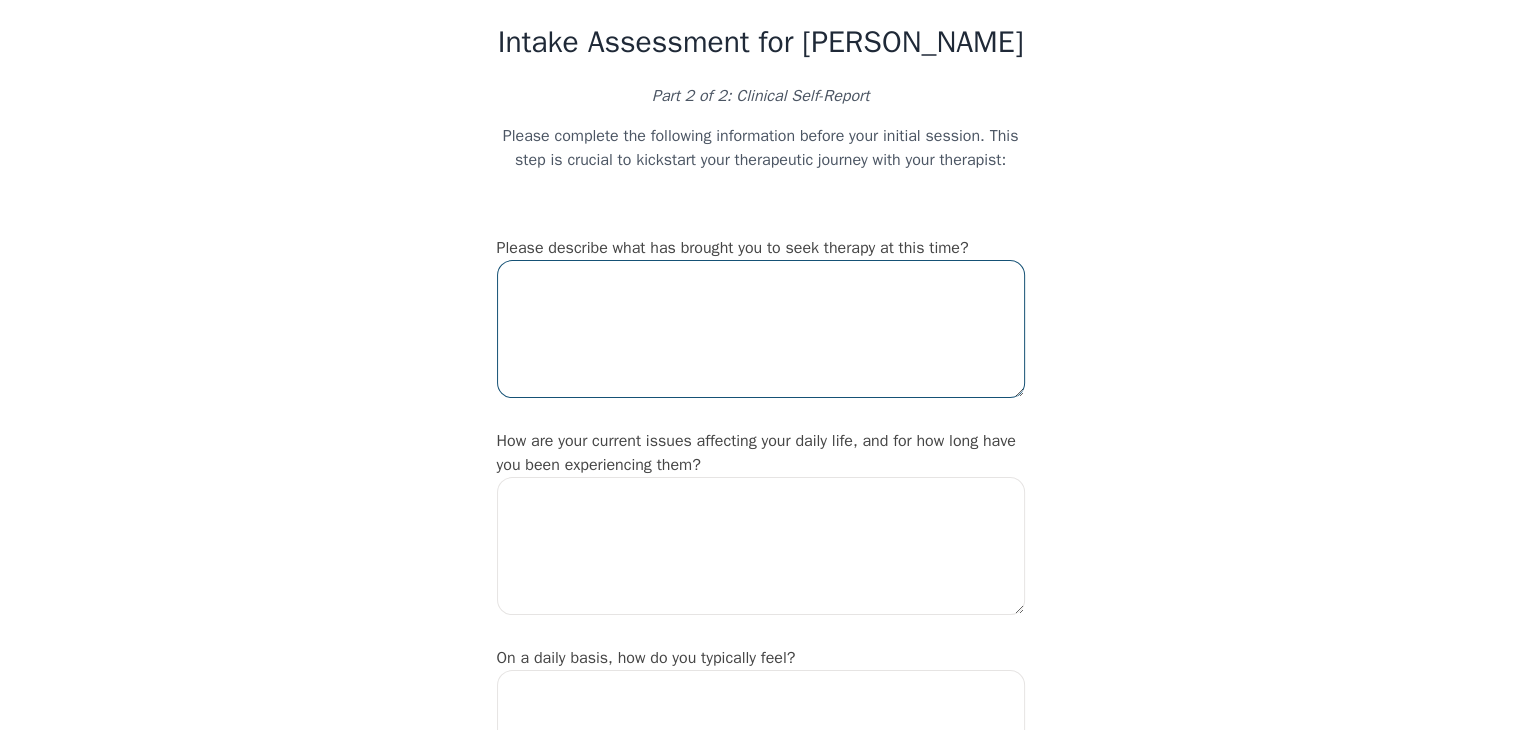 click at bounding box center (761, 329) 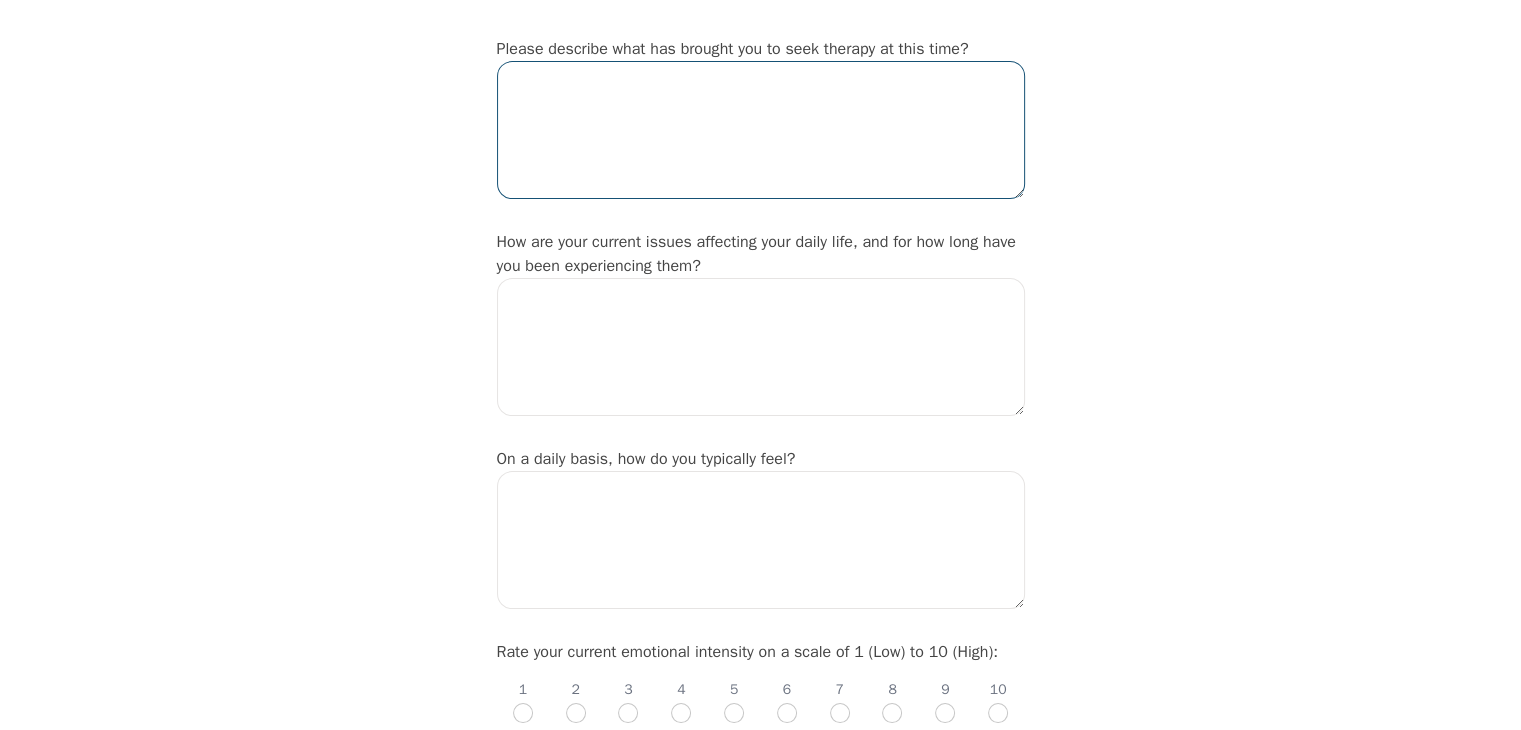 scroll, scrollTop: 258, scrollLeft: 0, axis: vertical 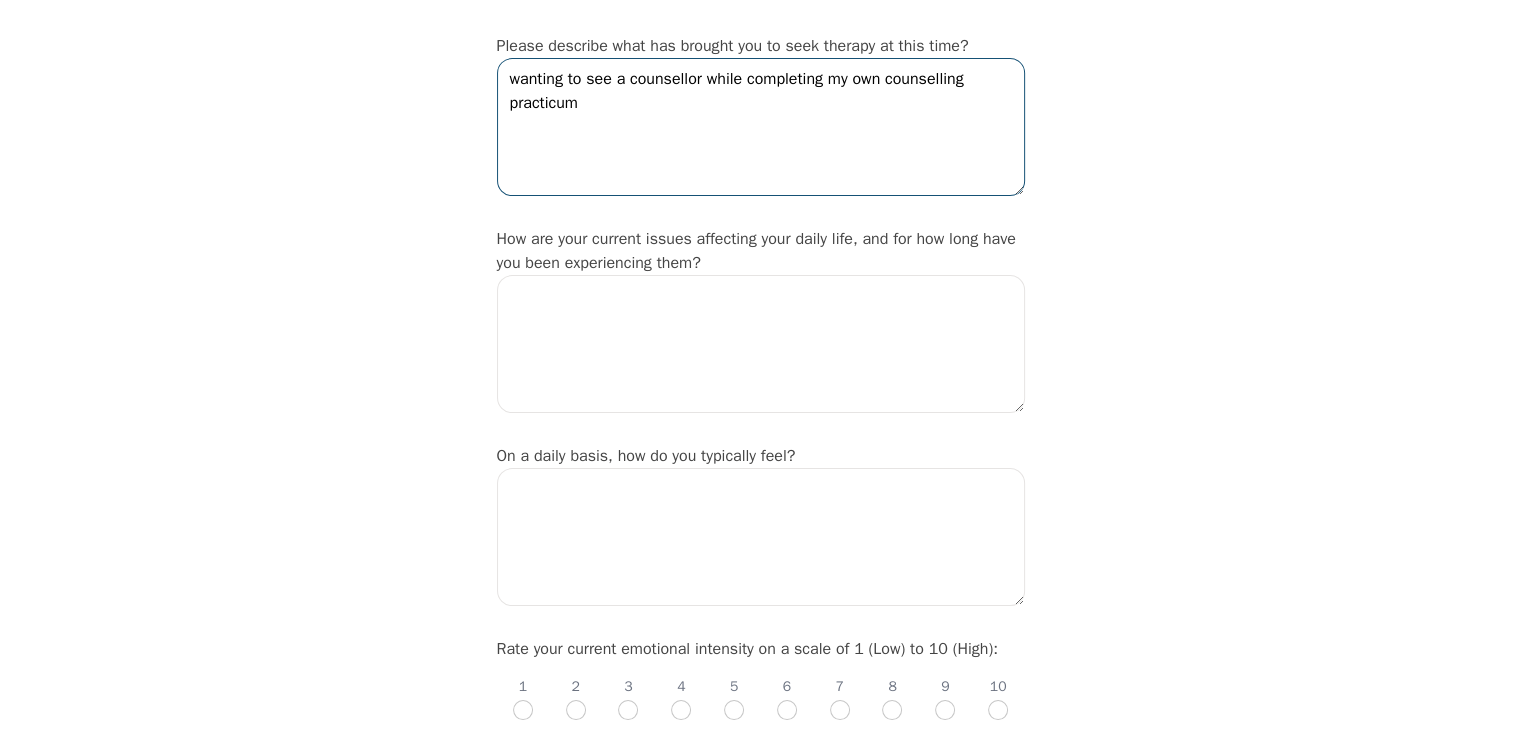 type on "wanting to see a counsellor while completing my own counselling practicum" 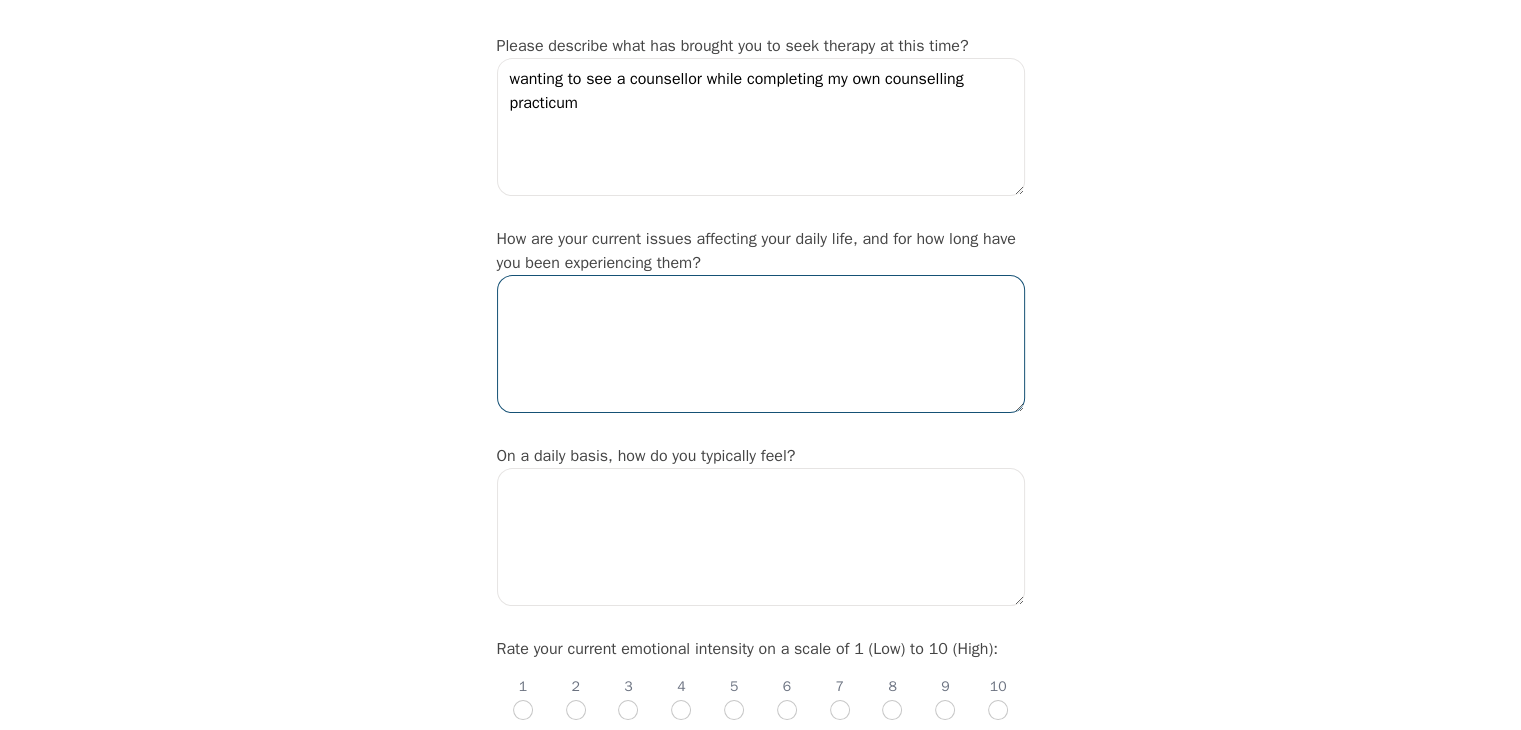click at bounding box center [761, 344] 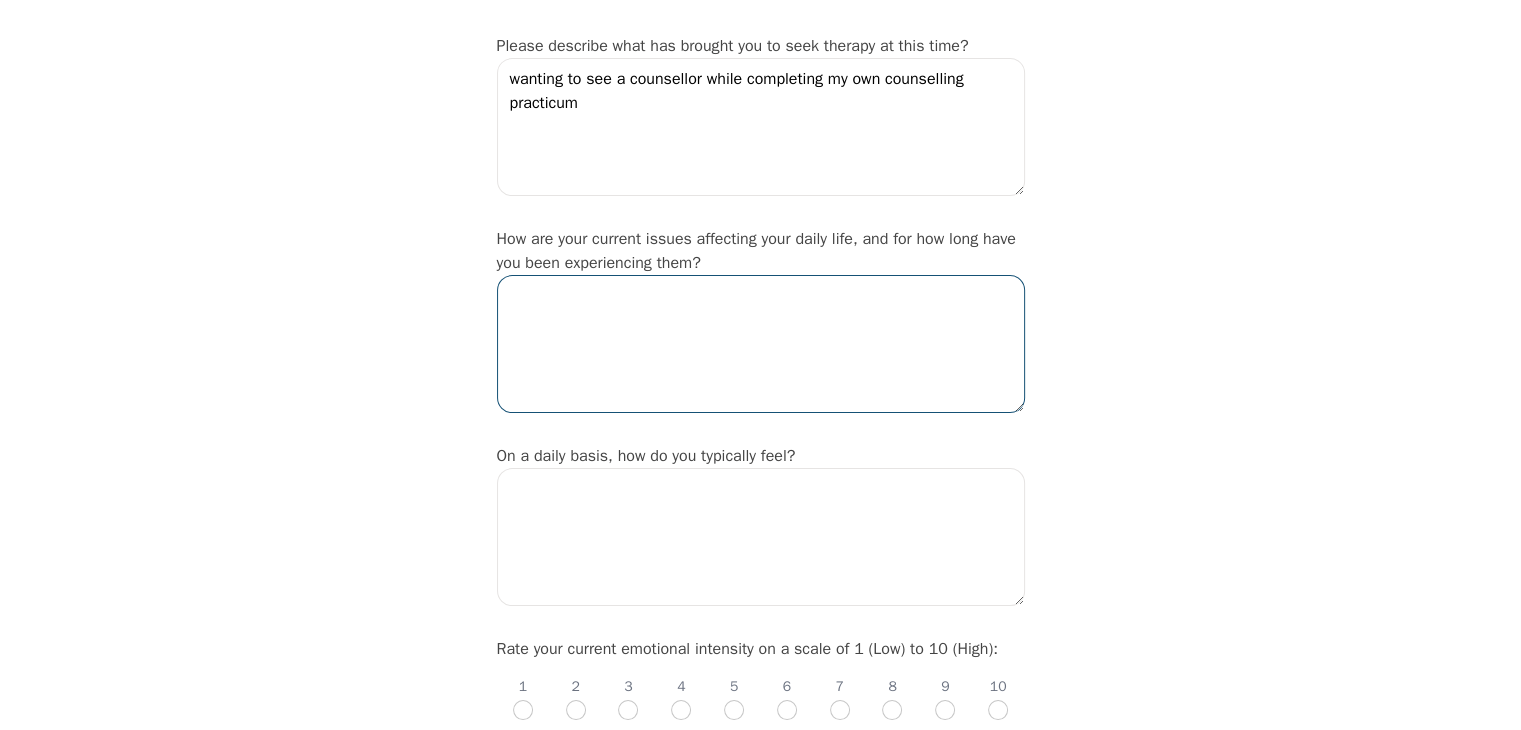 type on "s" 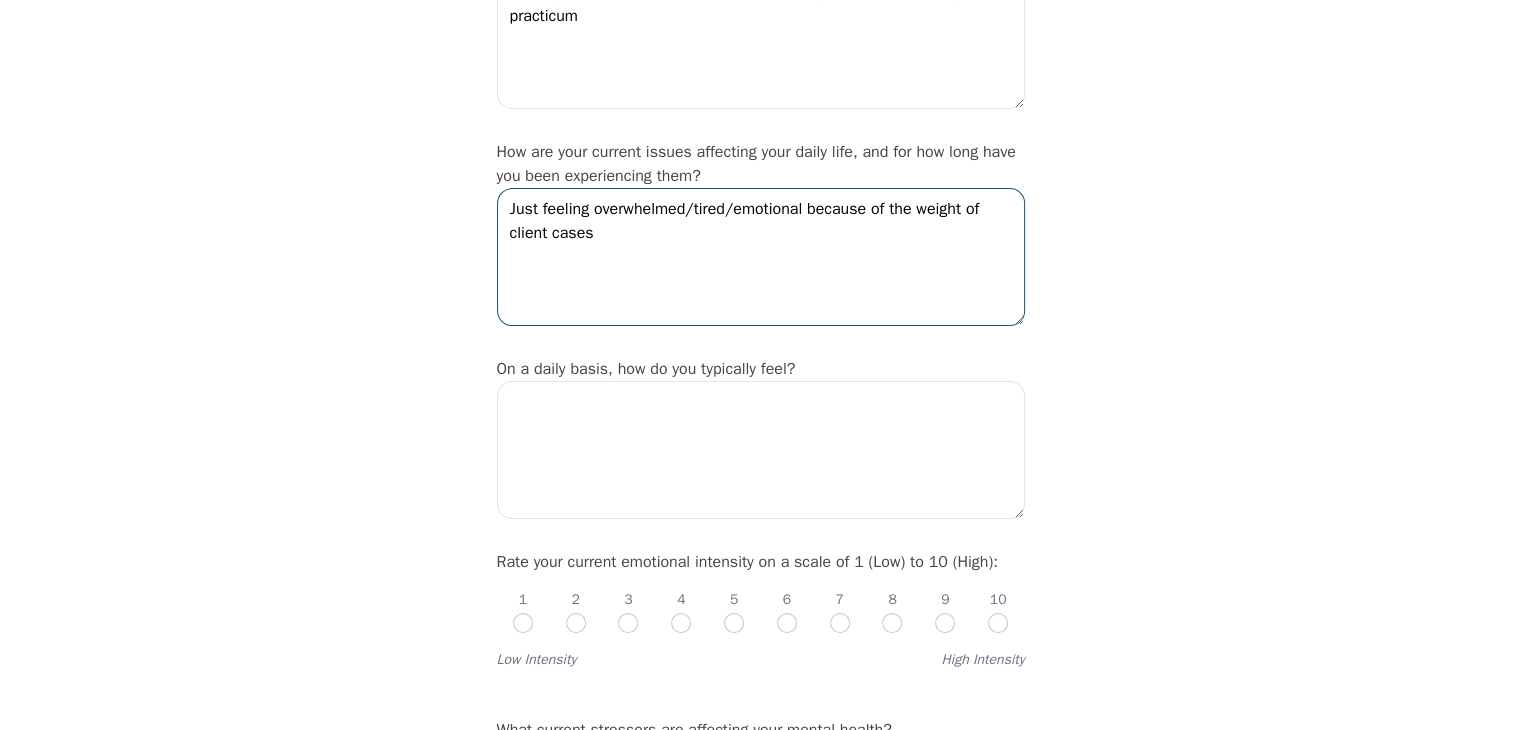 type on "Just feeling overwhelmed/tired/emotional because of the weight of client cases" 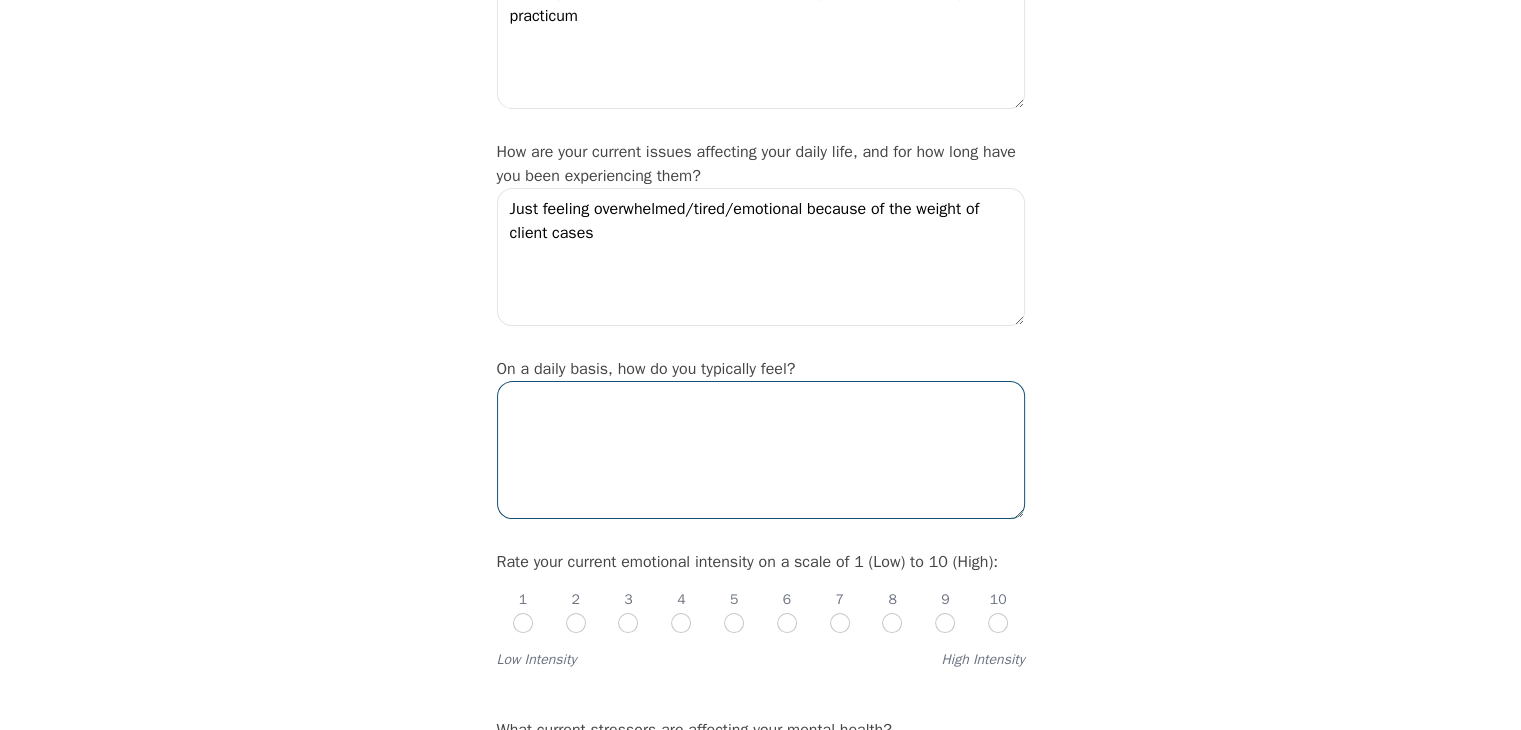 click at bounding box center [761, 450] 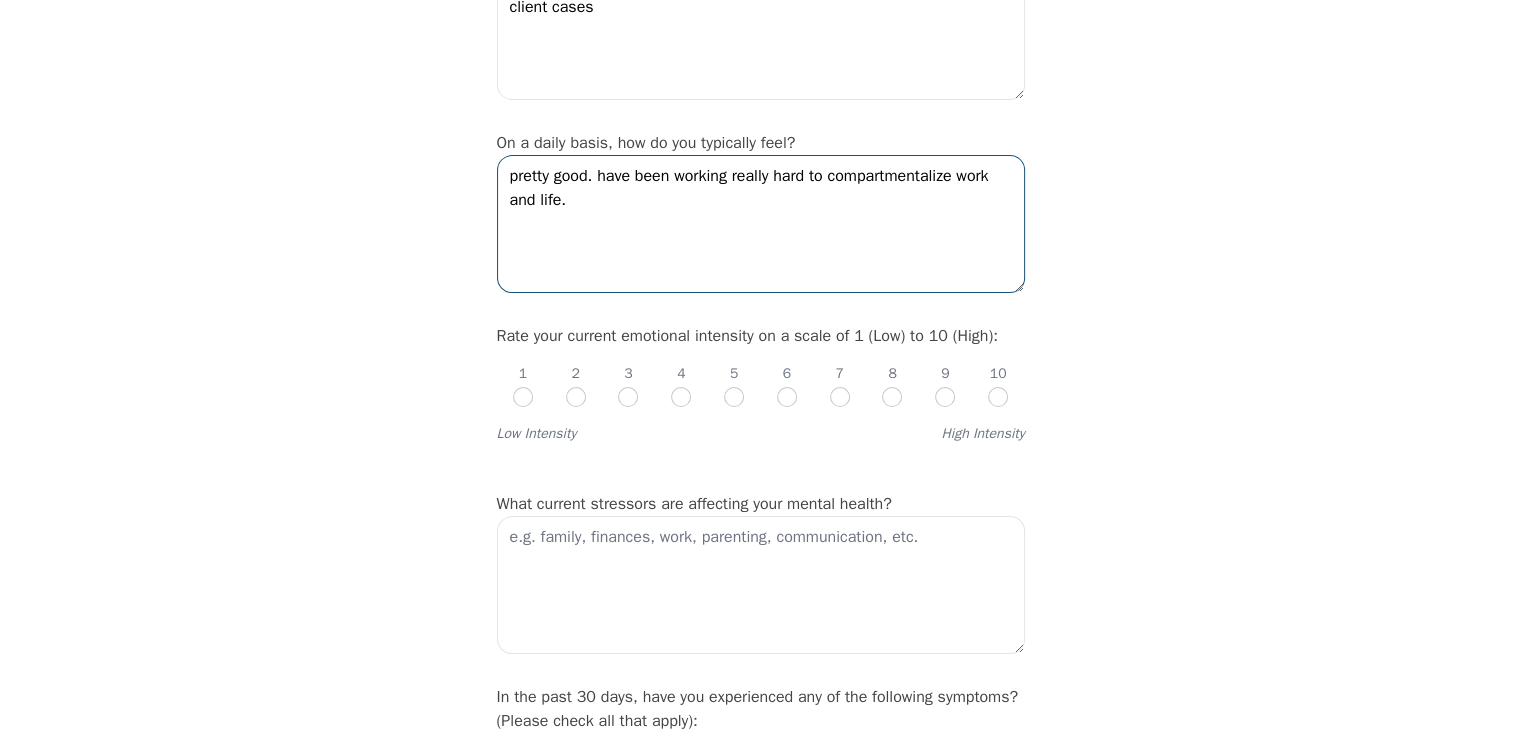 scroll, scrollTop: 562, scrollLeft: 0, axis: vertical 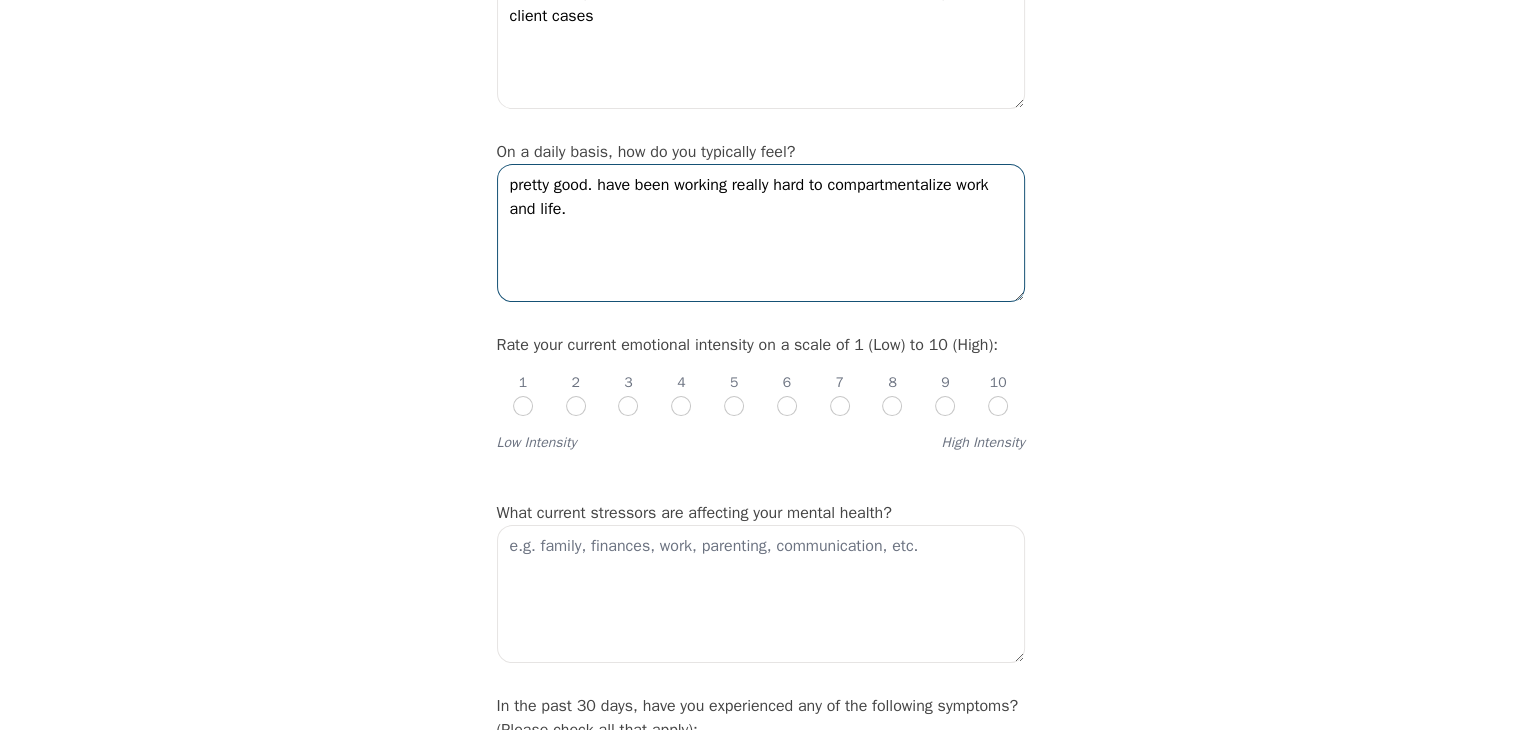 type on "pretty good. have been working really hard to compartmentalize work and life." 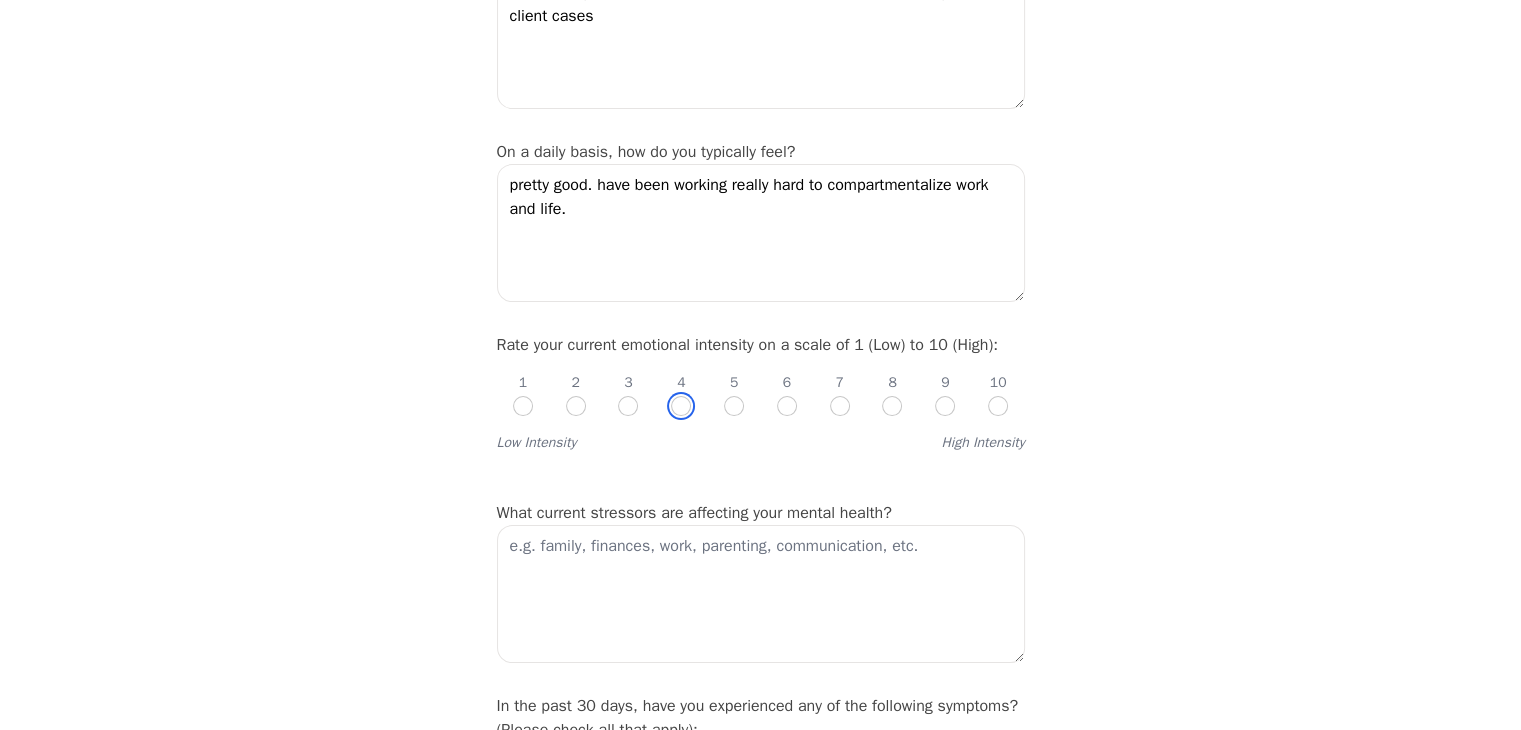 click at bounding box center [681, 406] 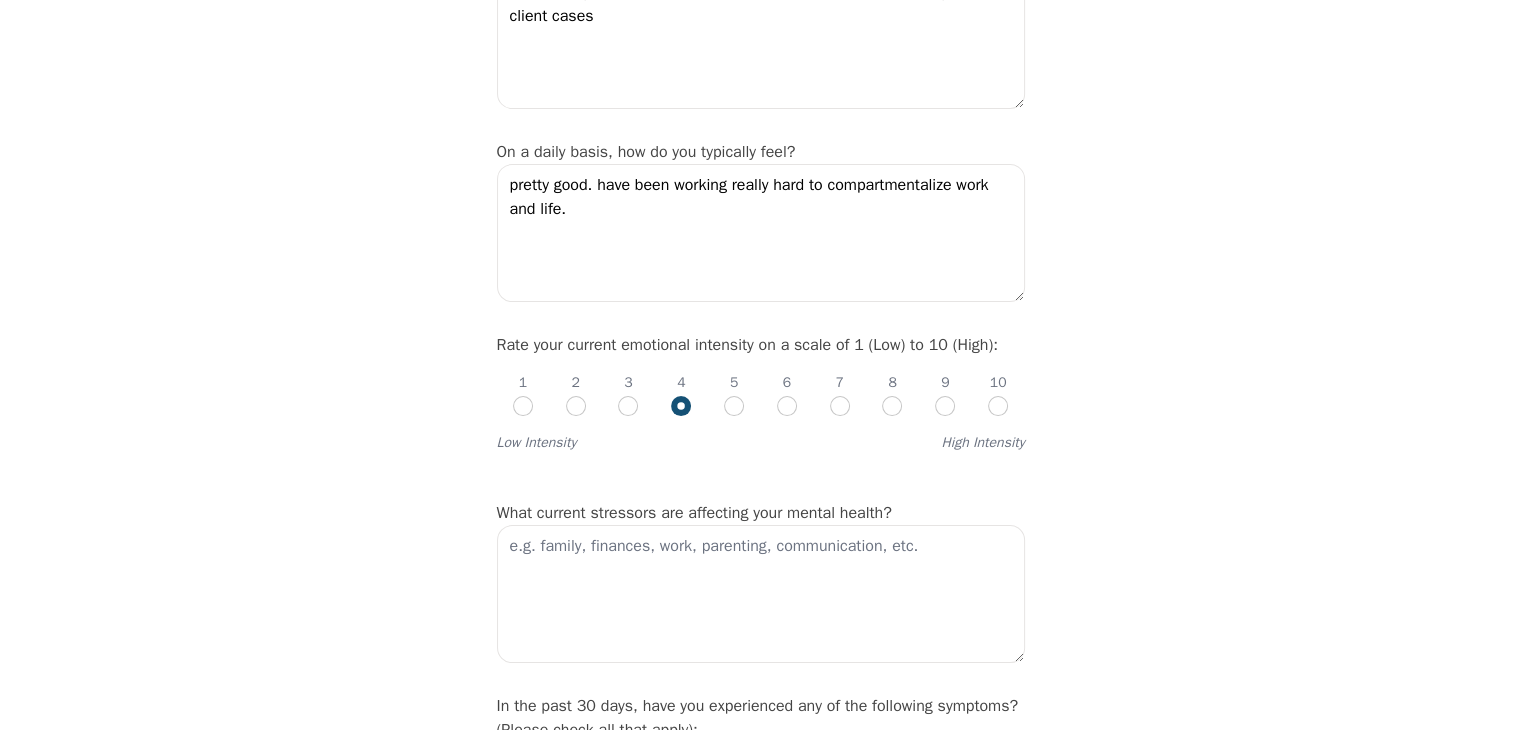 radio on "true" 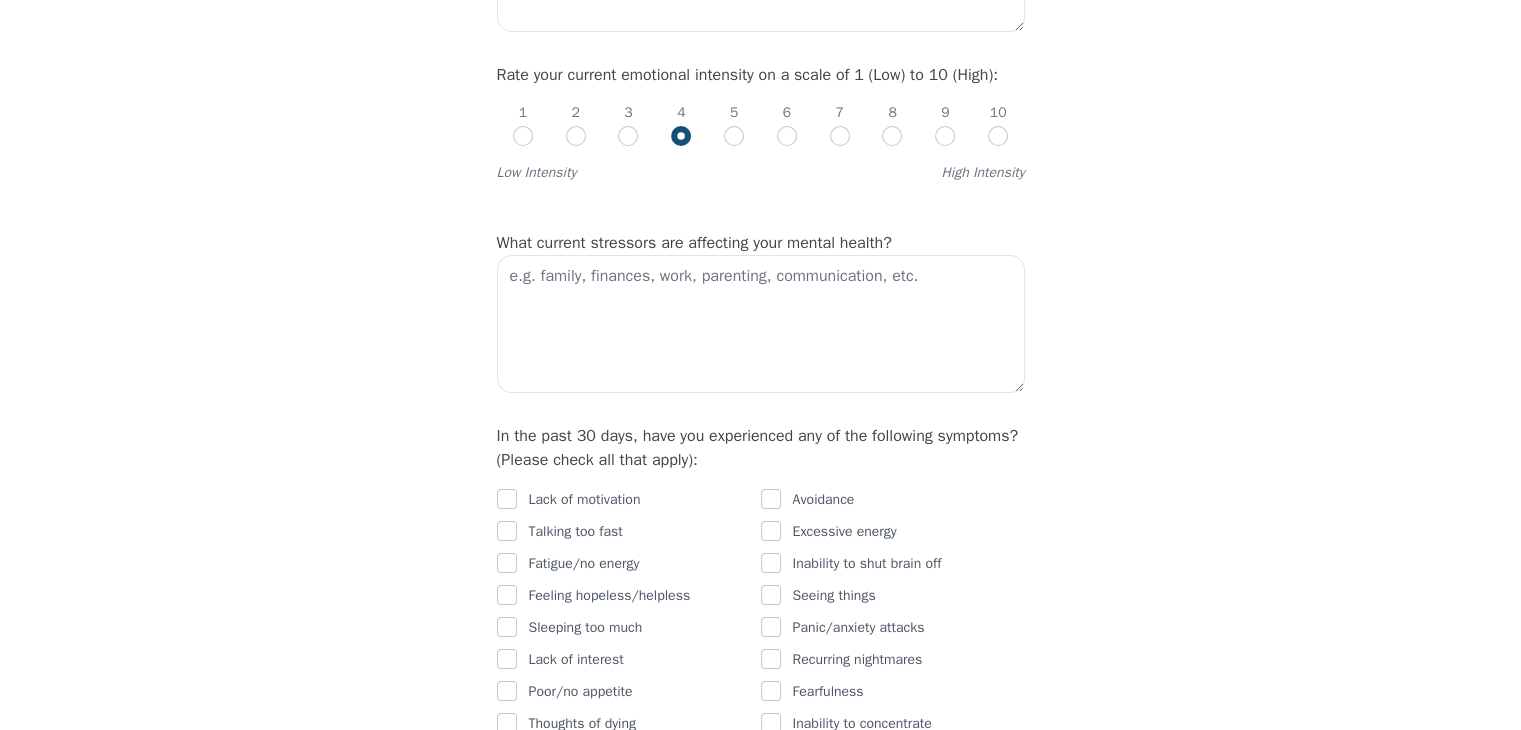 scroll, scrollTop: 835, scrollLeft: 0, axis: vertical 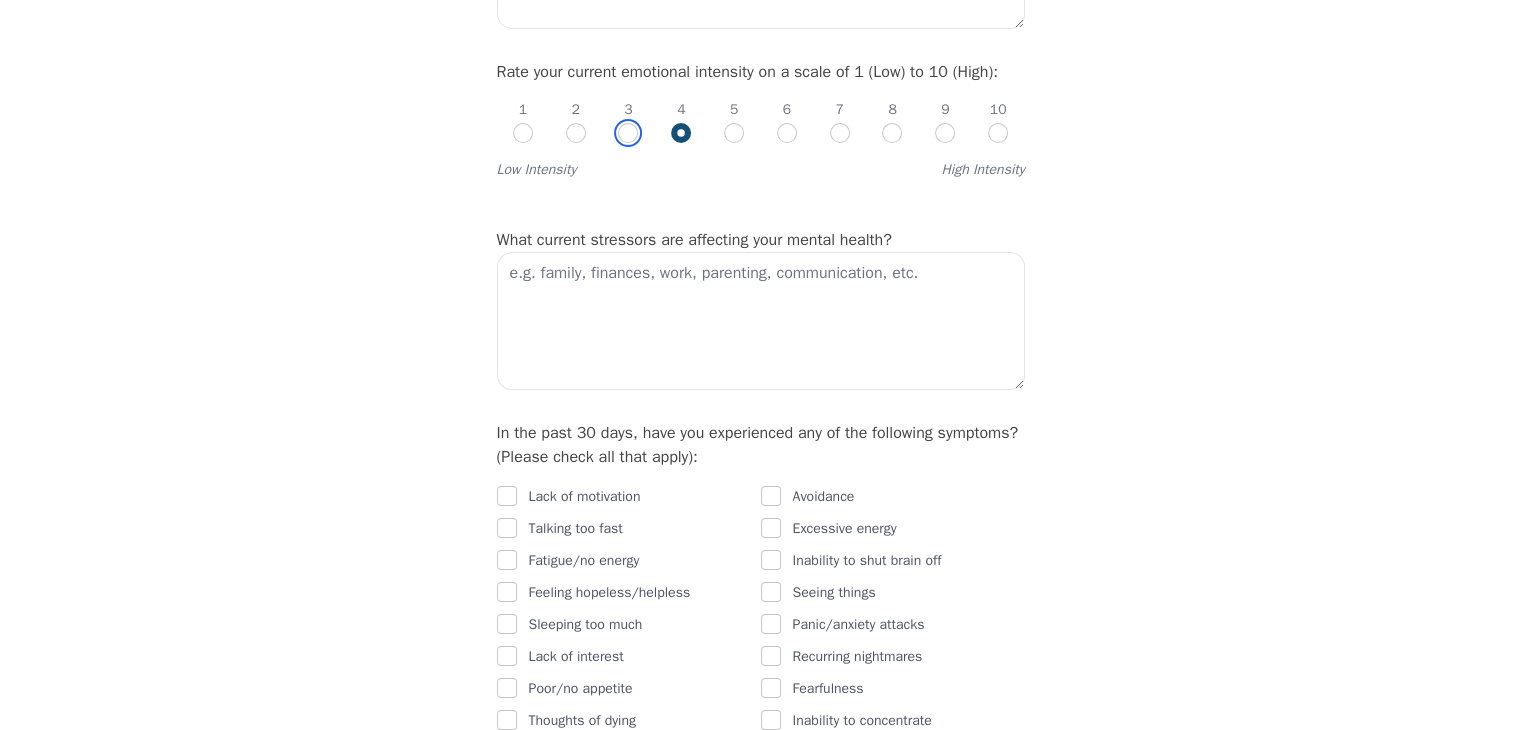 click at bounding box center [628, 133] 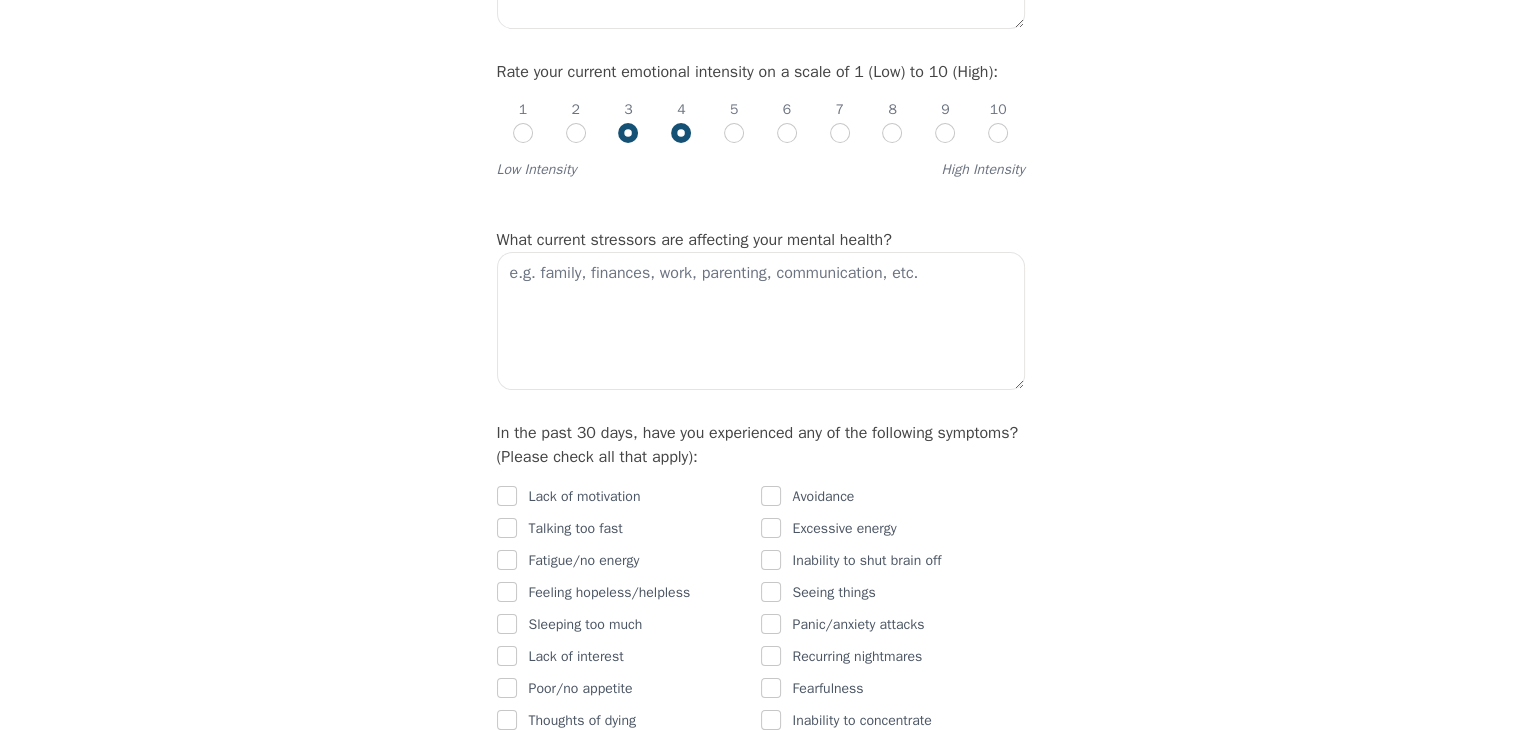 radio on "true" 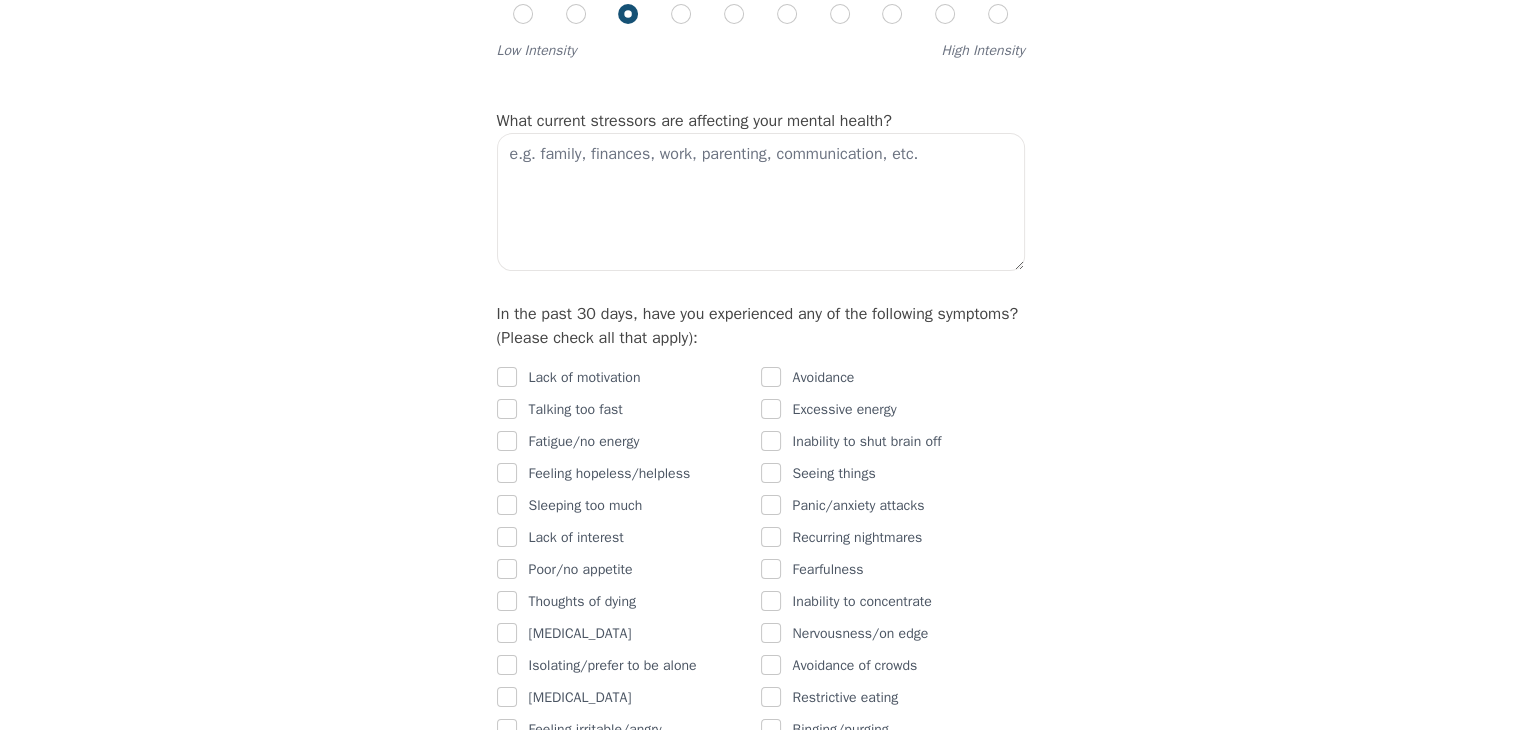 scroll, scrollTop: 949, scrollLeft: 0, axis: vertical 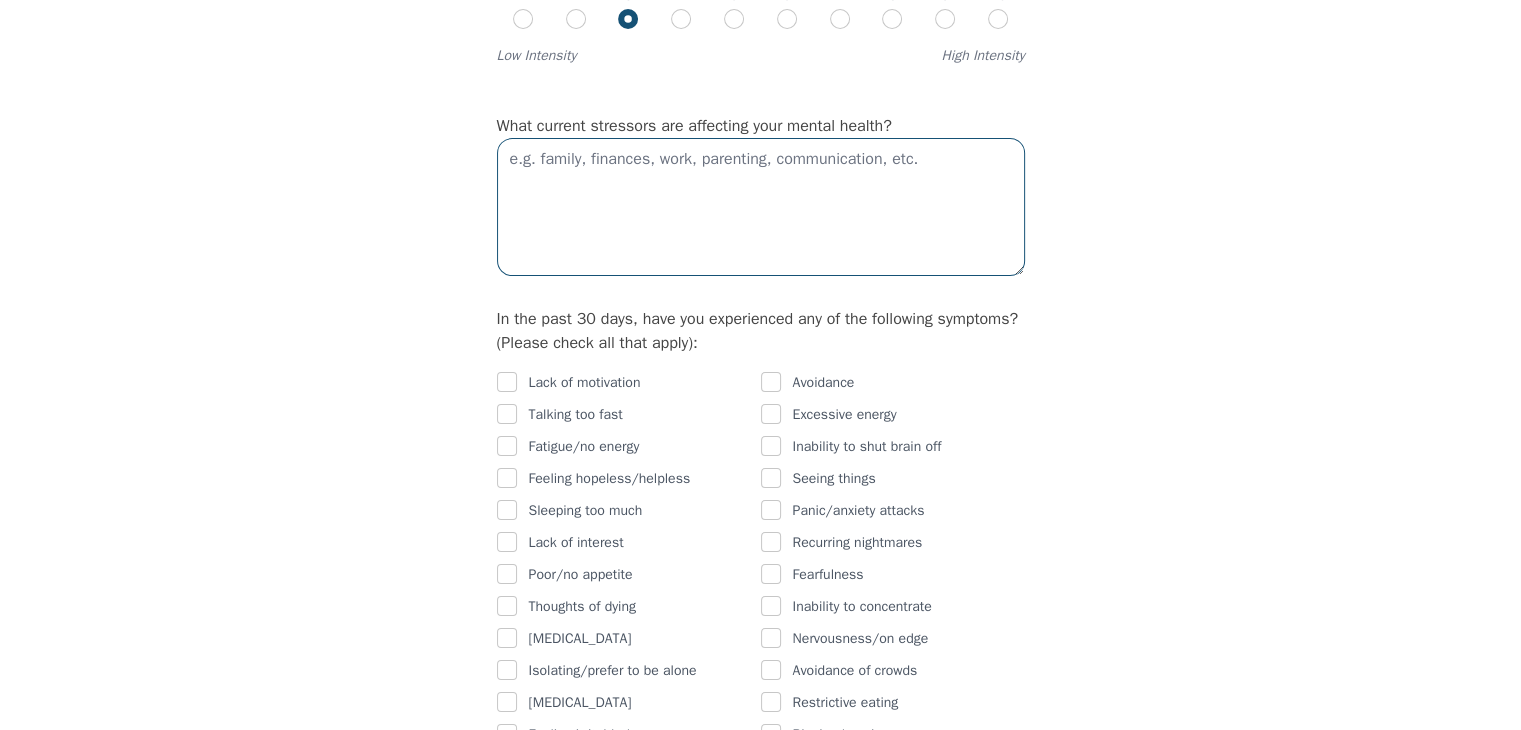 click at bounding box center [761, 207] 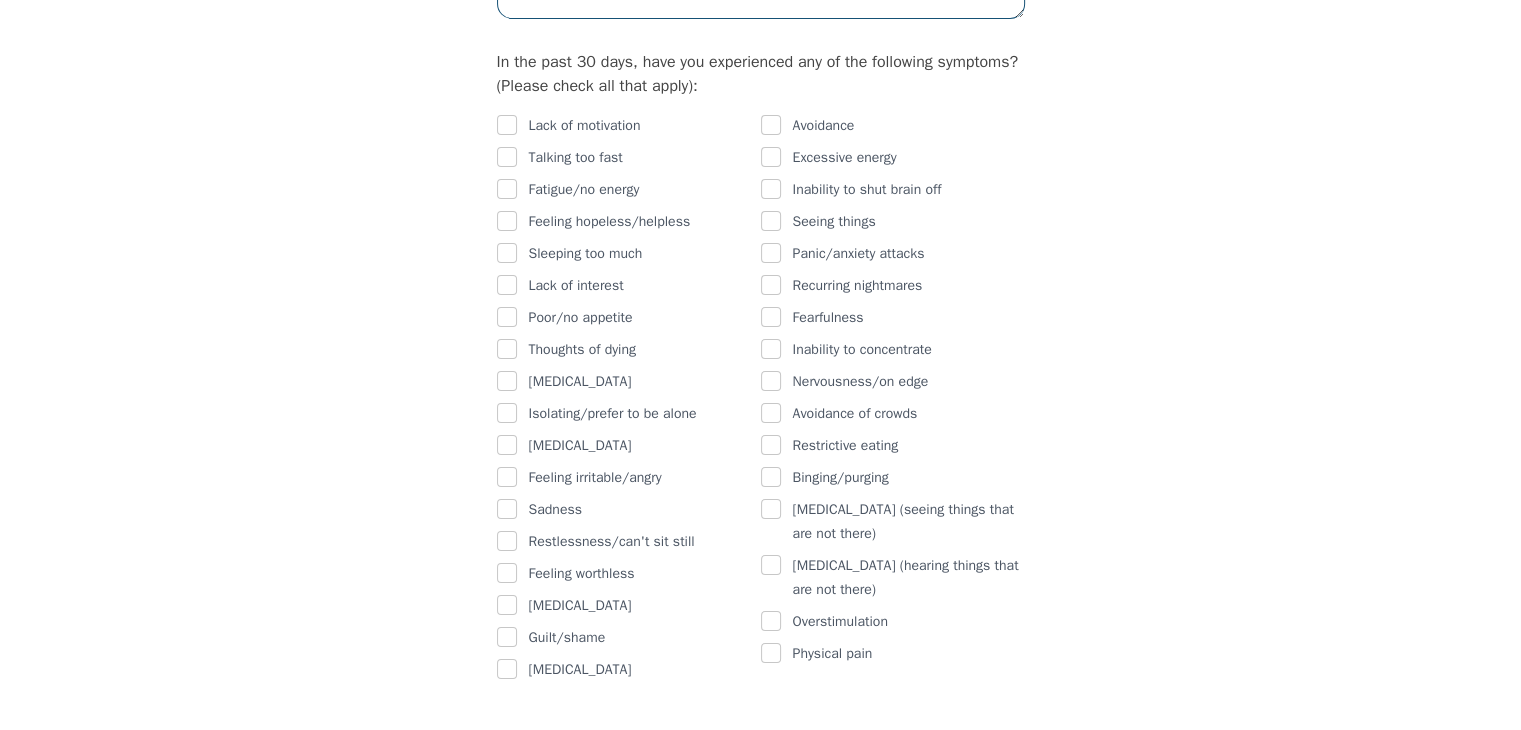 scroll, scrollTop: 1212, scrollLeft: 0, axis: vertical 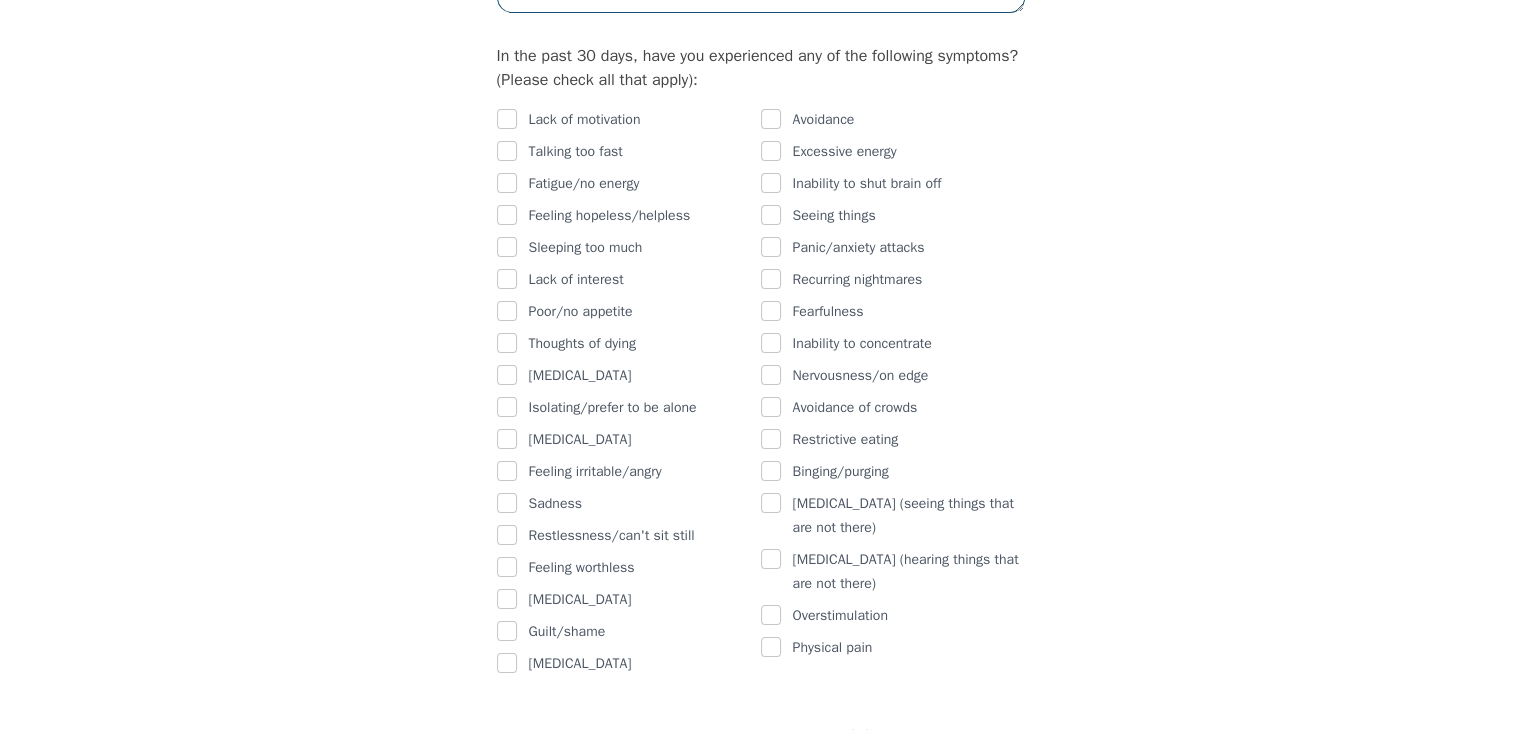 type on "school/work/finances" 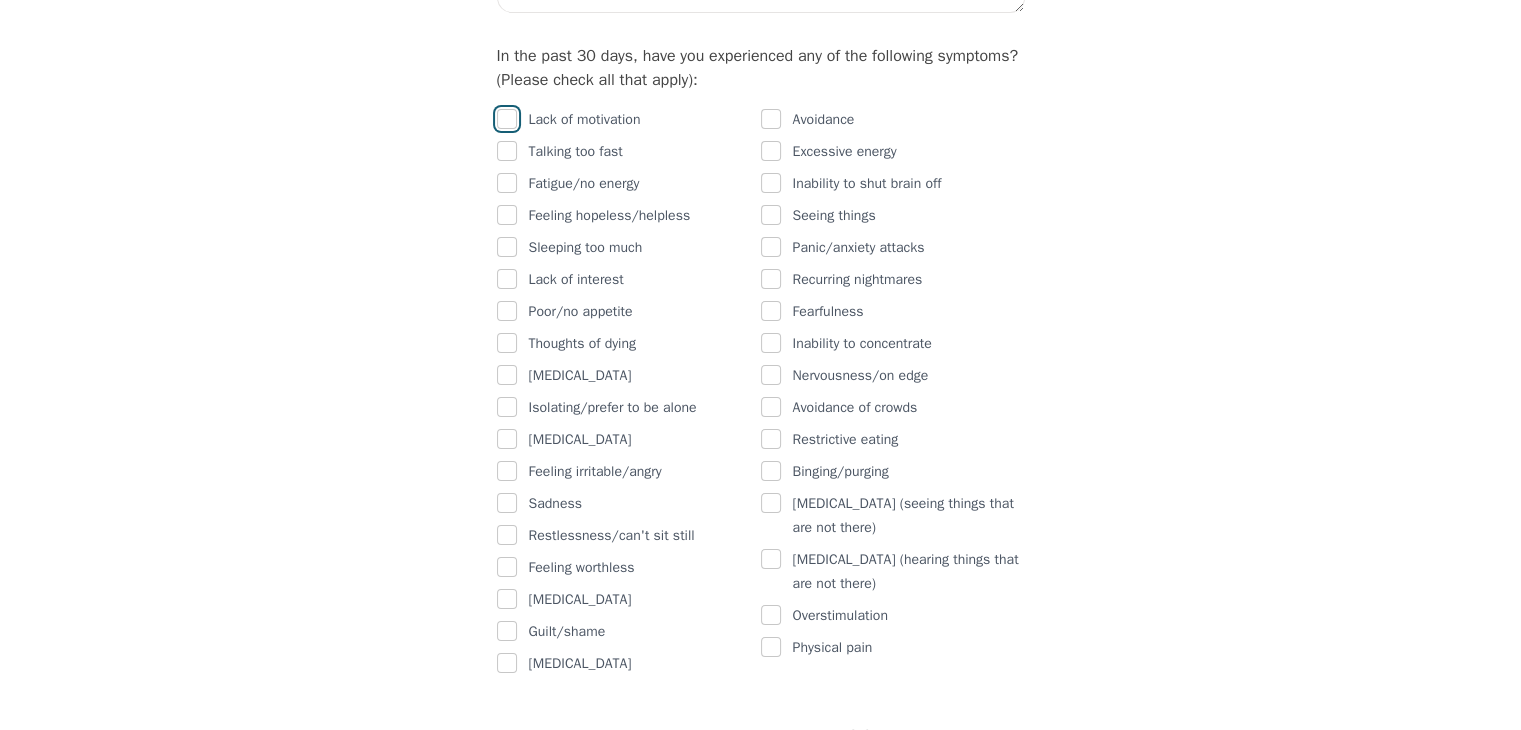 click at bounding box center (507, 119) 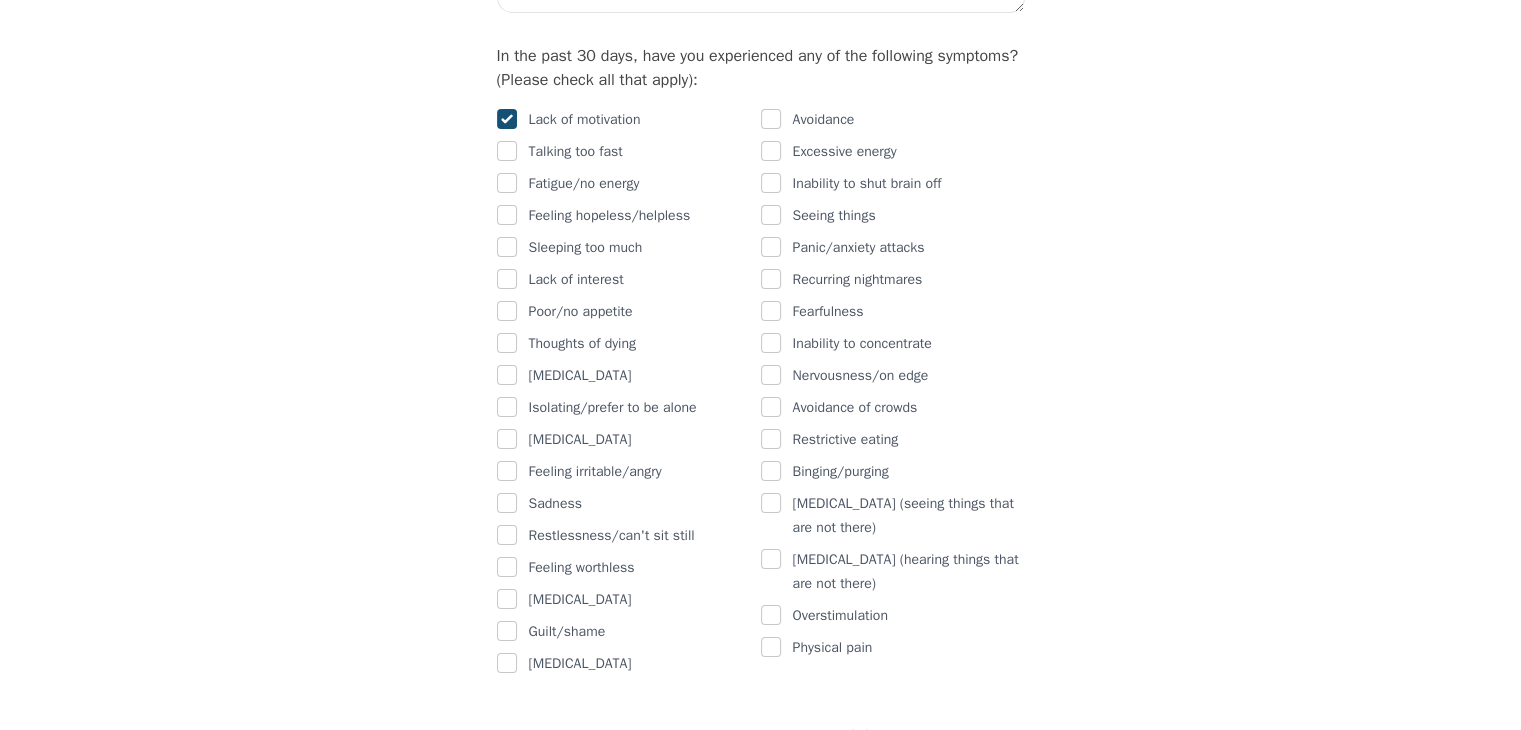 checkbox on "true" 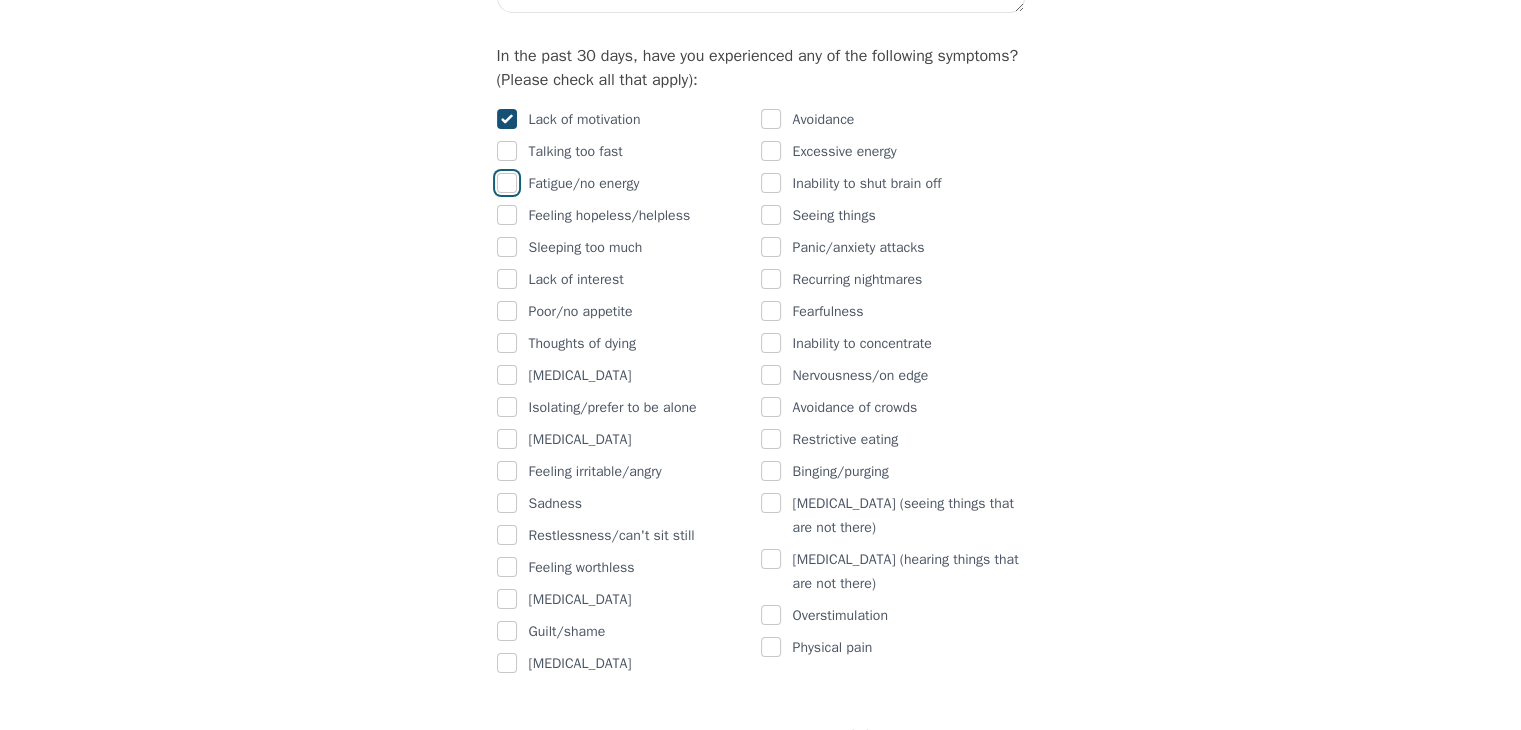 click at bounding box center [507, 183] 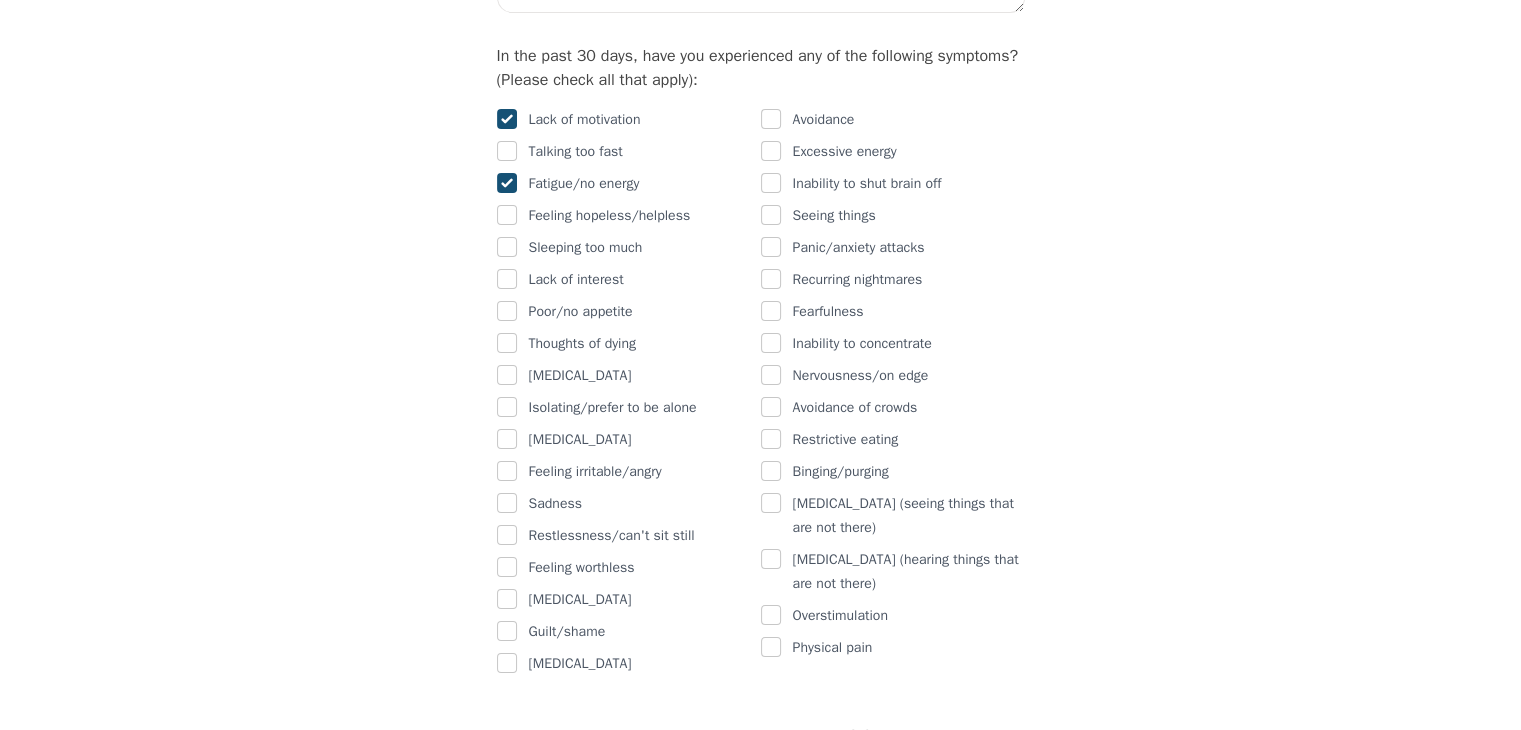 checkbox on "true" 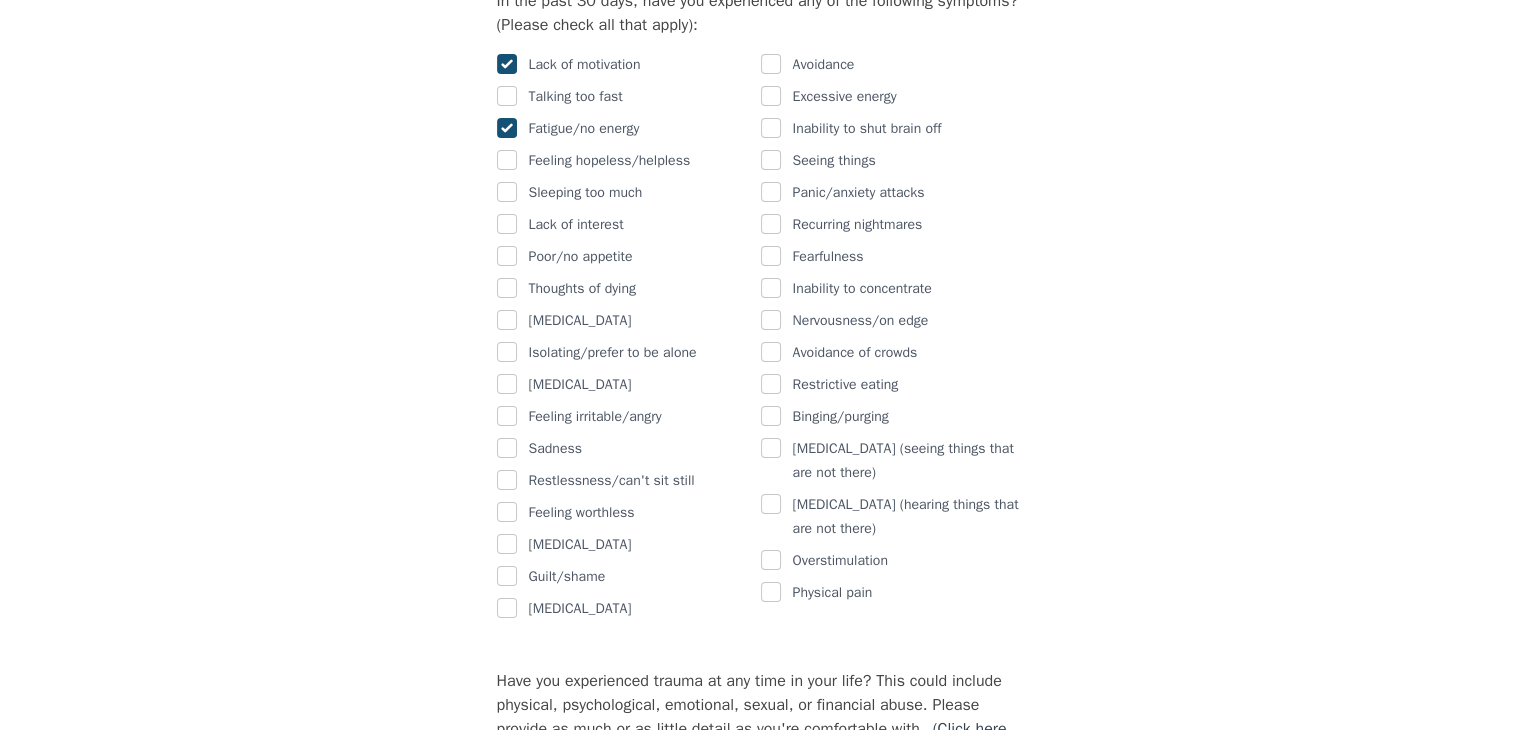 scroll, scrollTop: 1273, scrollLeft: 0, axis: vertical 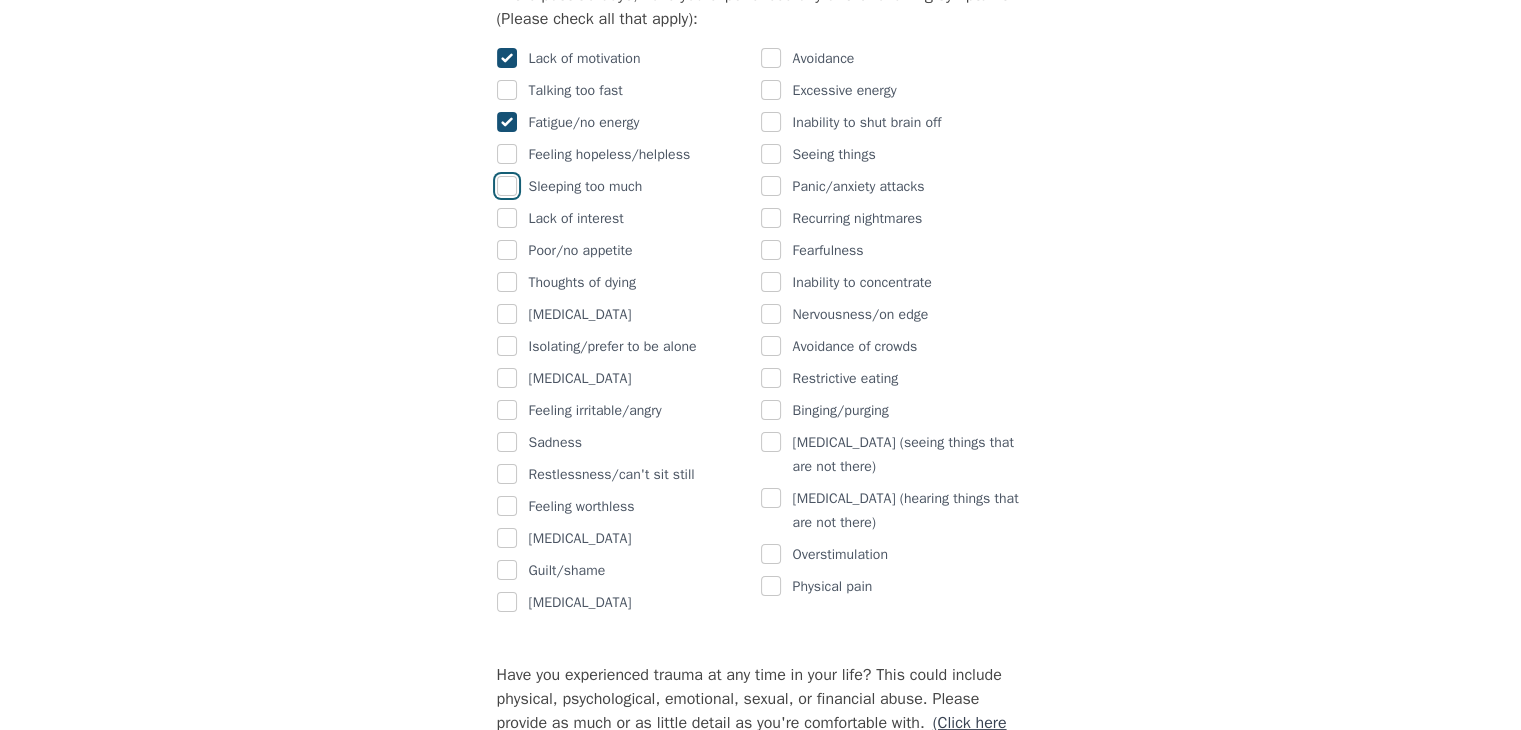 click at bounding box center [507, 186] 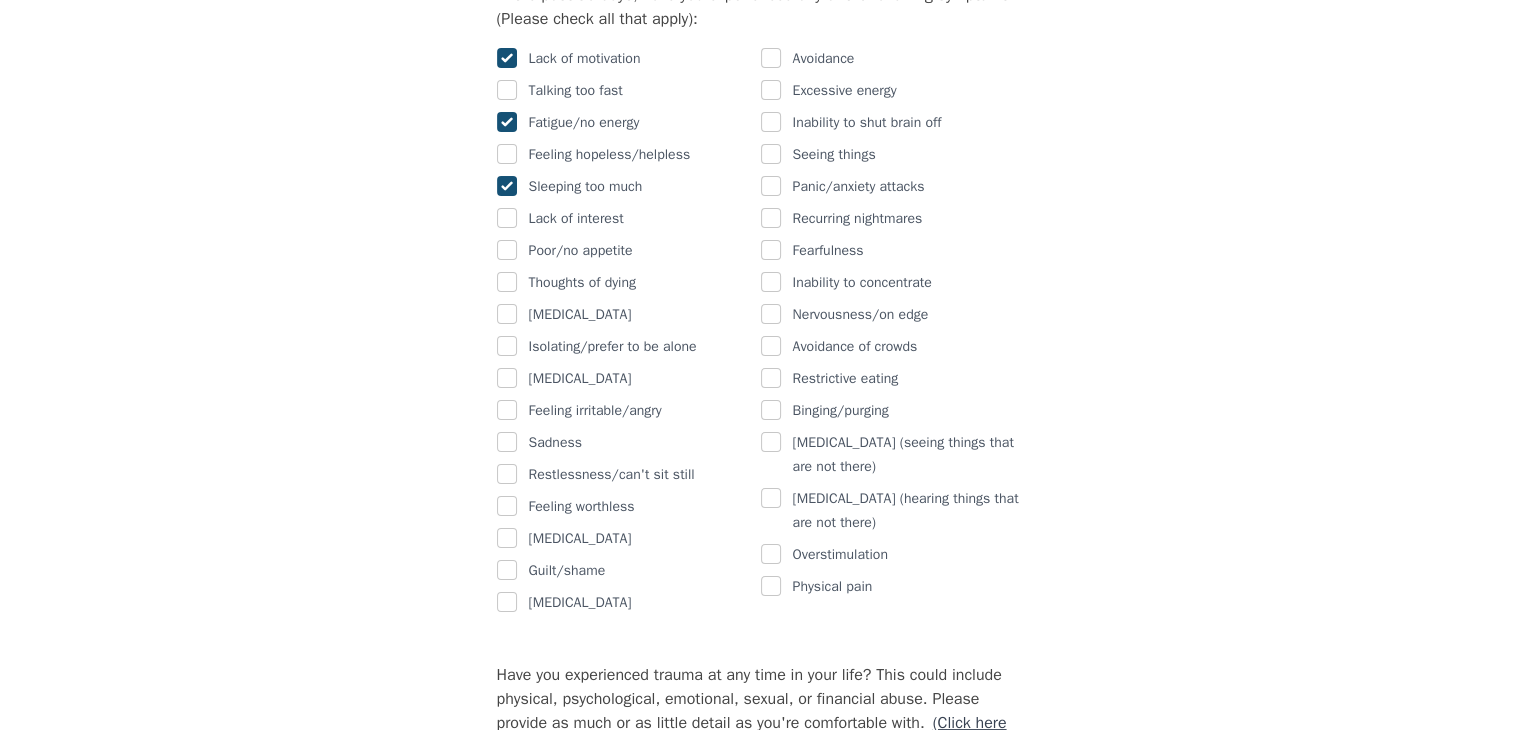 checkbox on "true" 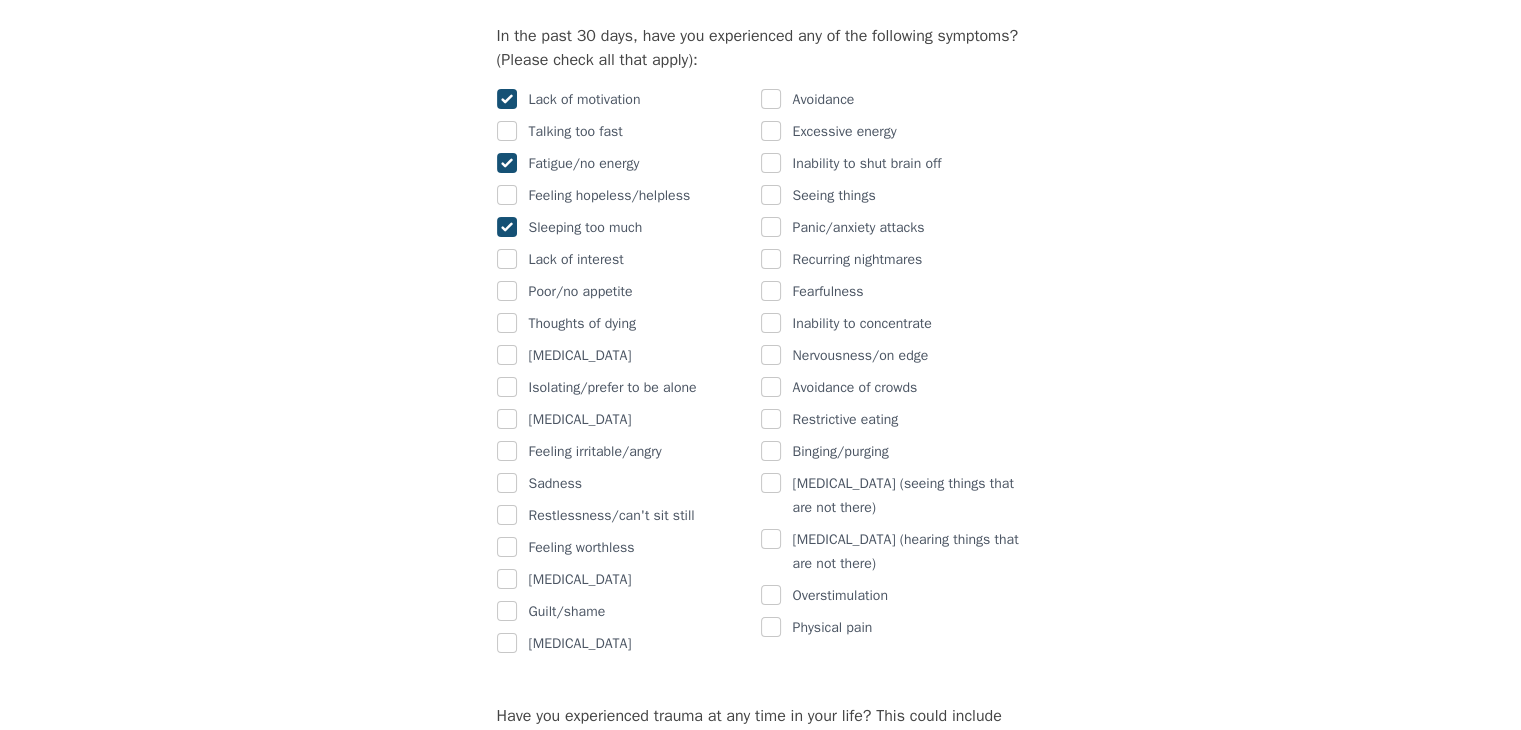 scroll, scrollTop: 1226, scrollLeft: 0, axis: vertical 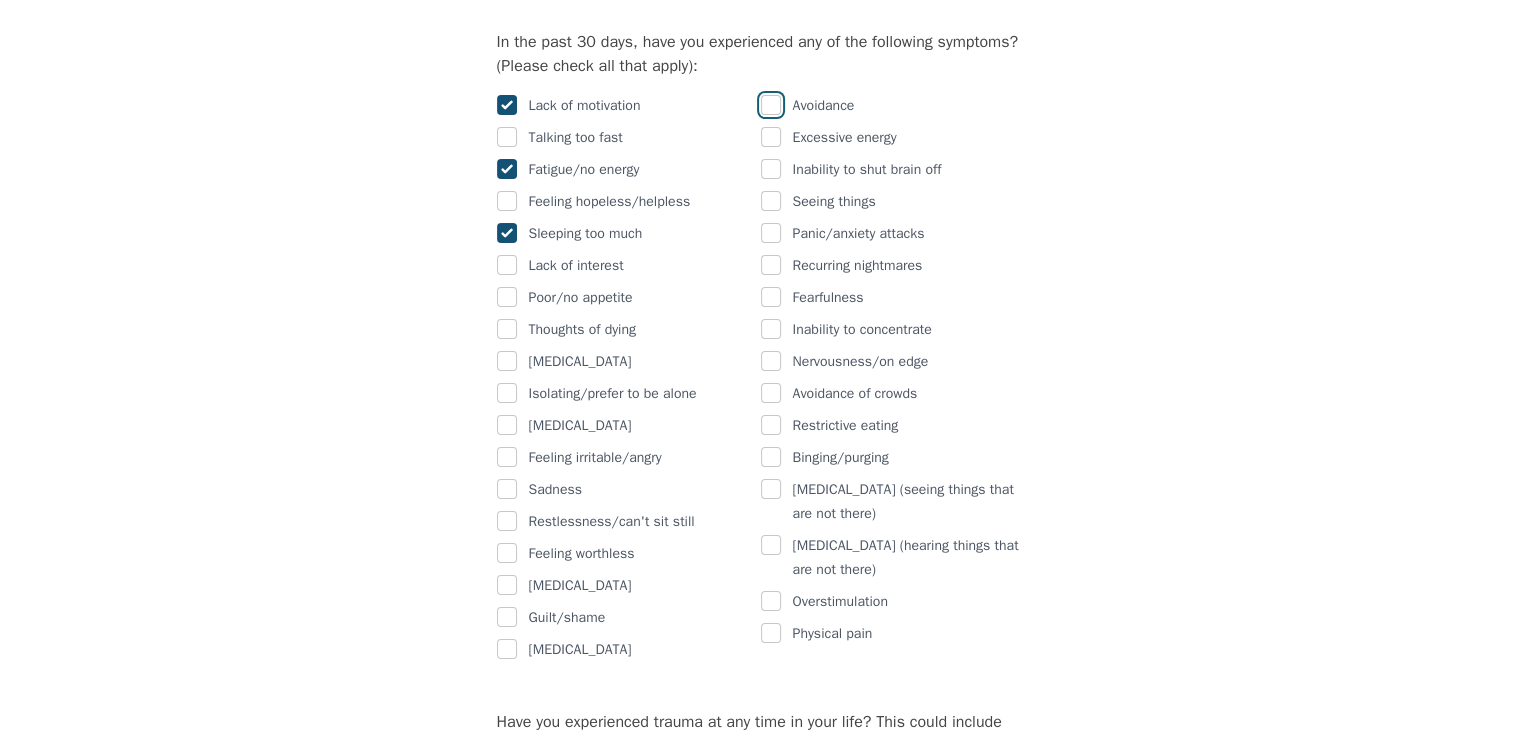 click at bounding box center (771, 105) 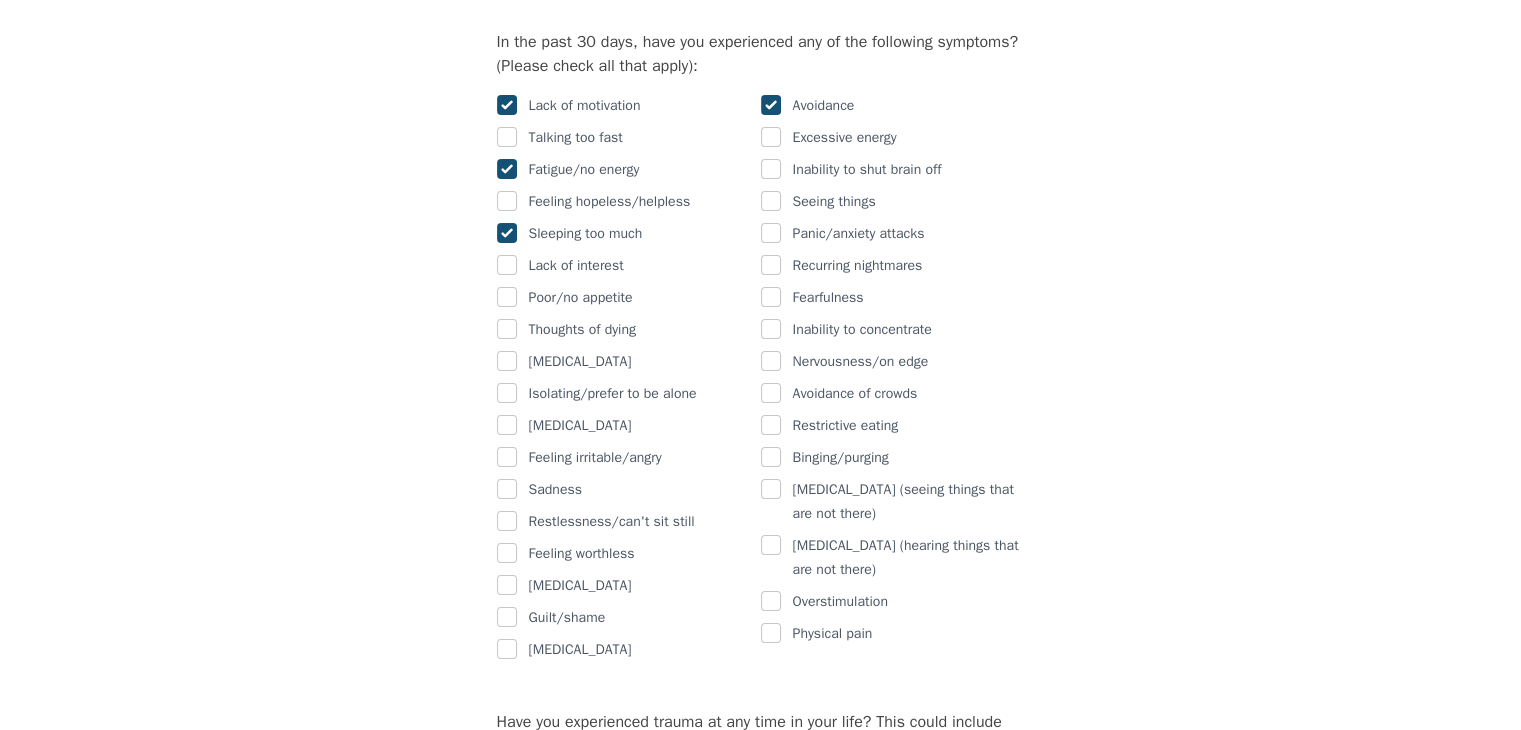 checkbox on "true" 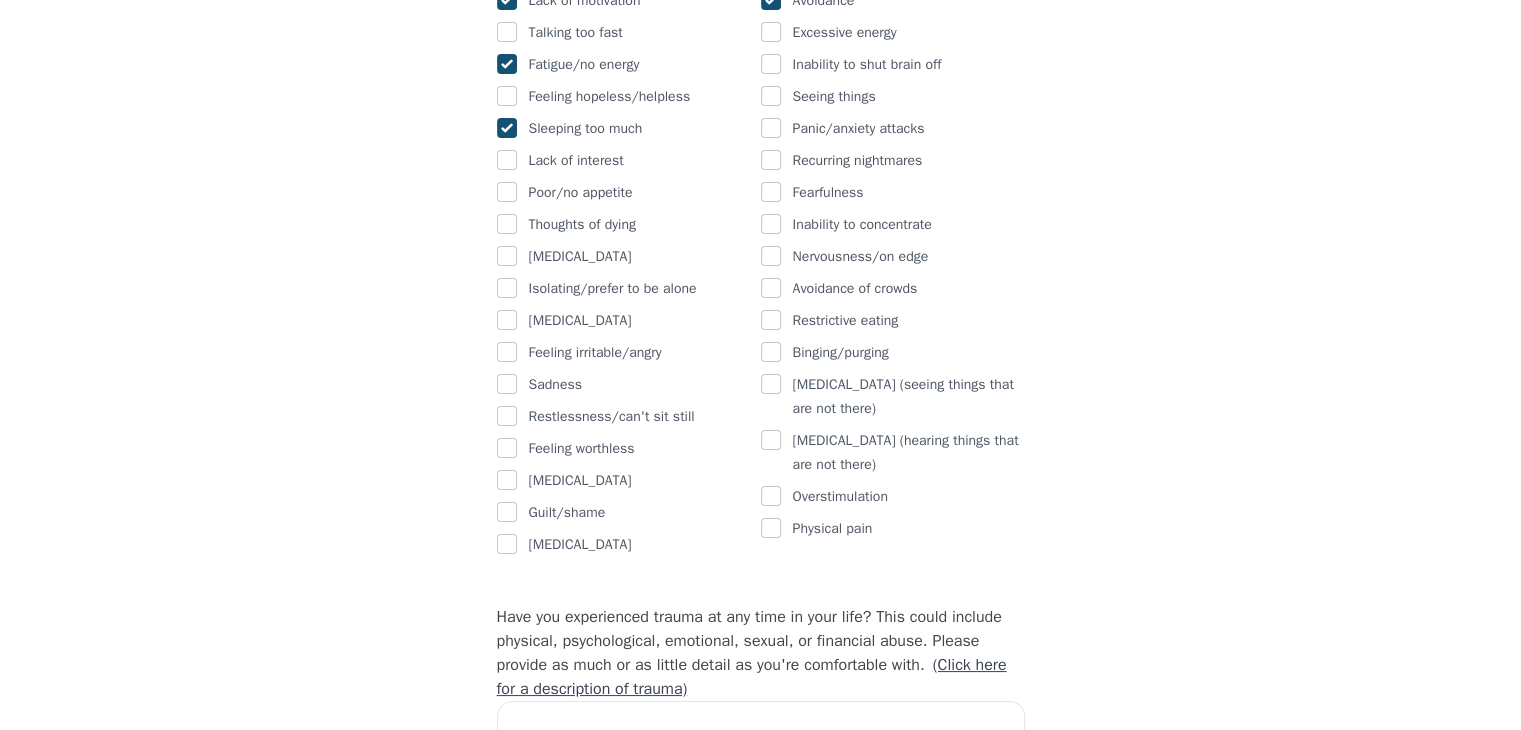 scroll, scrollTop: 1335, scrollLeft: 0, axis: vertical 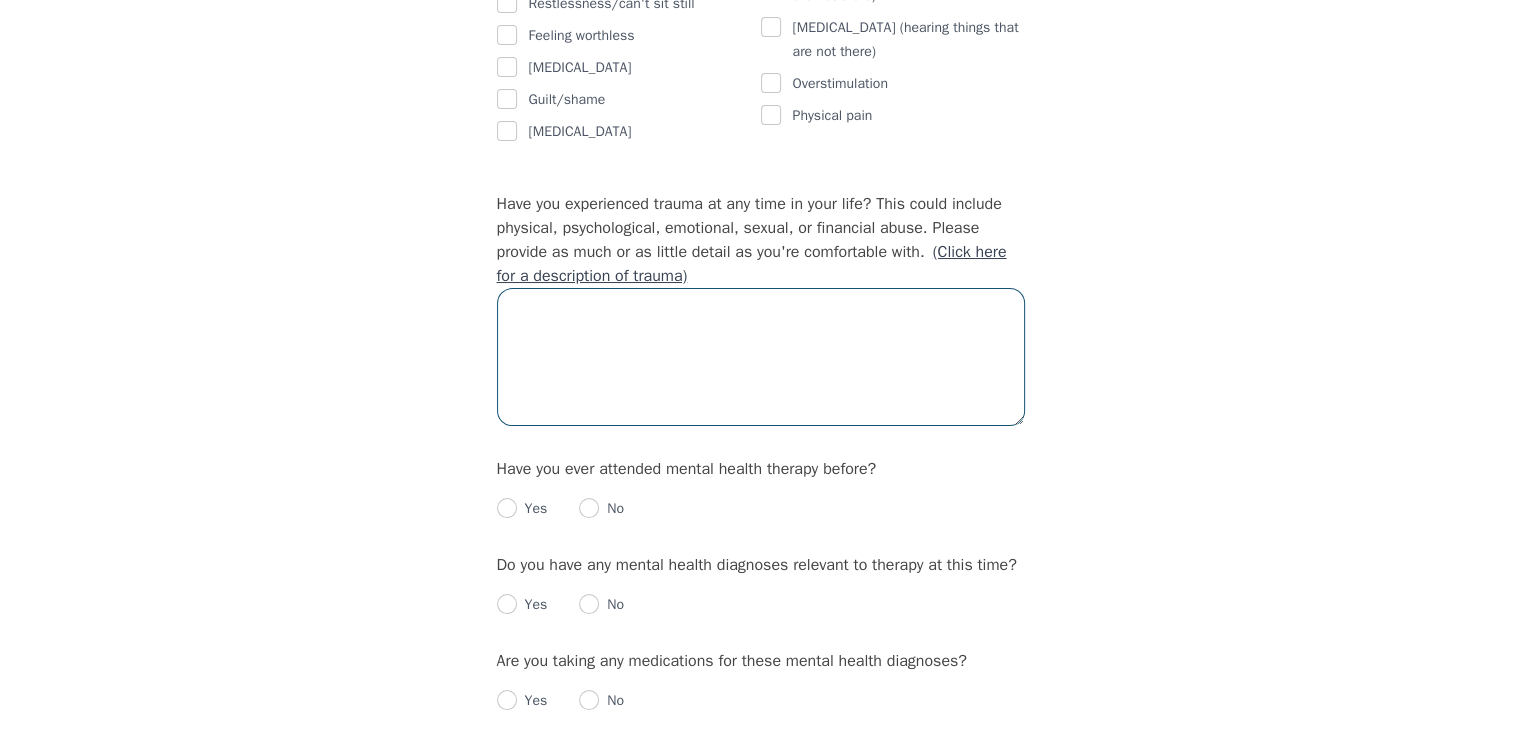 click at bounding box center [761, 357] 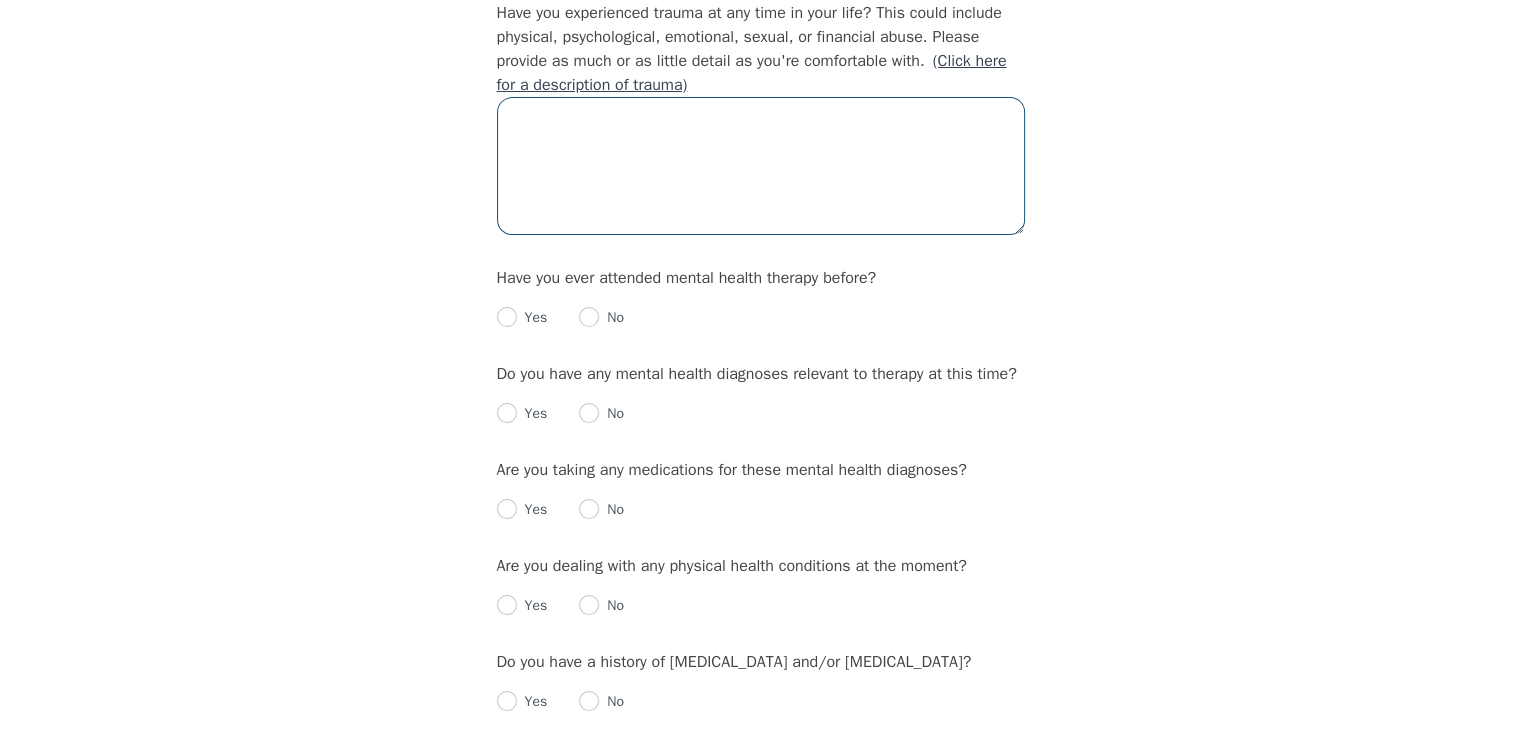 scroll, scrollTop: 1959, scrollLeft: 0, axis: vertical 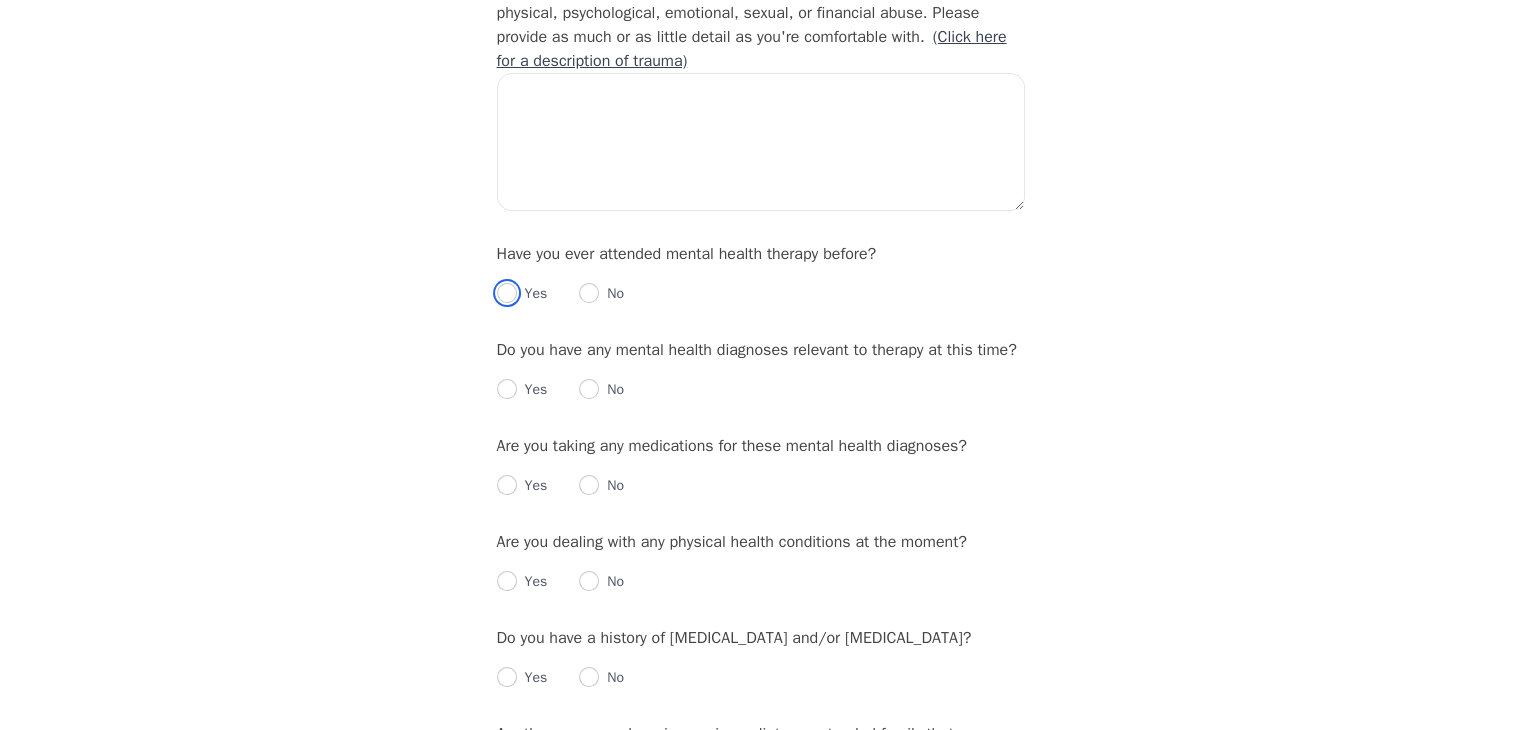 click at bounding box center [507, 293] 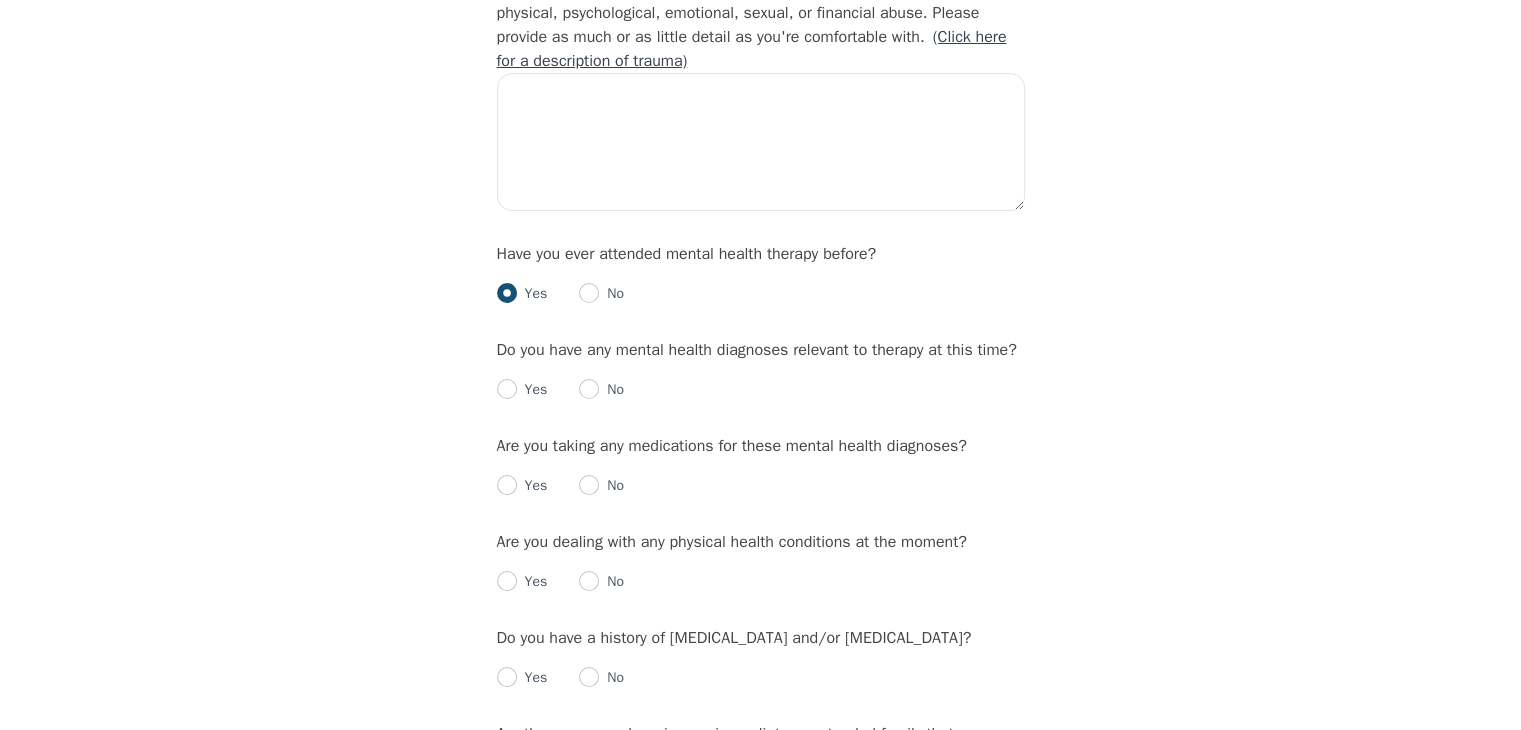 radio on "true" 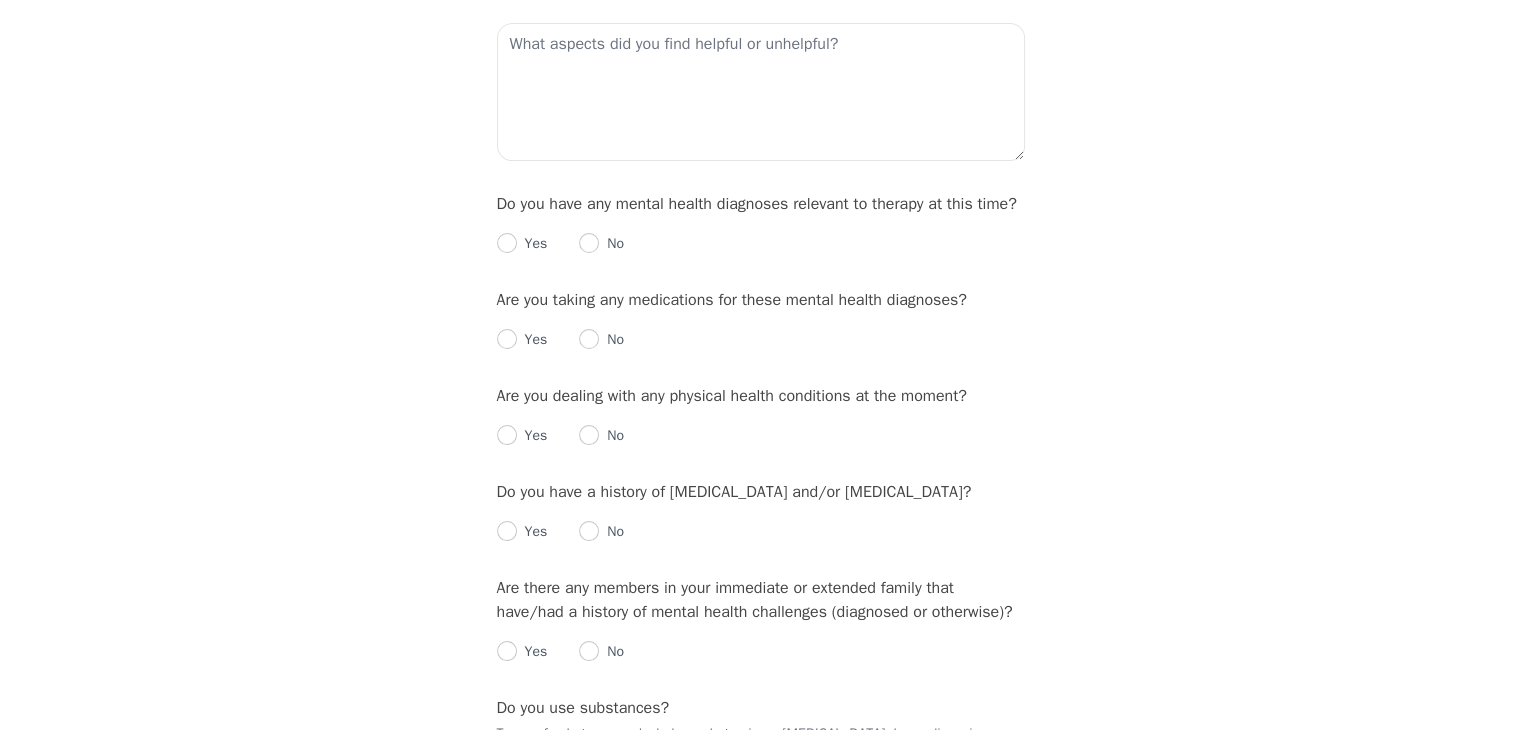 scroll, scrollTop: 2236, scrollLeft: 0, axis: vertical 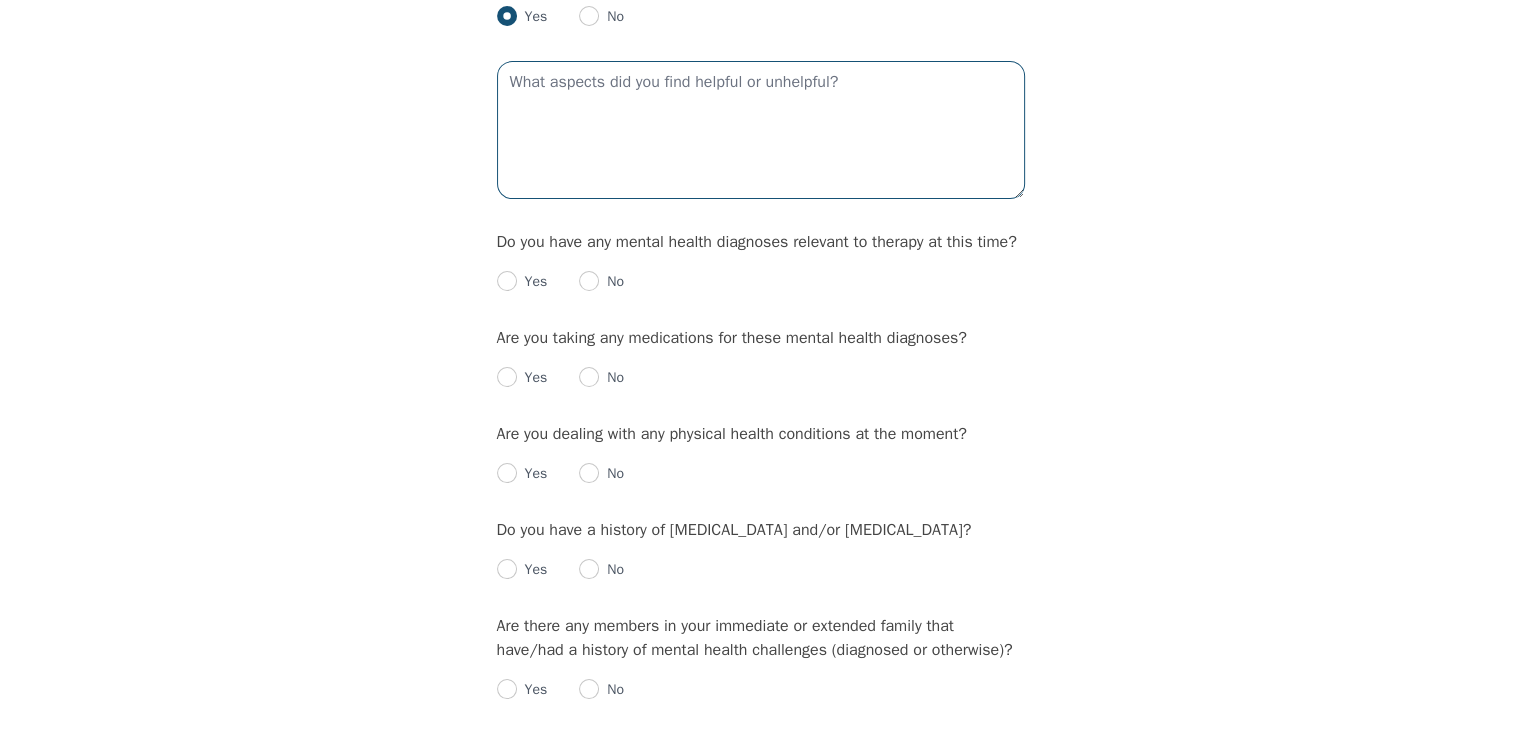 click at bounding box center [761, 130] 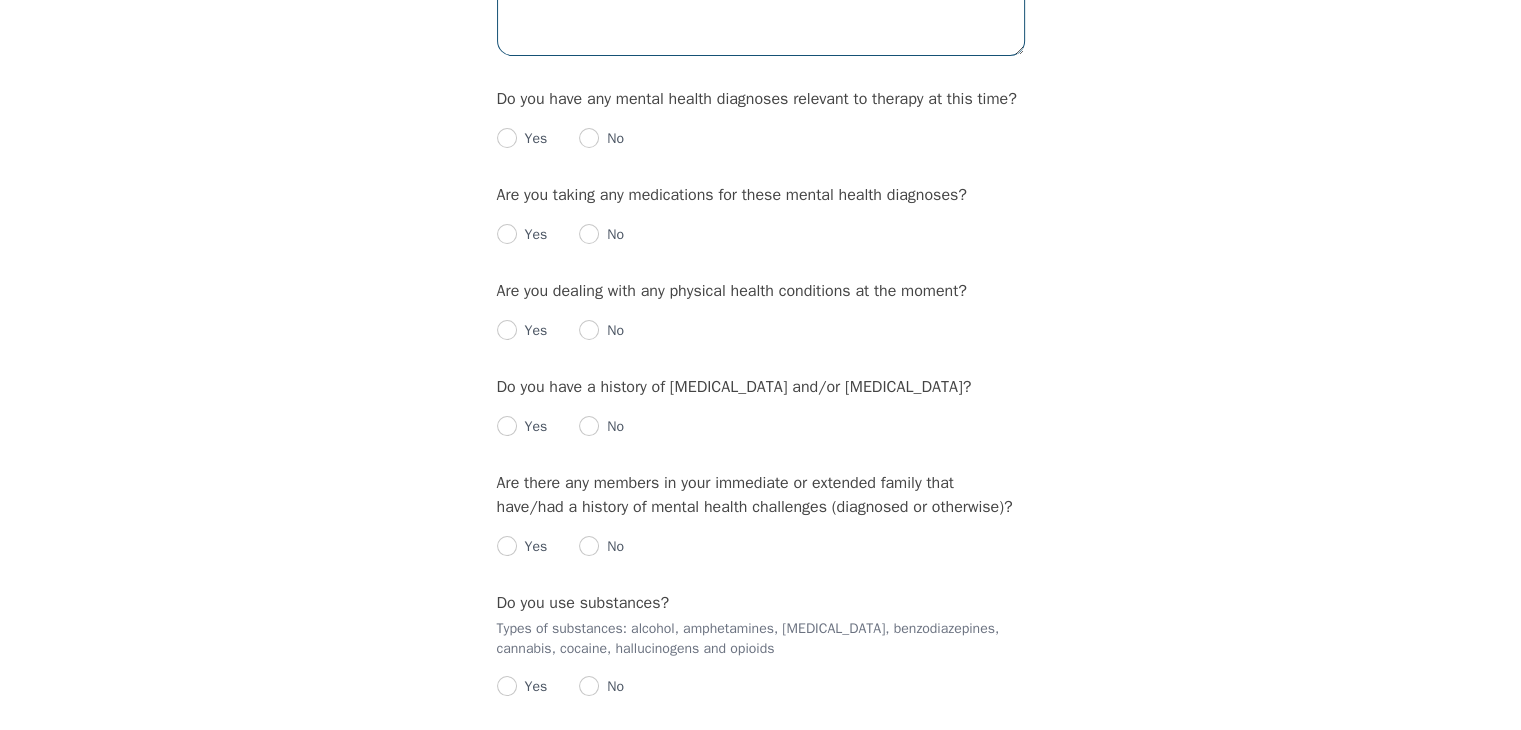 scroll, scrollTop: 2383, scrollLeft: 0, axis: vertical 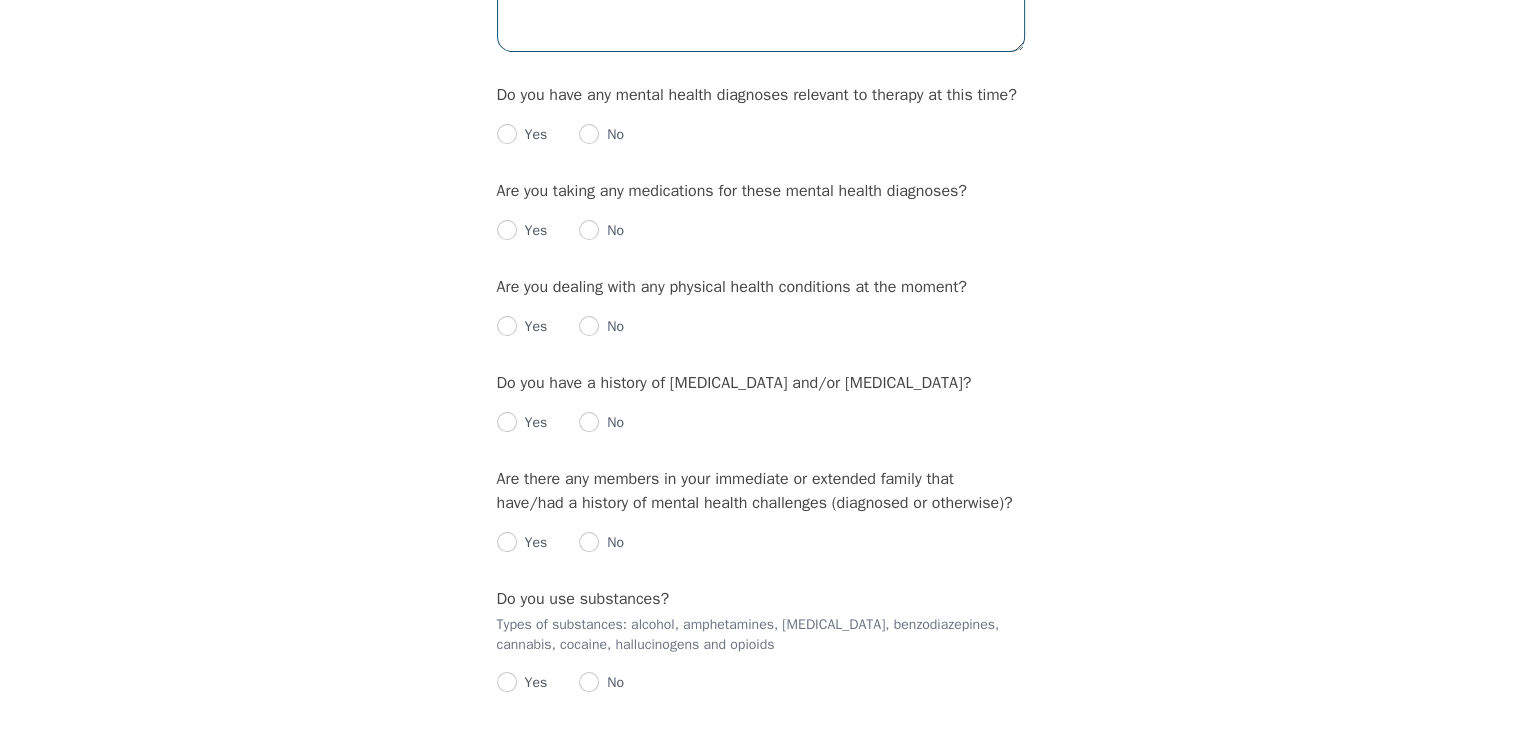 type on "i enjoy having a place to talk through lifes challenges" 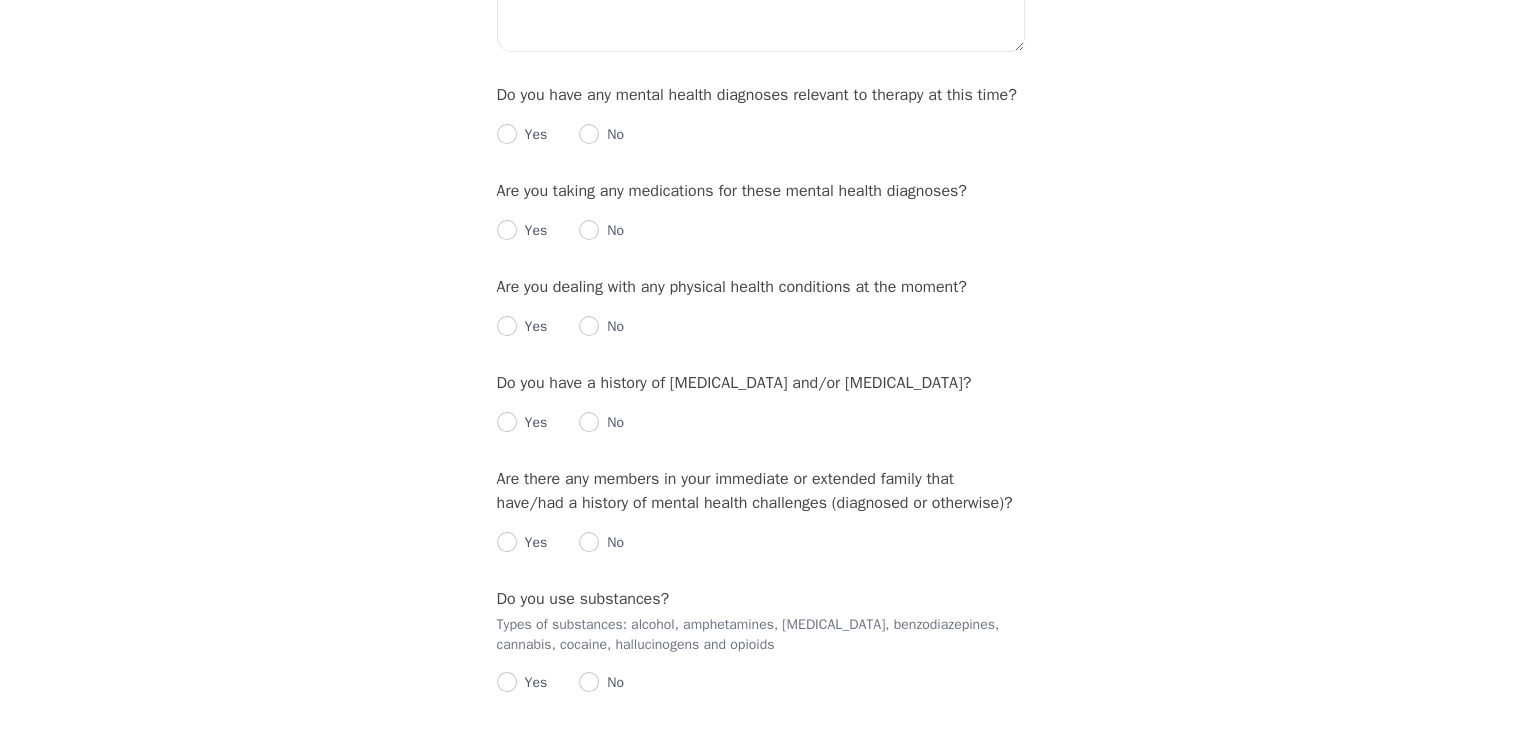 click on "No" at bounding box center [611, 135] 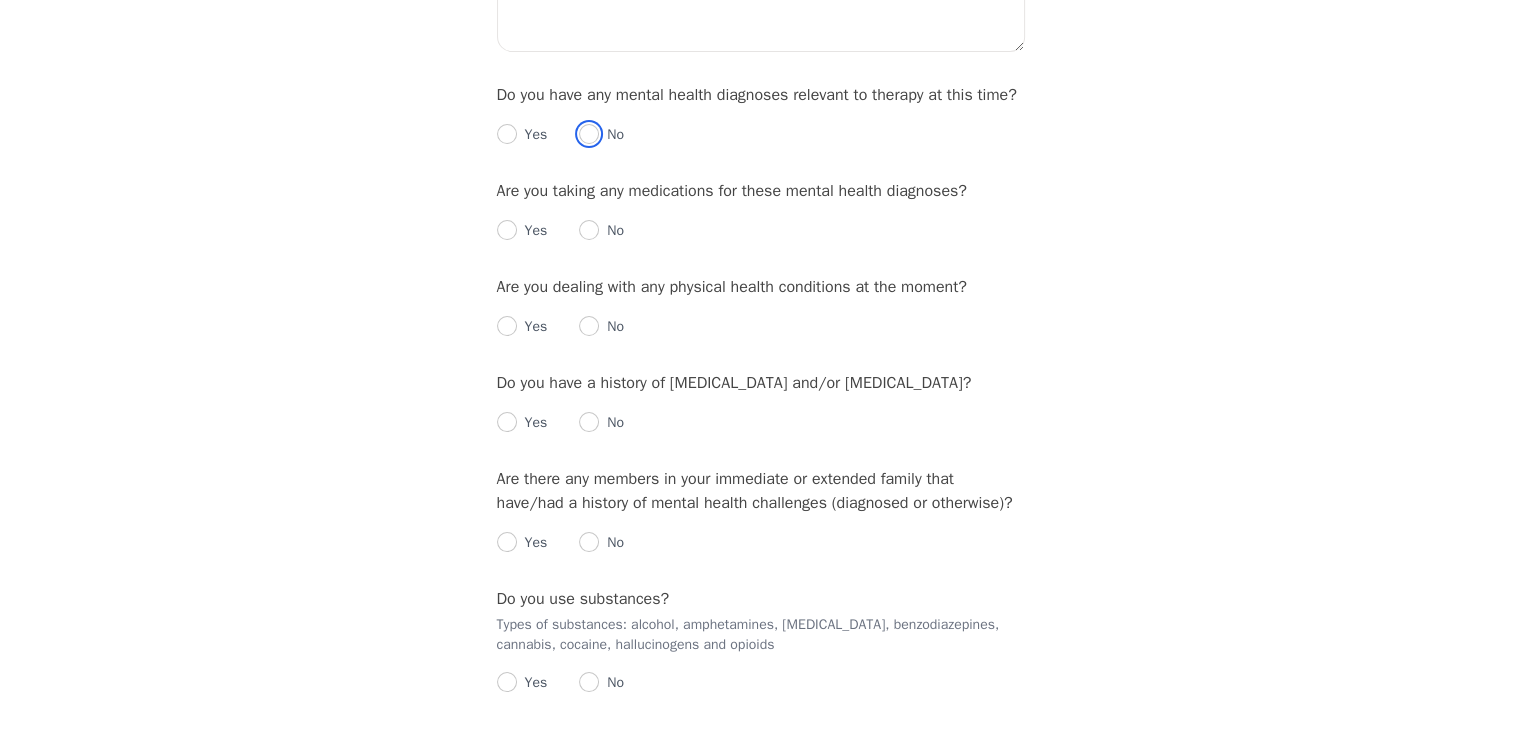 click at bounding box center (589, 134) 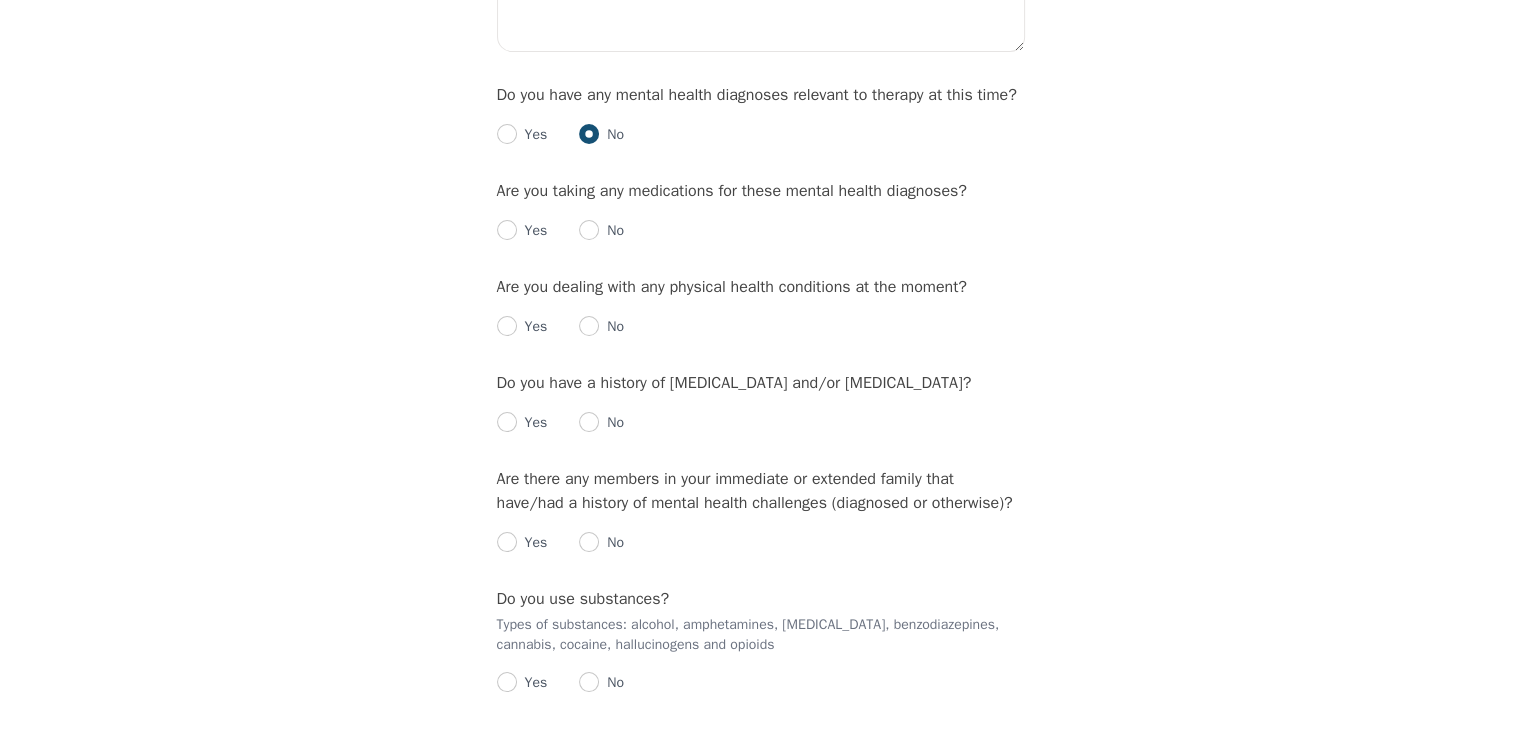 radio on "true" 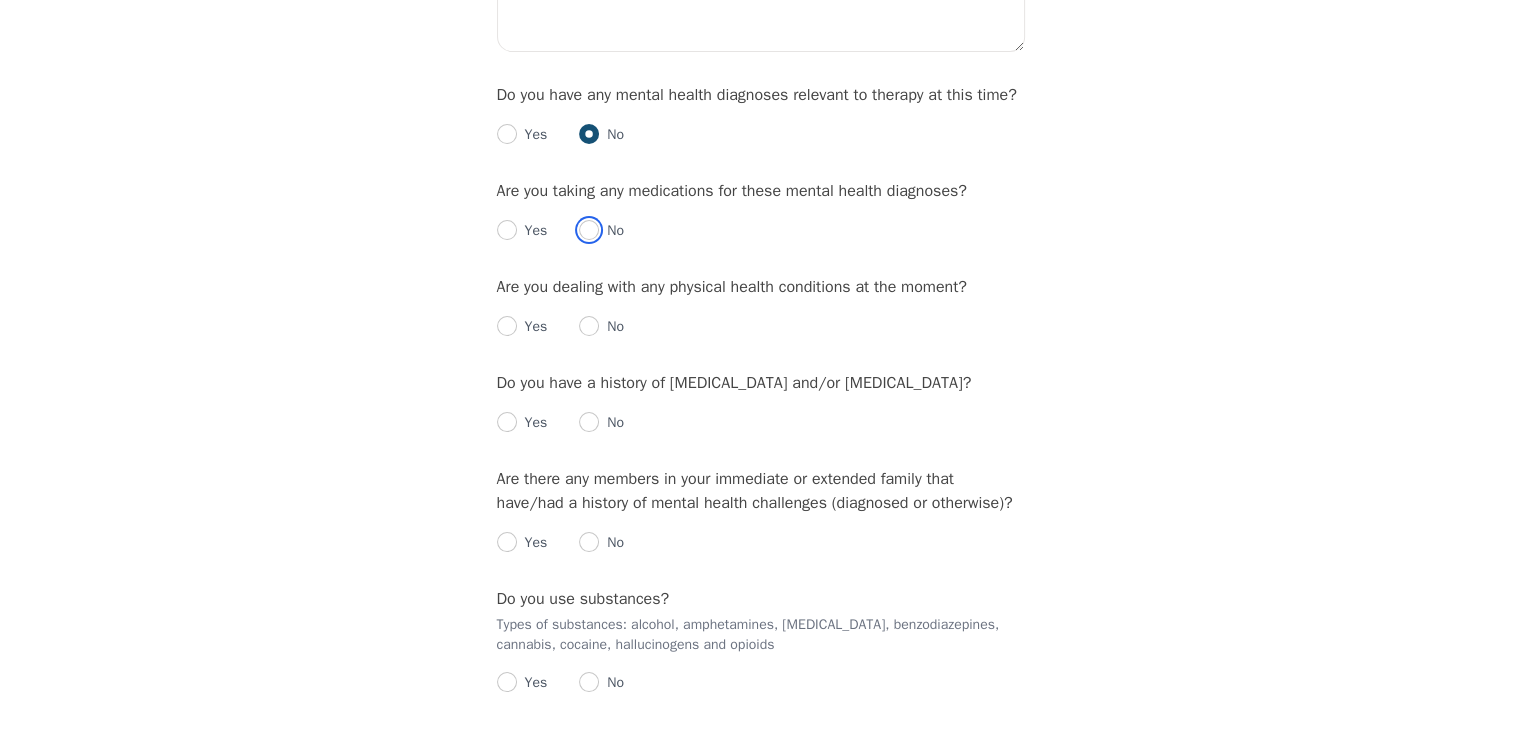 click at bounding box center [589, 230] 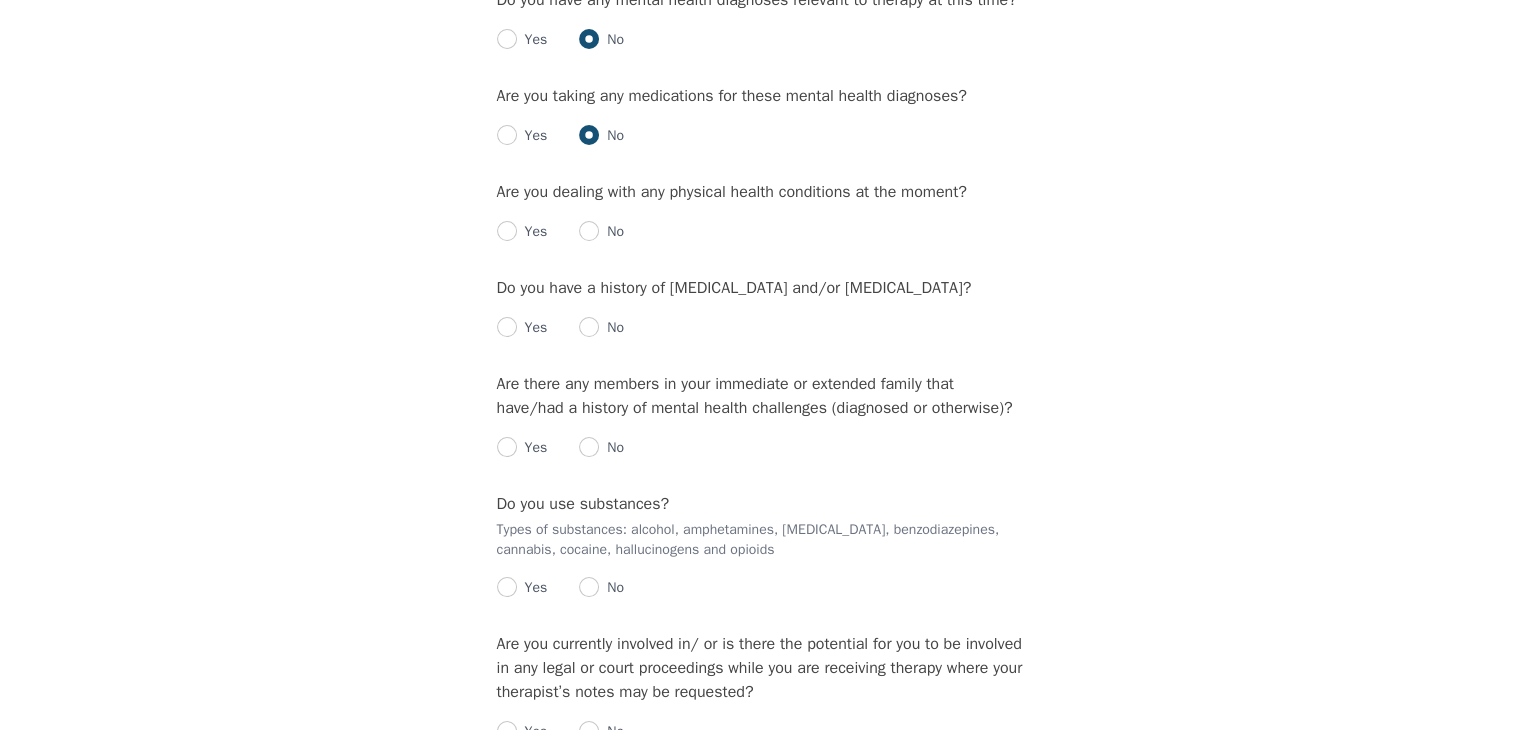 scroll, scrollTop: 2488, scrollLeft: 0, axis: vertical 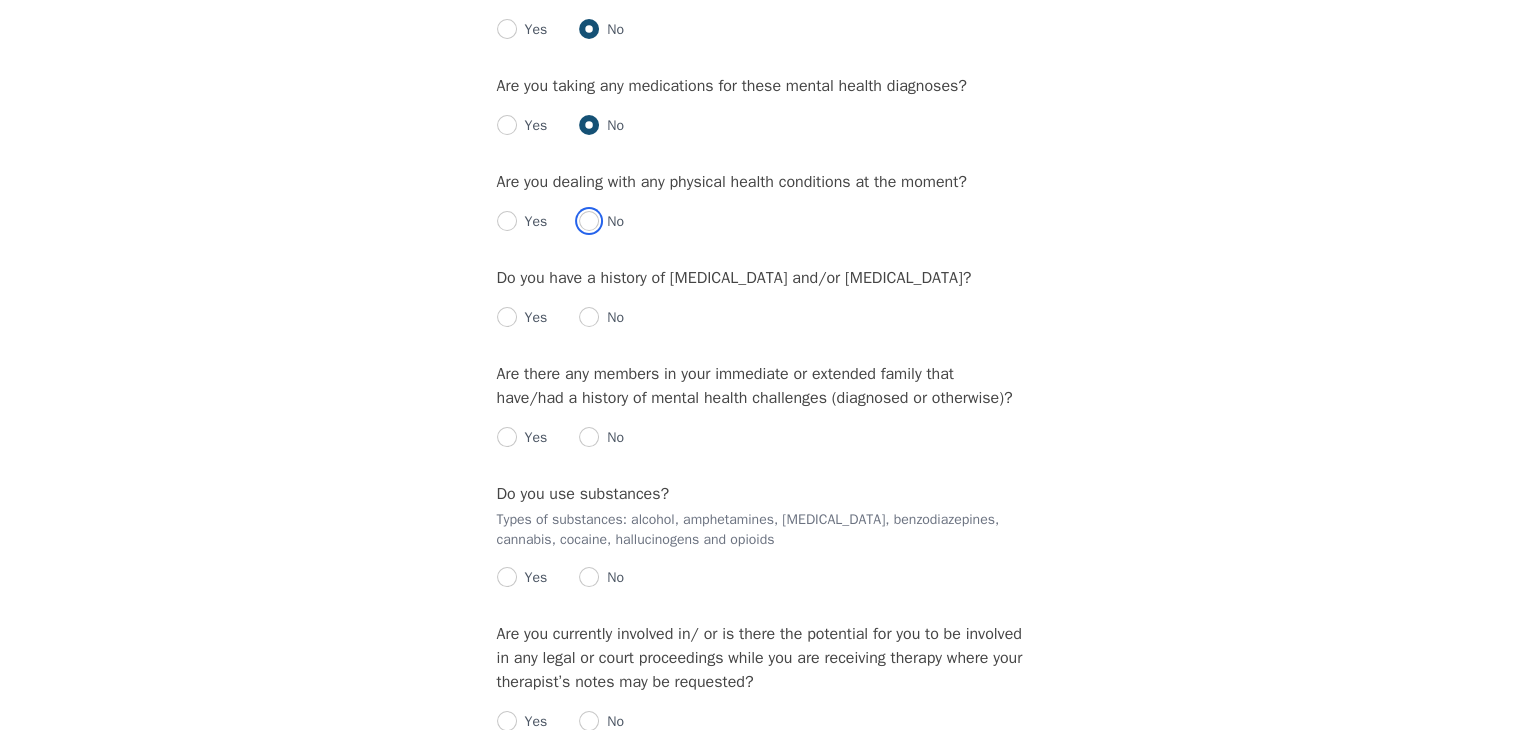 click at bounding box center (589, 221) 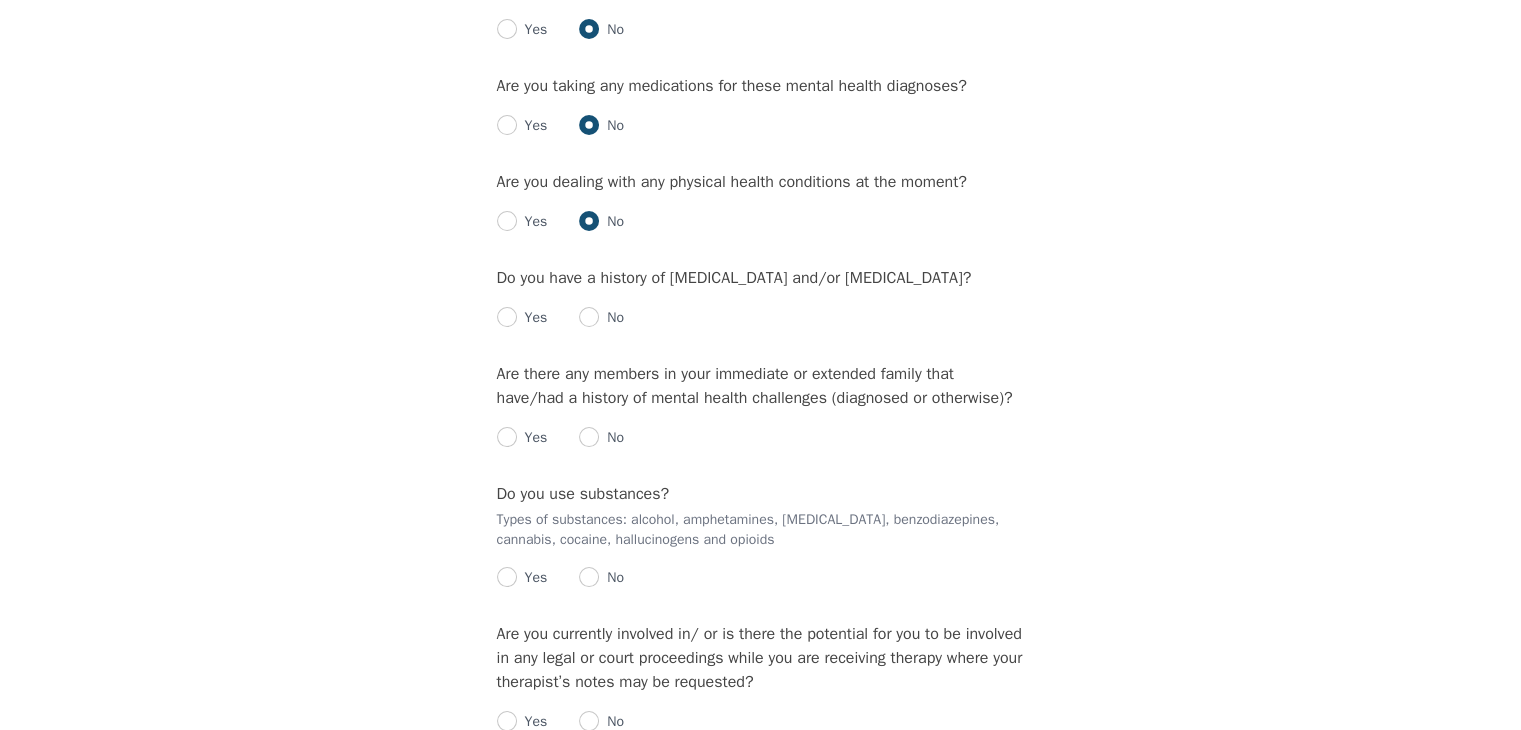 radio on "true" 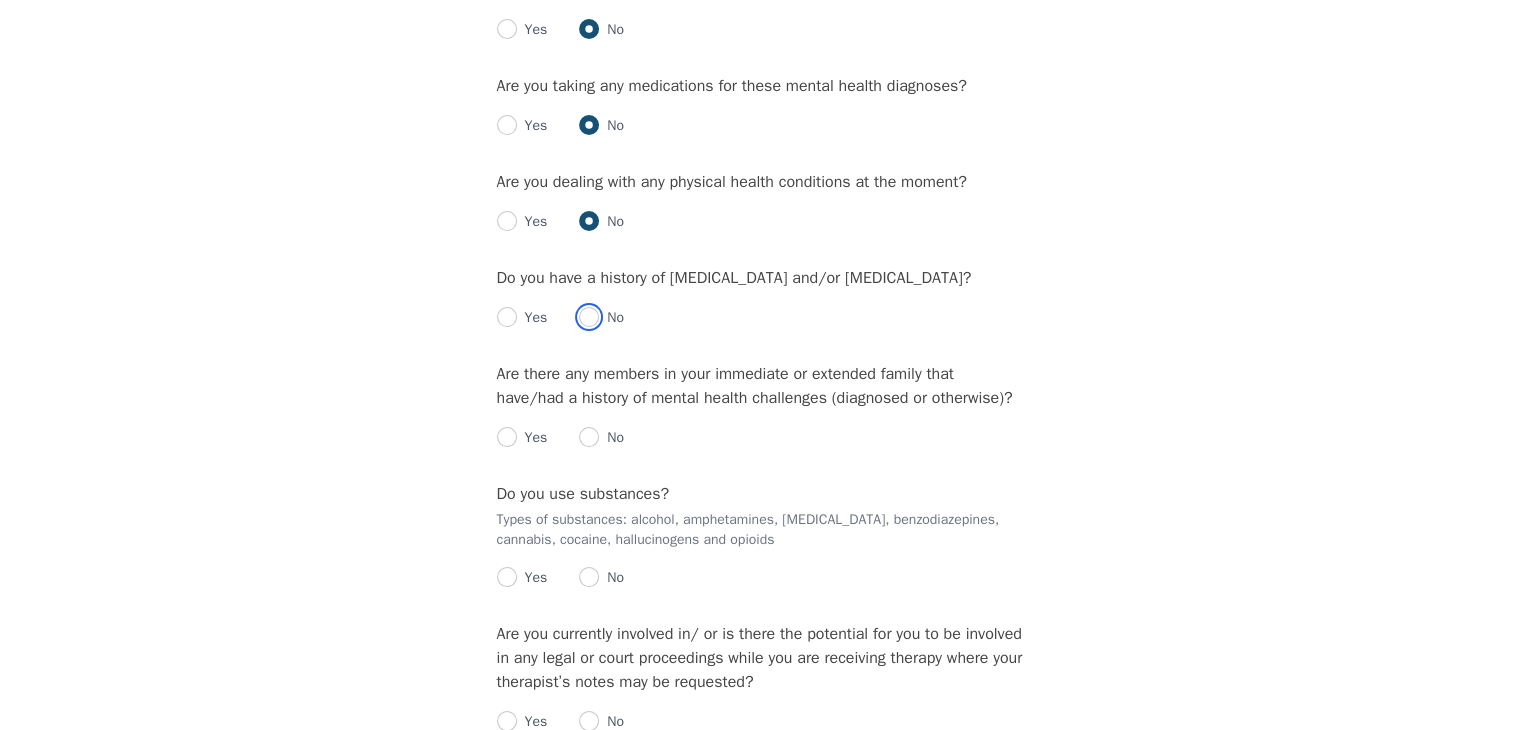 click at bounding box center (589, 317) 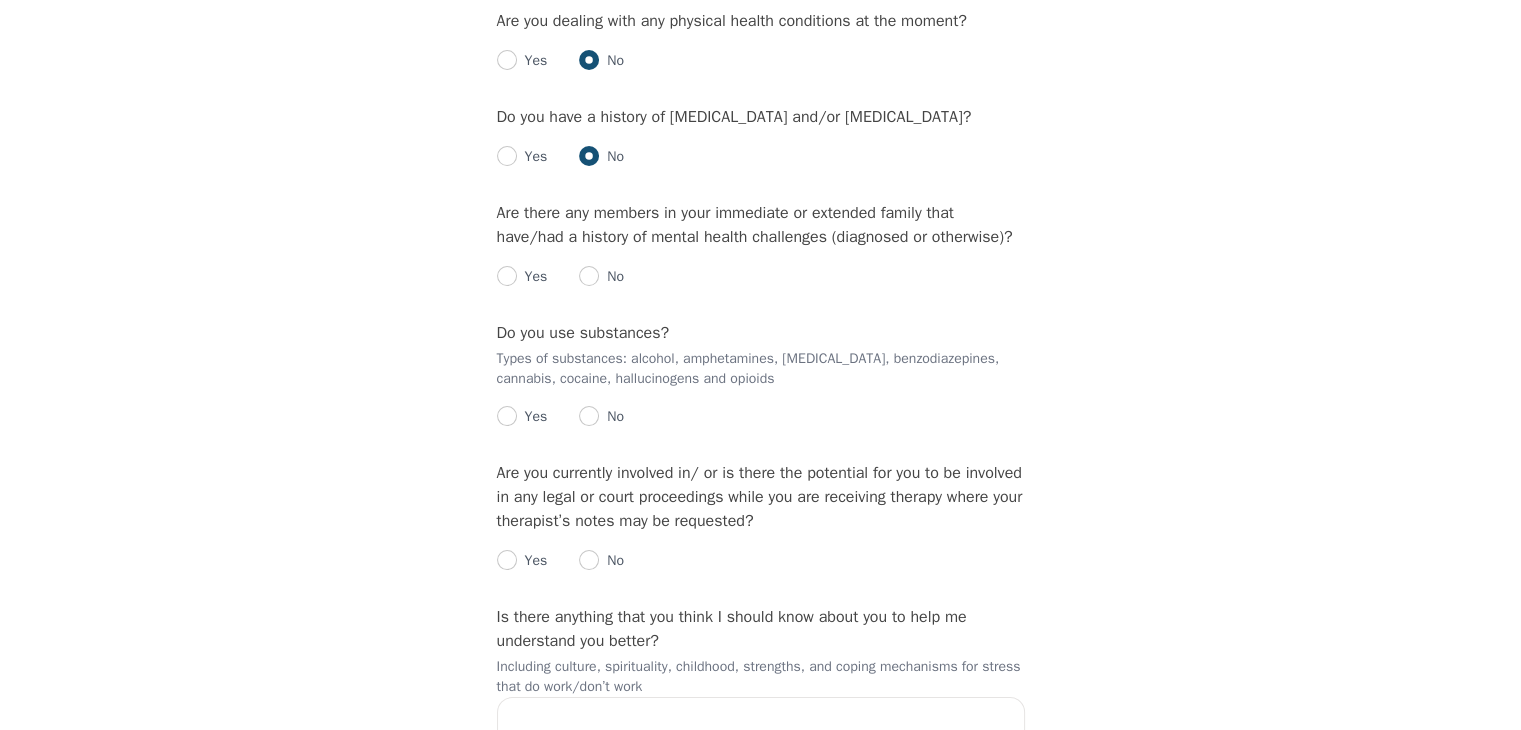 scroll, scrollTop: 2652, scrollLeft: 0, axis: vertical 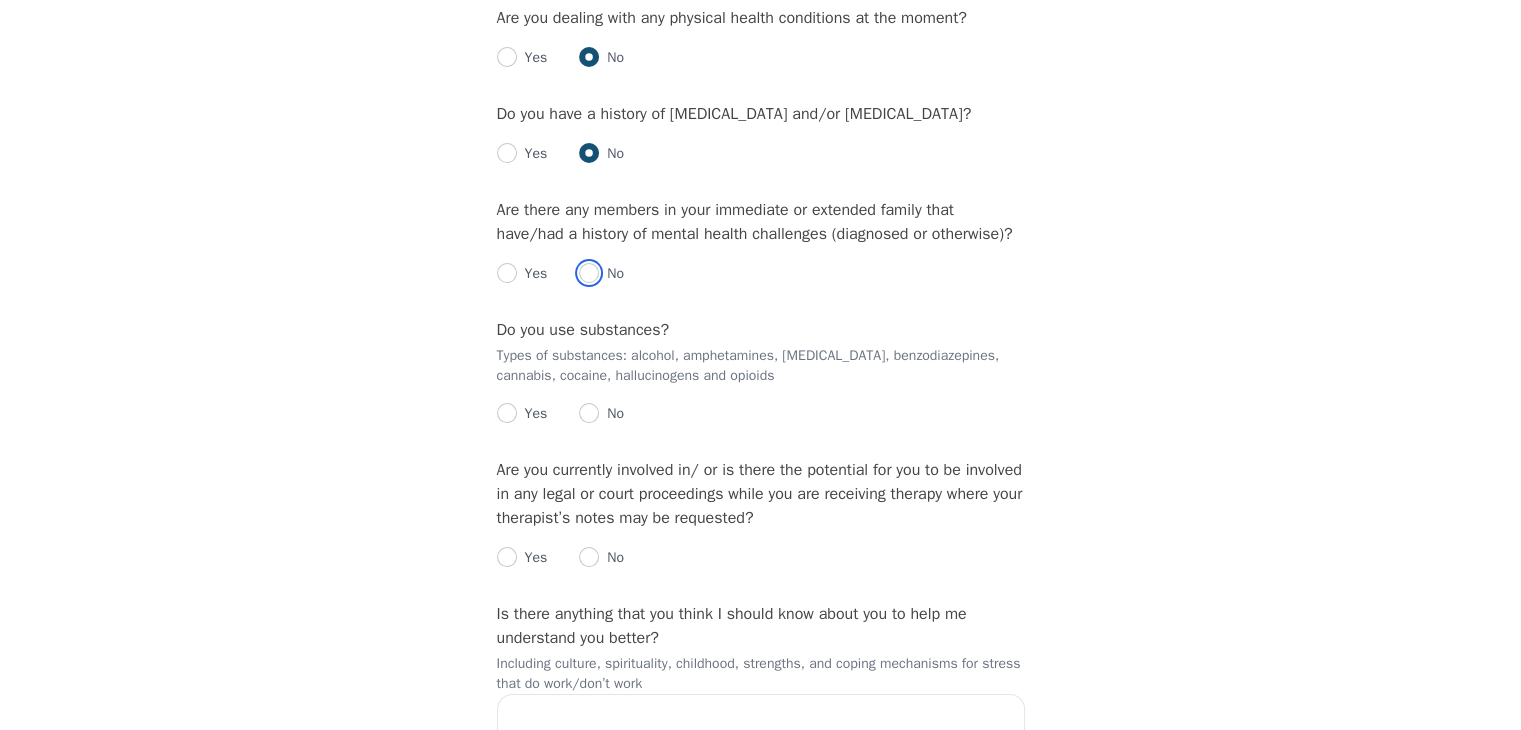 click at bounding box center [589, 273] 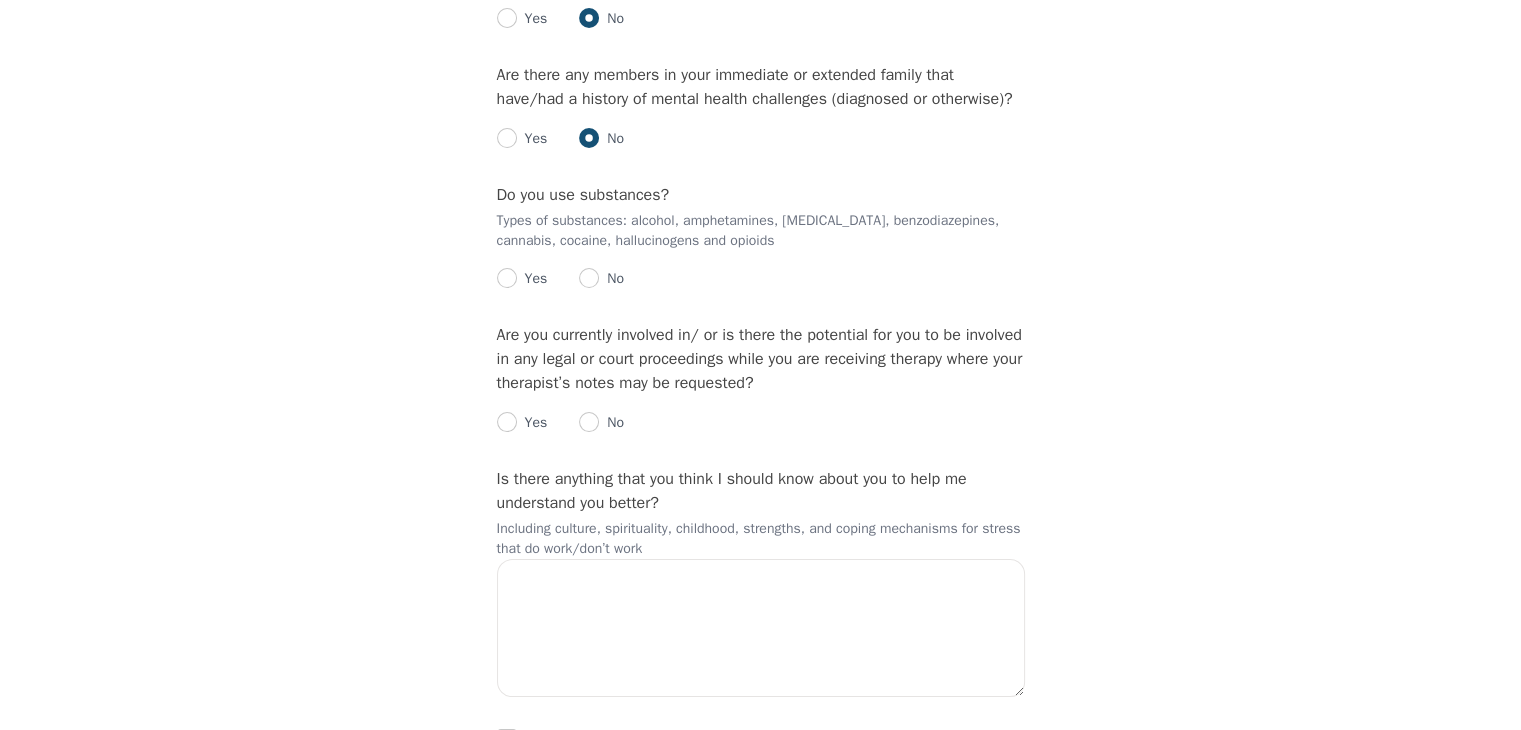 scroll, scrollTop: 2788, scrollLeft: 0, axis: vertical 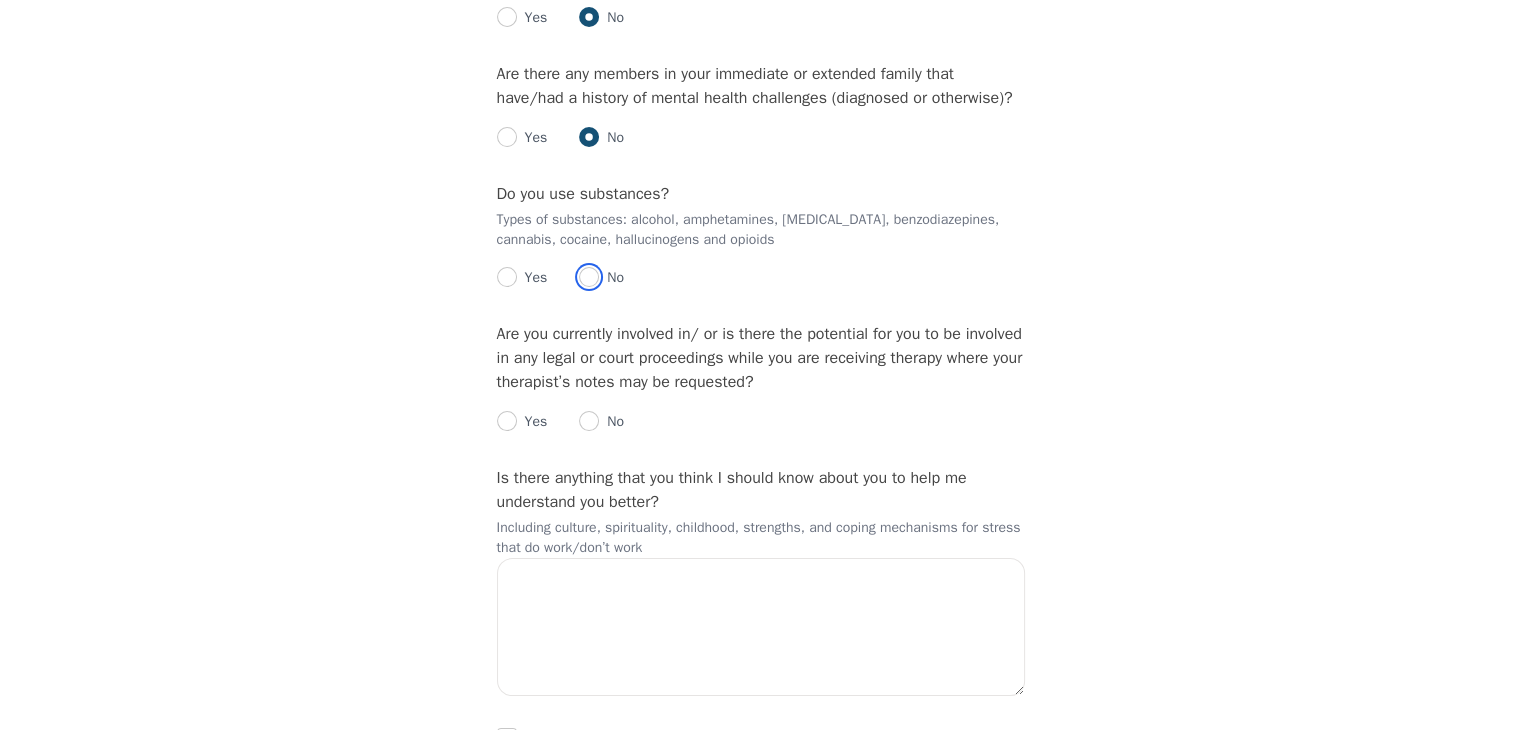 click at bounding box center [589, 277] 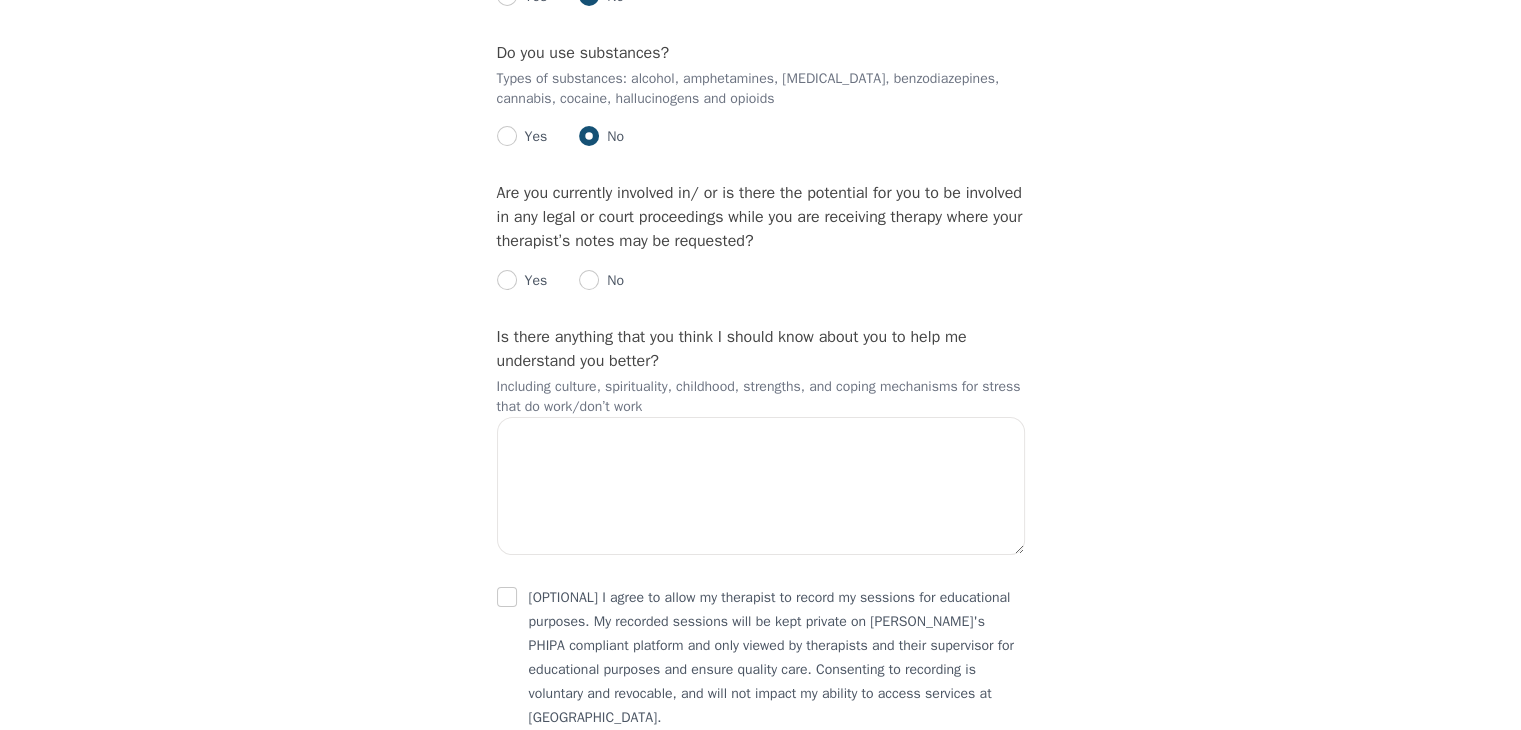 scroll, scrollTop: 2932, scrollLeft: 0, axis: vertical 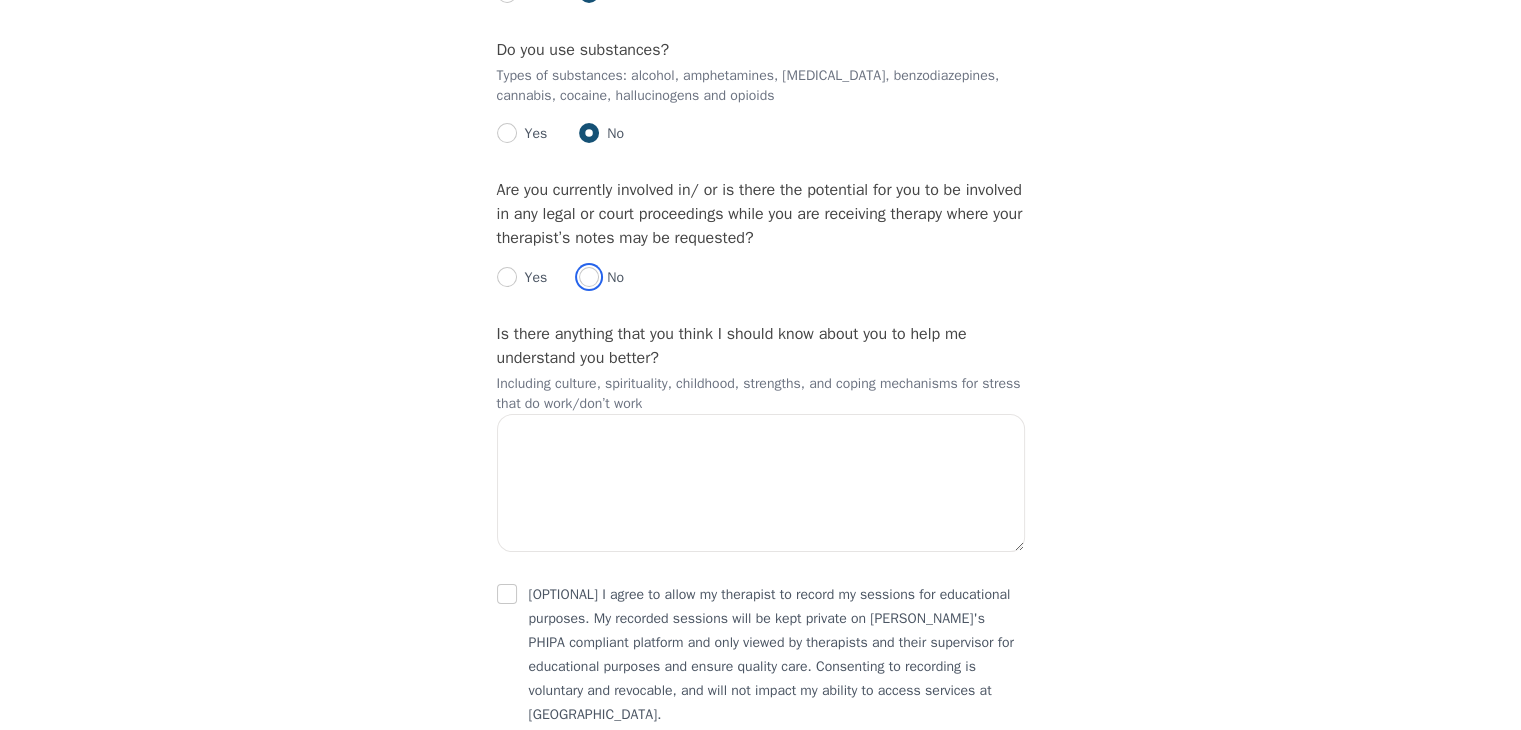 click at bounding box center (589, 277) 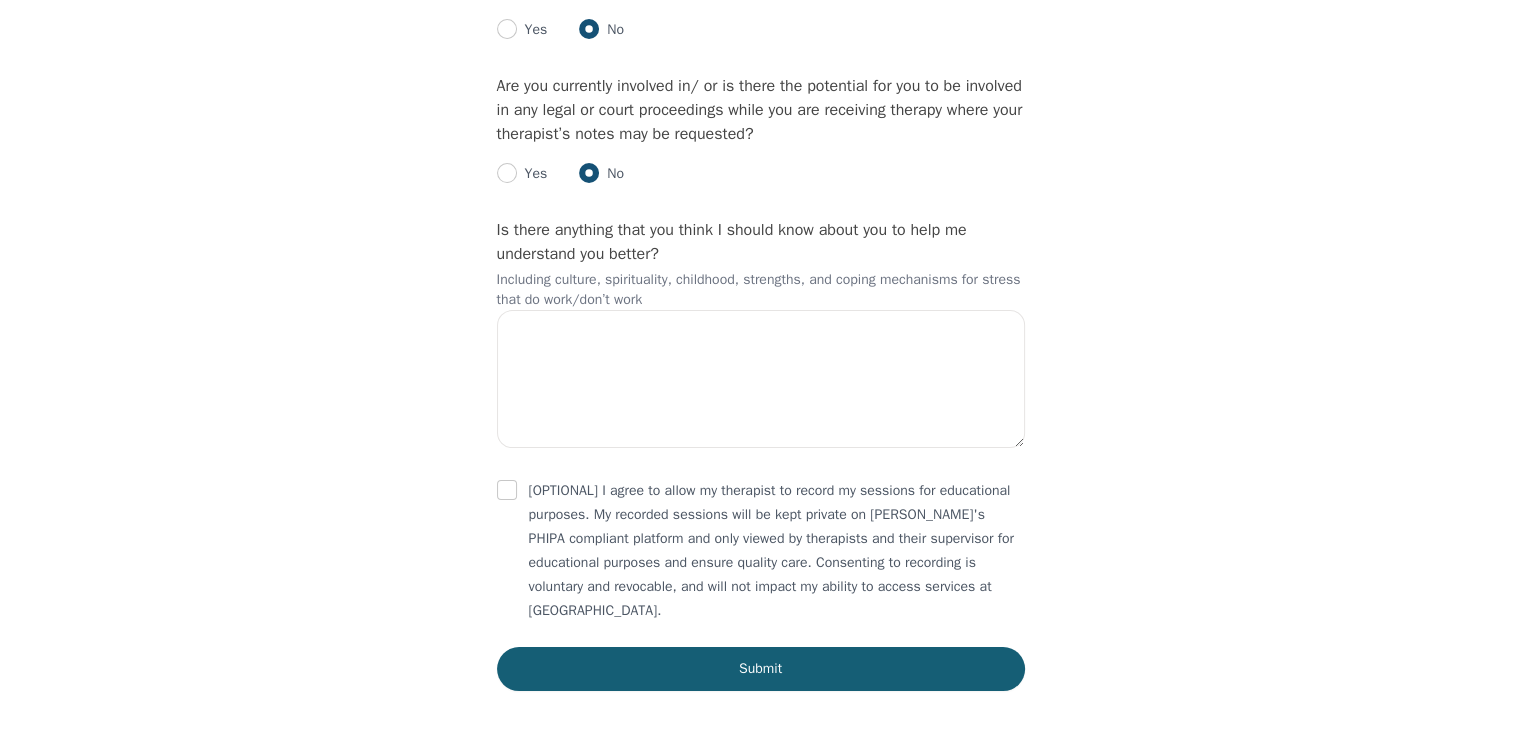 scroll, scrollTop: 3040, scrollLeft: 0, axis: vertical 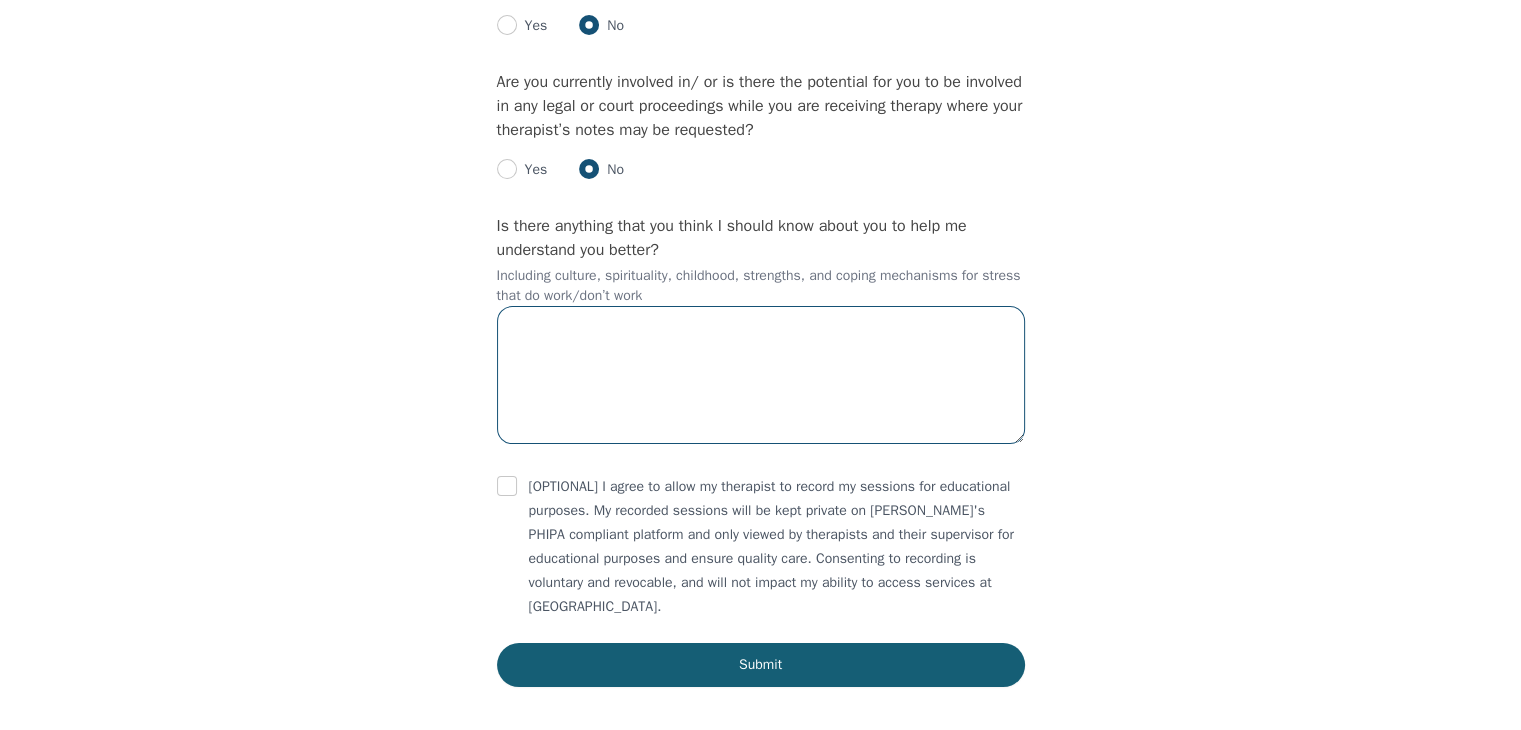 click at bounding box center (761, 375) 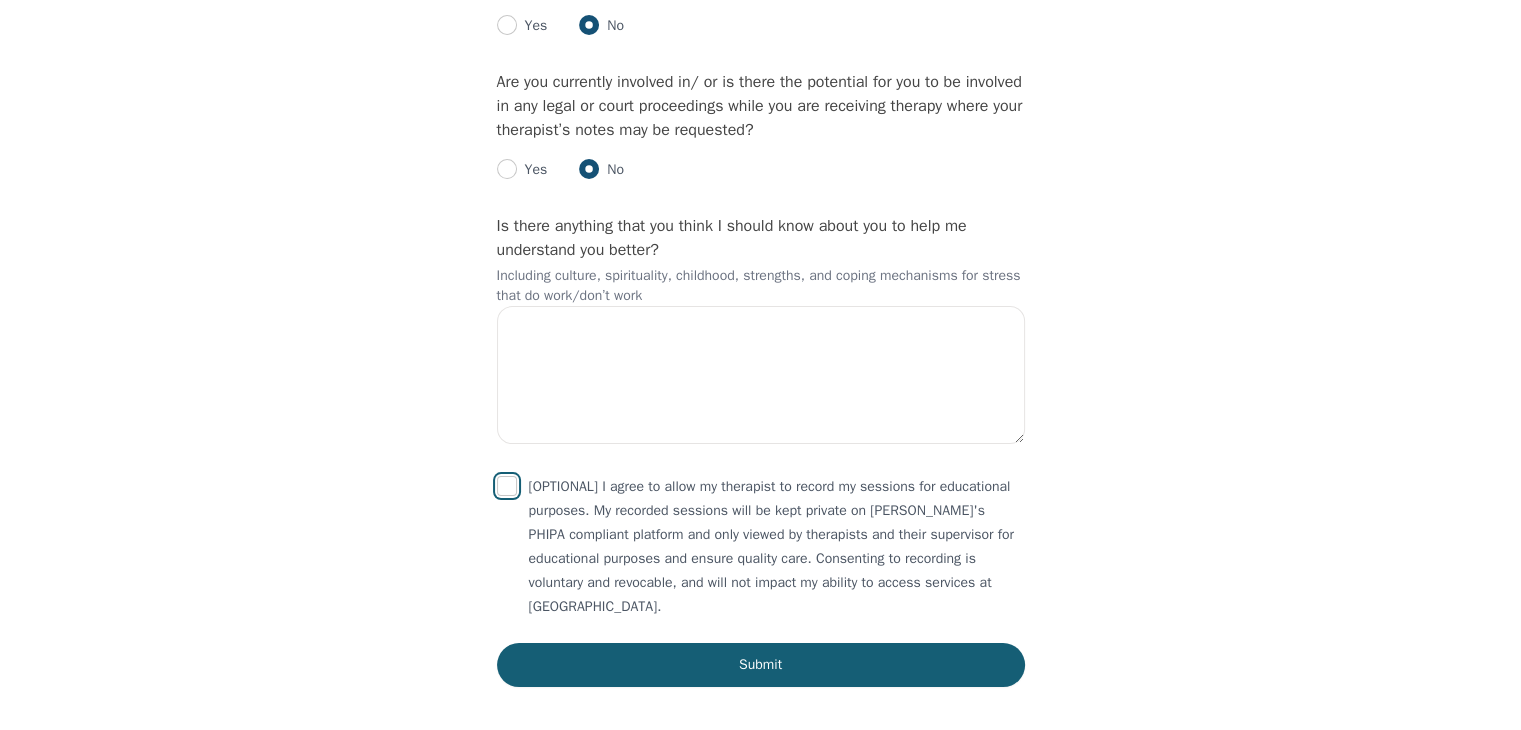 click at bounding box center [507, 486] 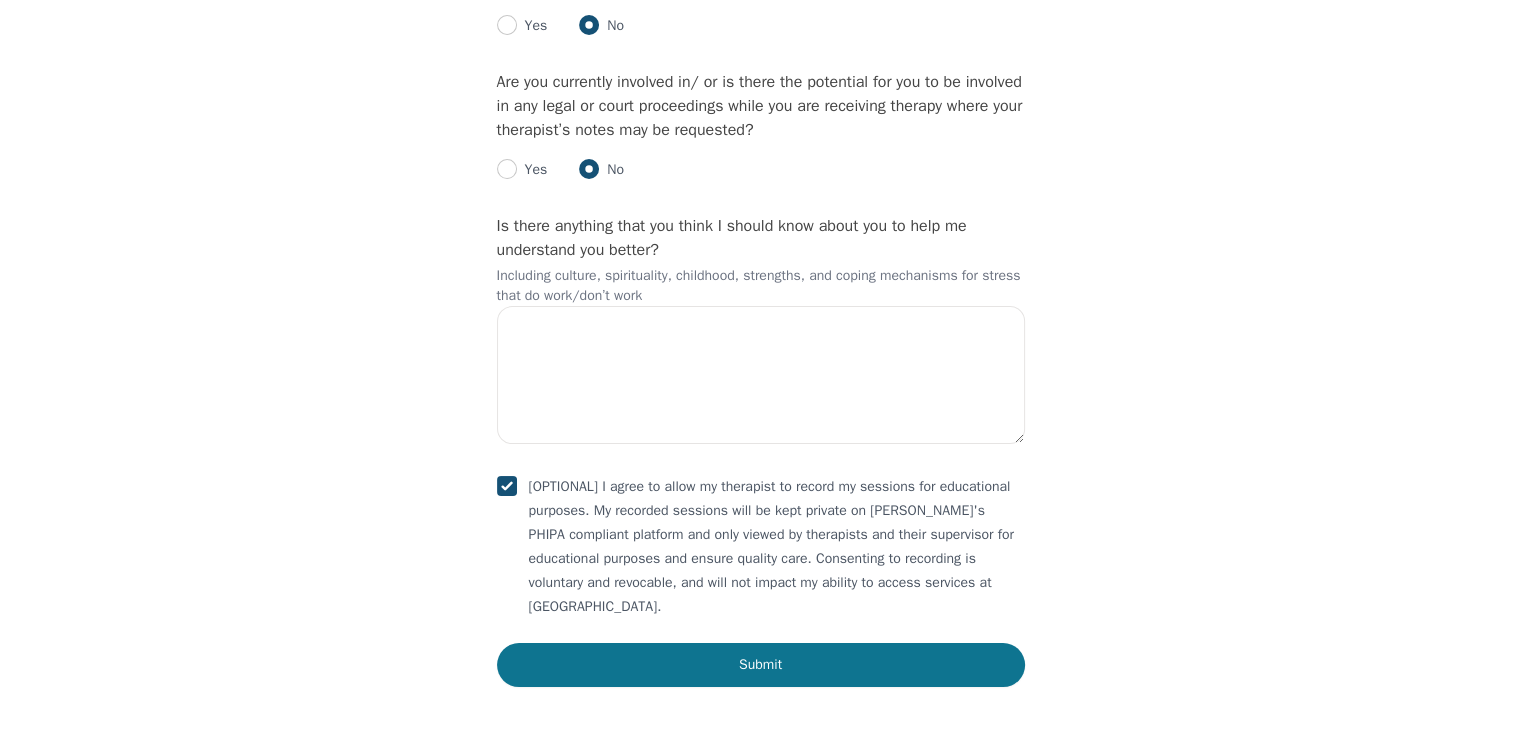 click on "Submit" at bounding box center (761, 665) 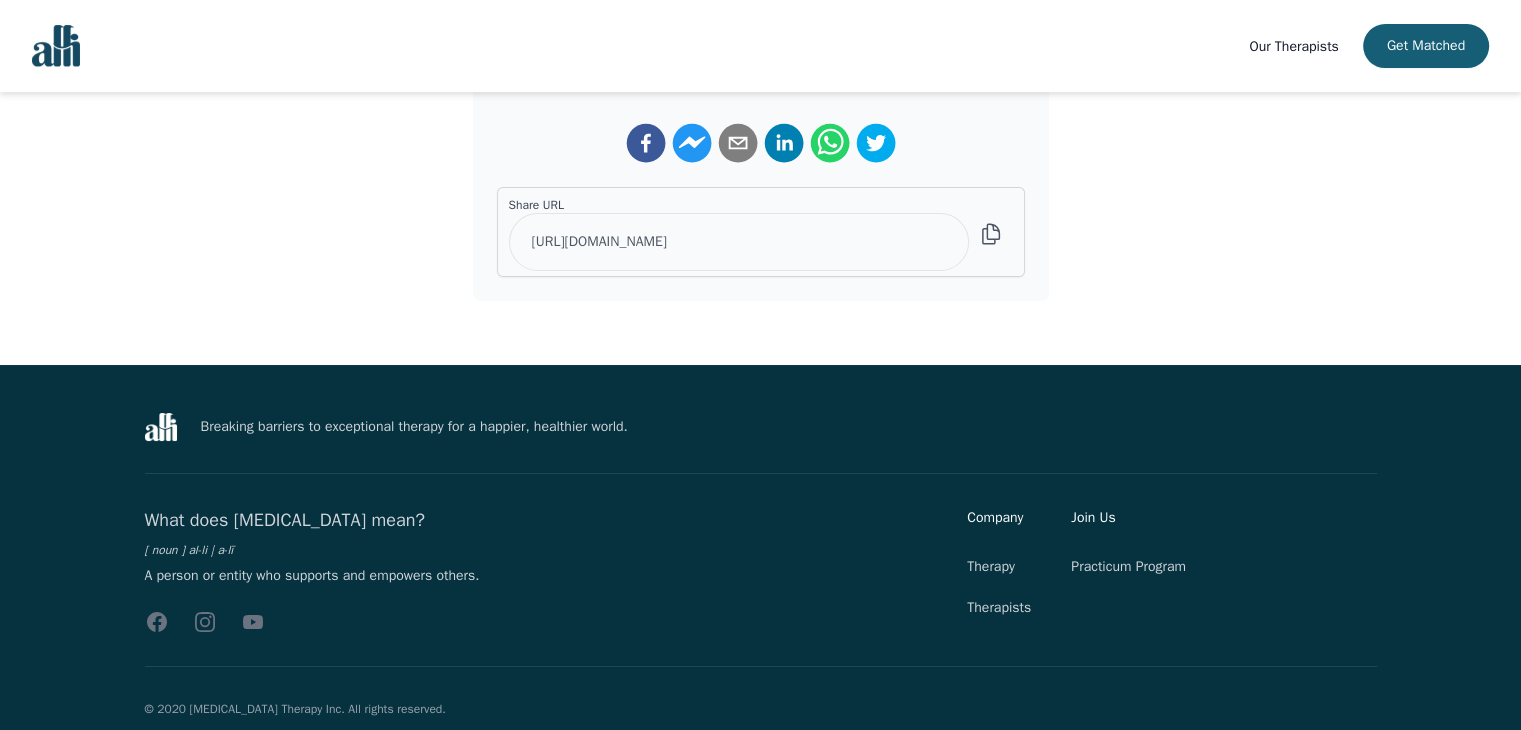 scroll, scrollTop: 0, scrollLeft: 0, axis: both 